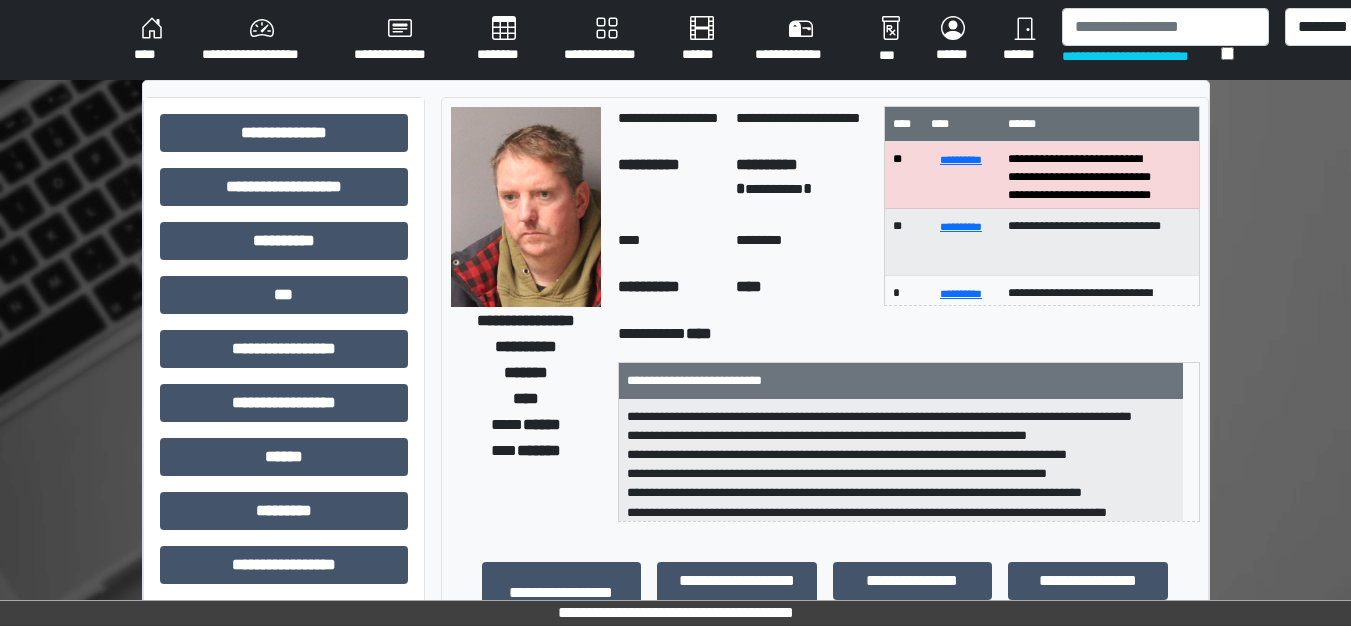 scroll, scrollTop: 0, scrollLeft: 0, axis: both 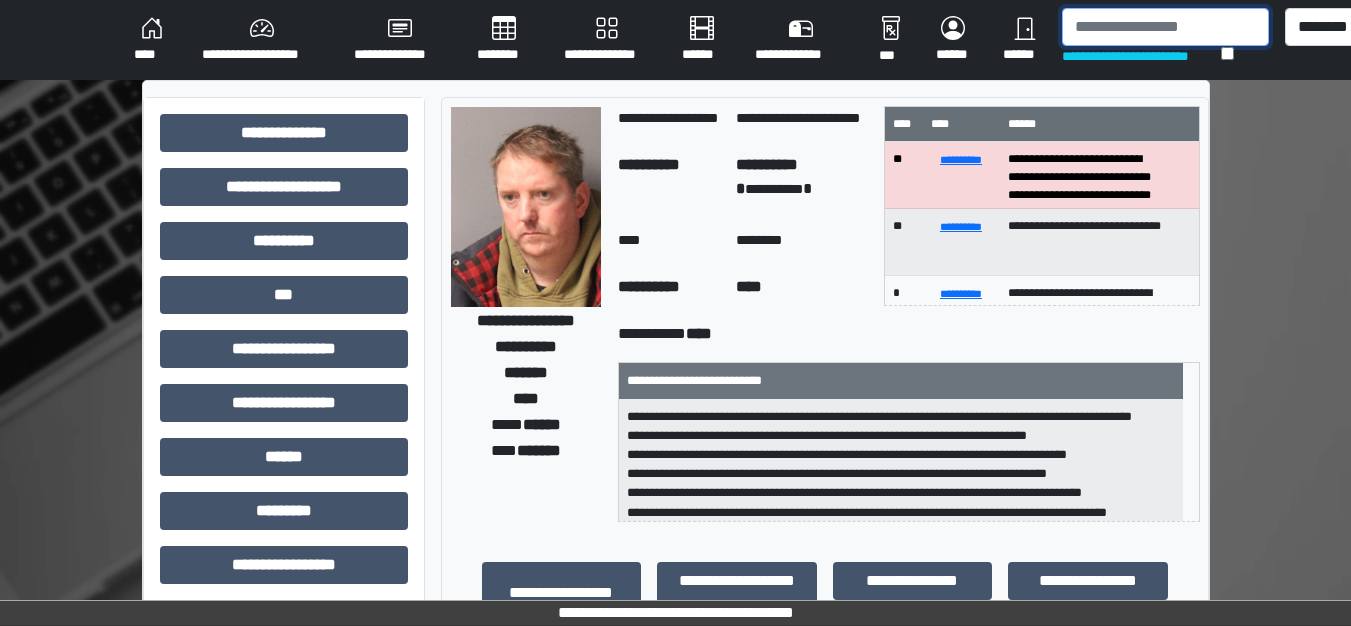 click at bounding box center (1165, 27) 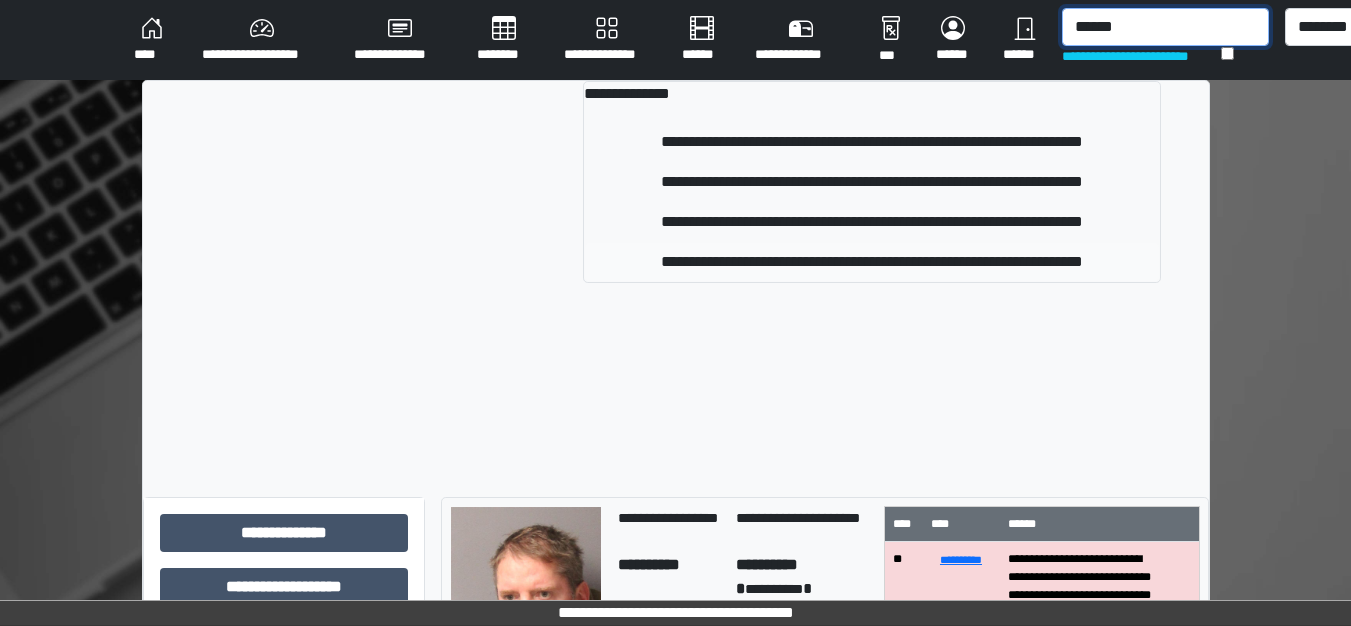 type on "******" 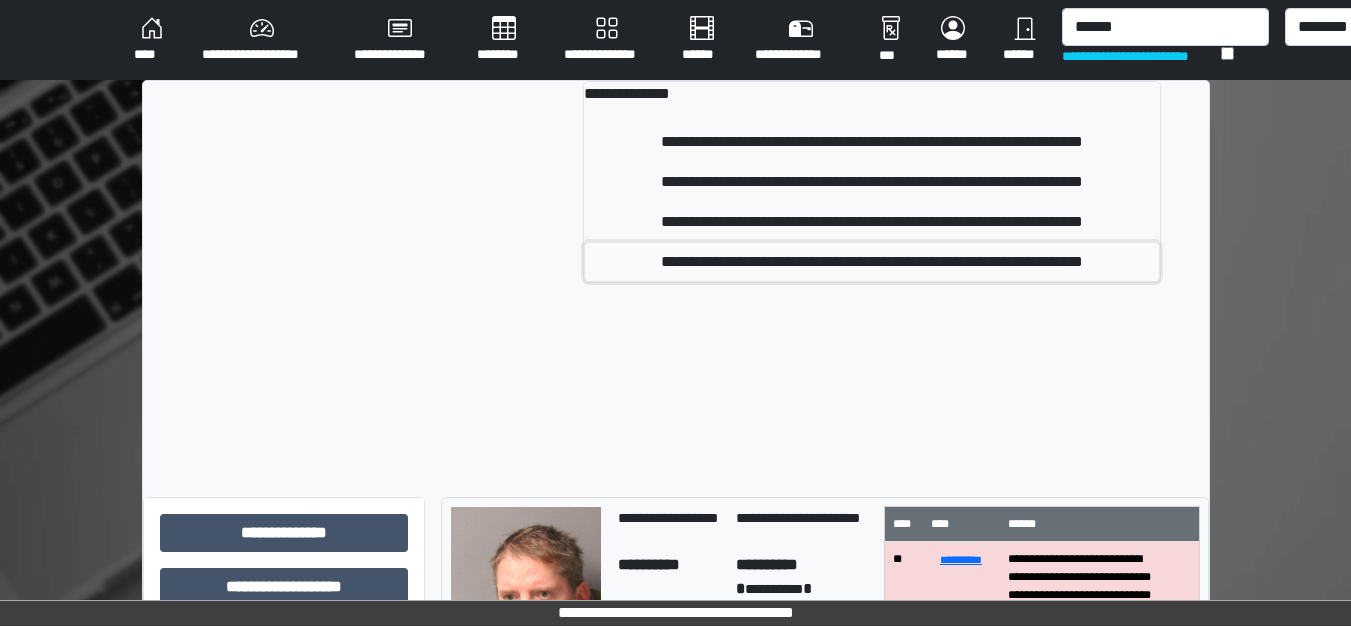 click on "**********" at bounding box center (871, 262) 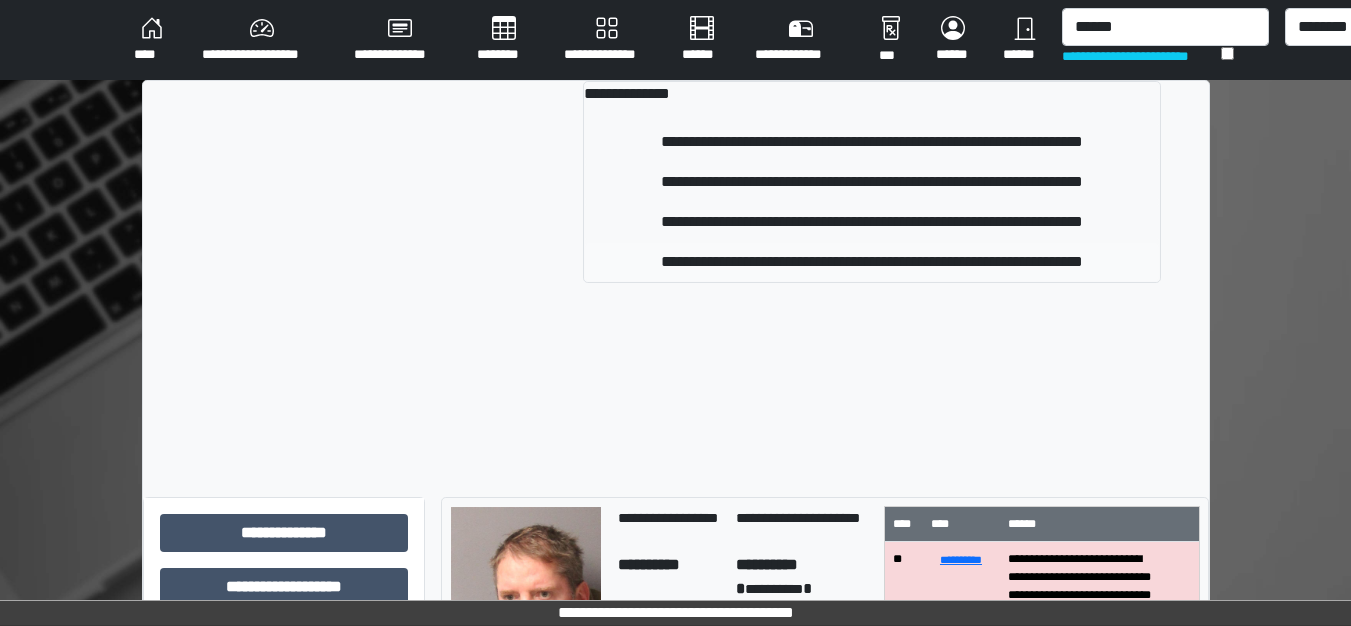 type 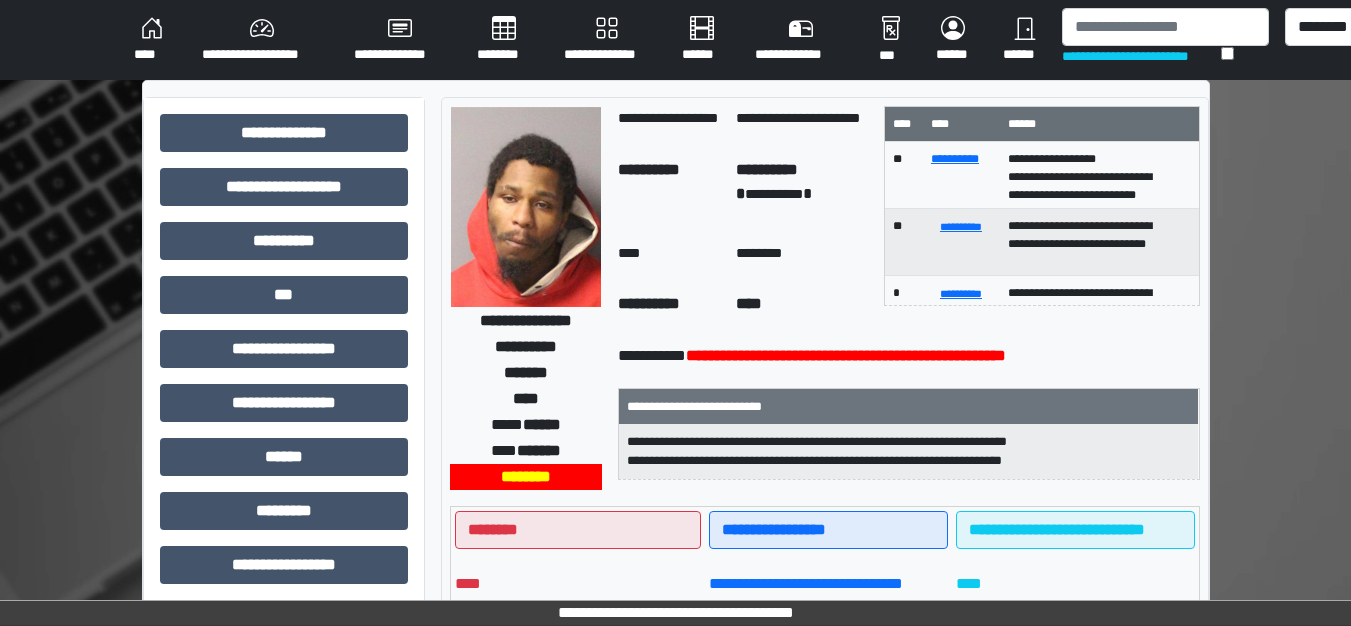 click on "**********" at bounding box center [262, 40] 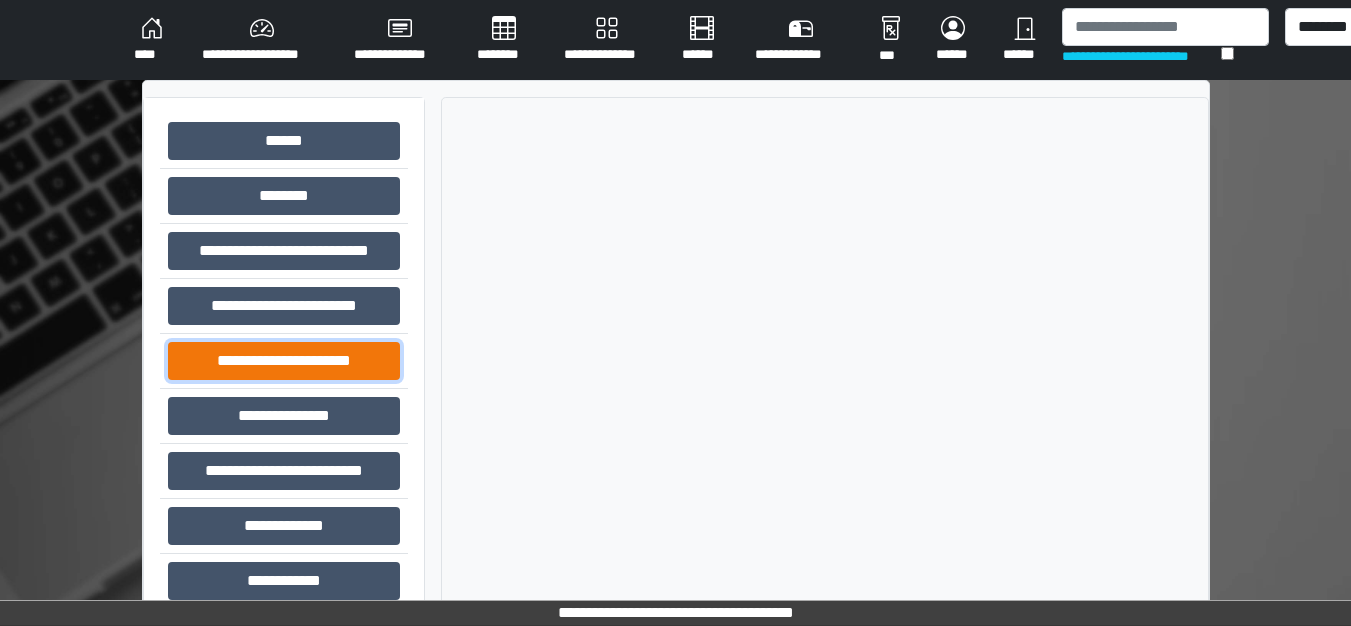 click on "**********" at bounding box center (284, 361) 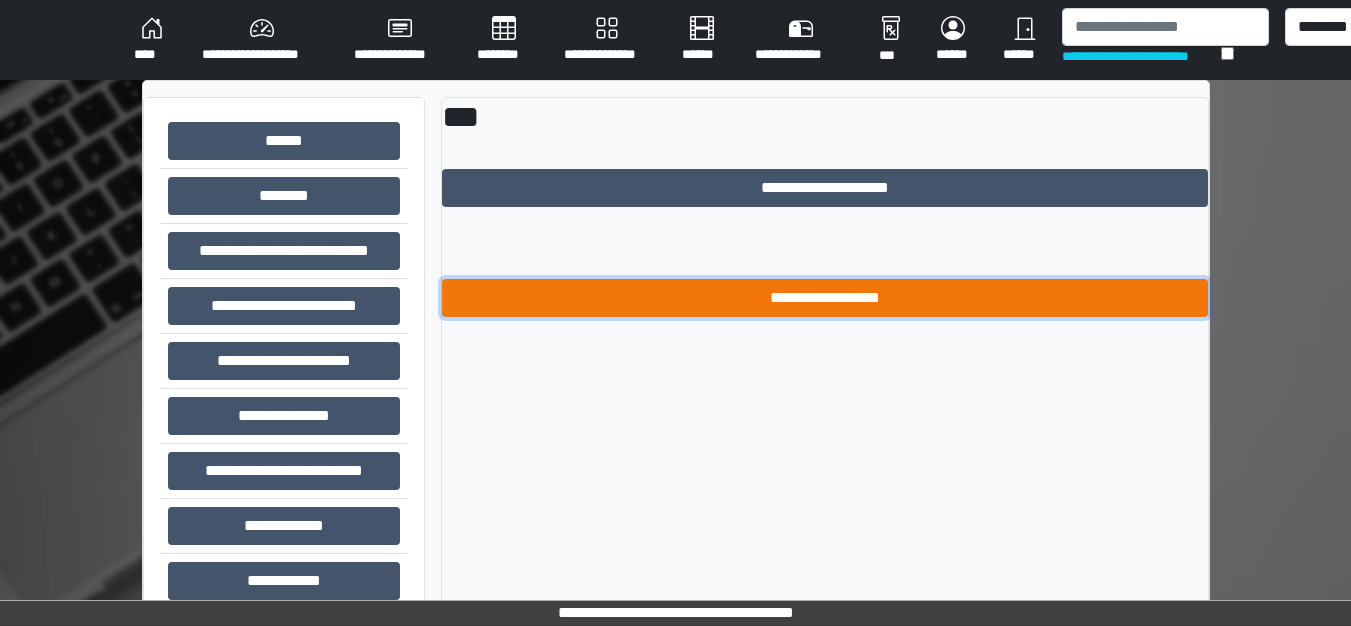 click on "**********" at bounding box center (825, 298) 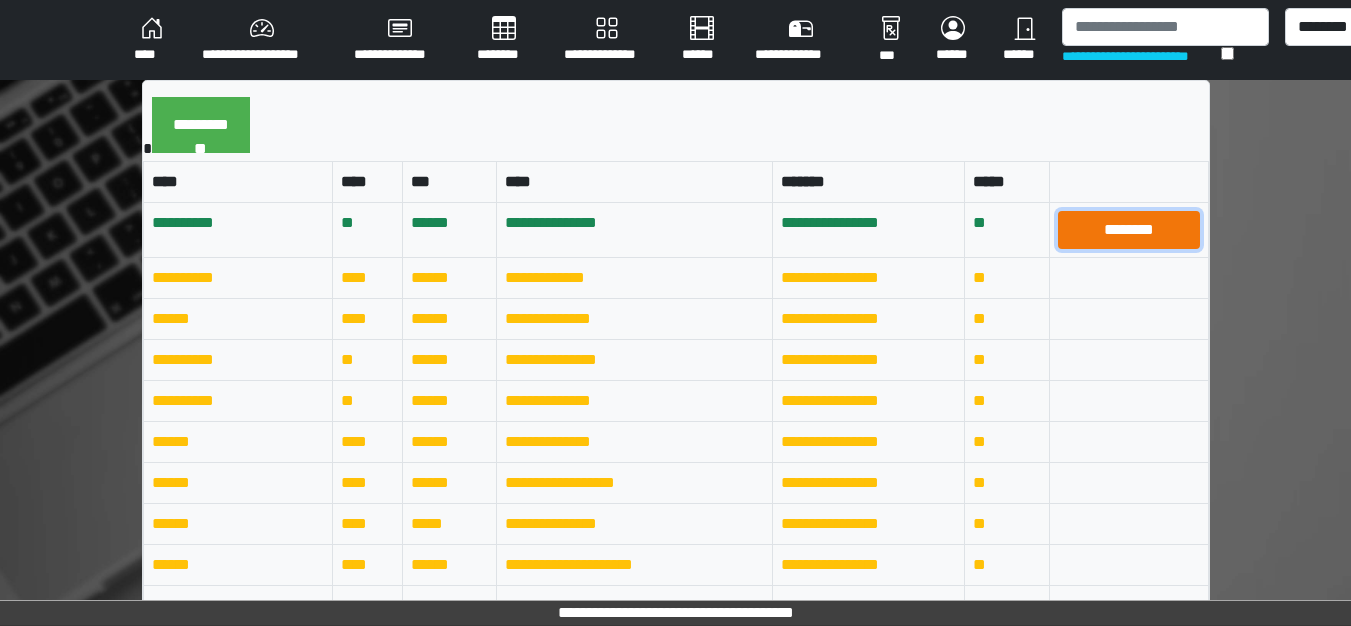 click on "********" at bounding box center [1129, 230] 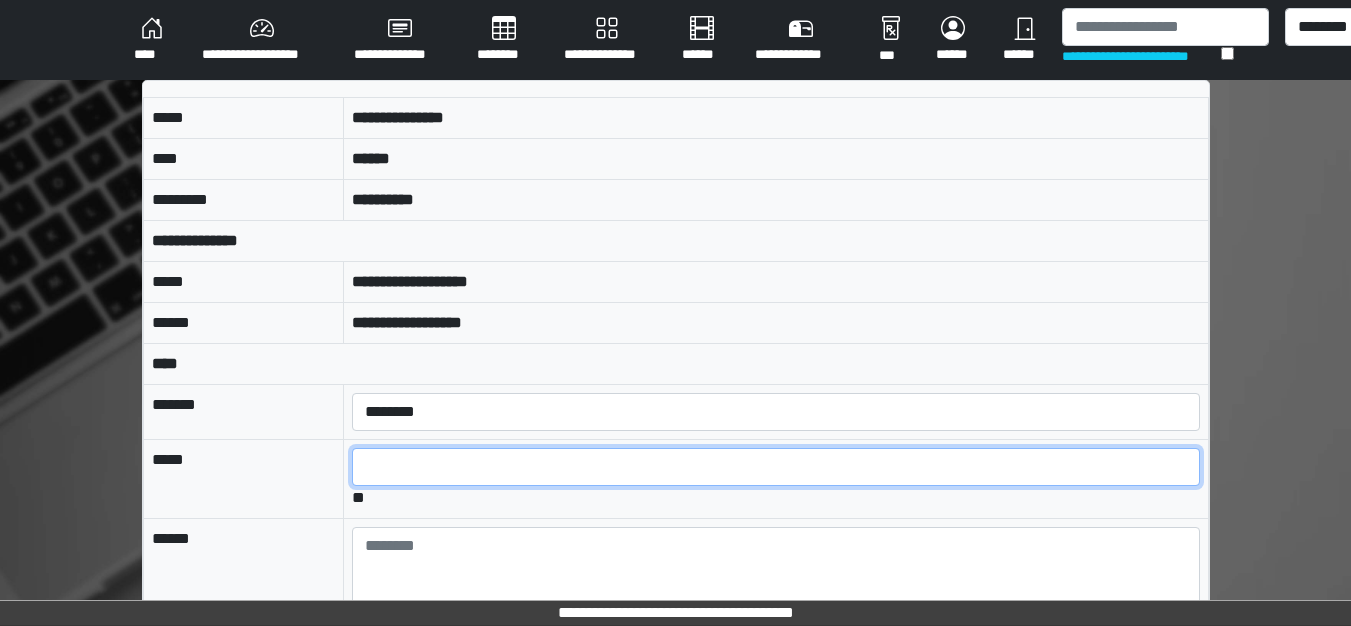 click at bounding box center [775, 467] 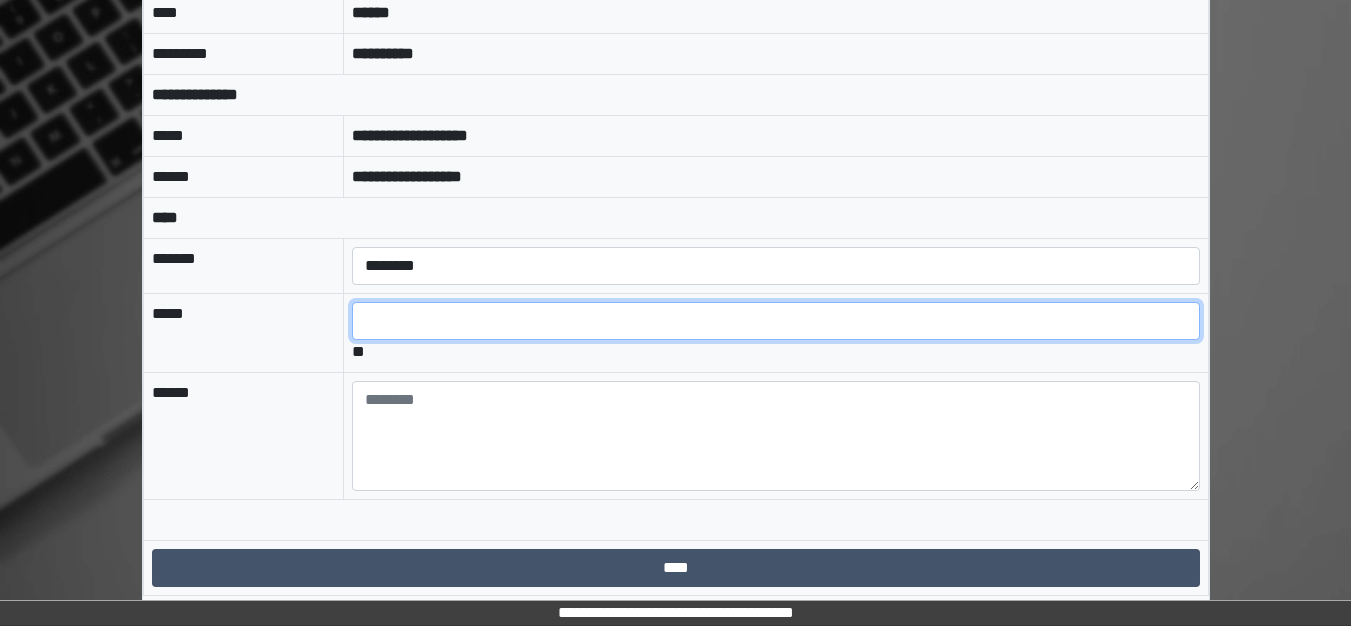 scroll, scrollTop: 149, scrollLeft: 0, axis: vertical 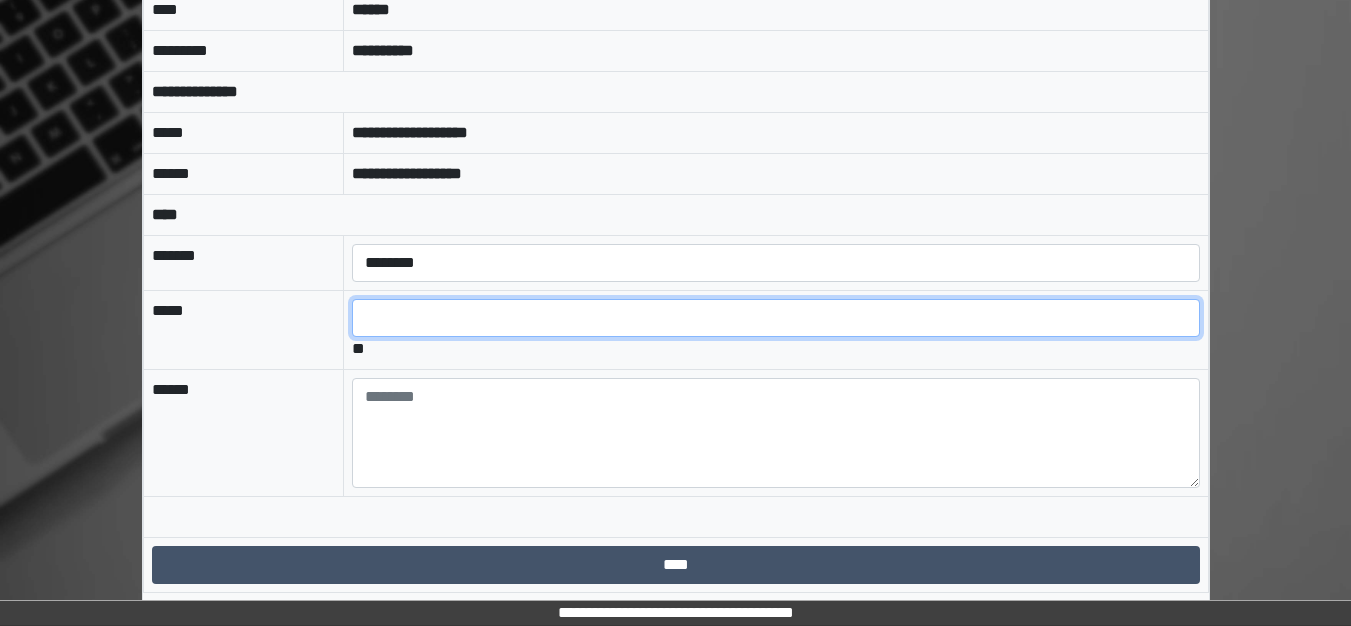type on "*" 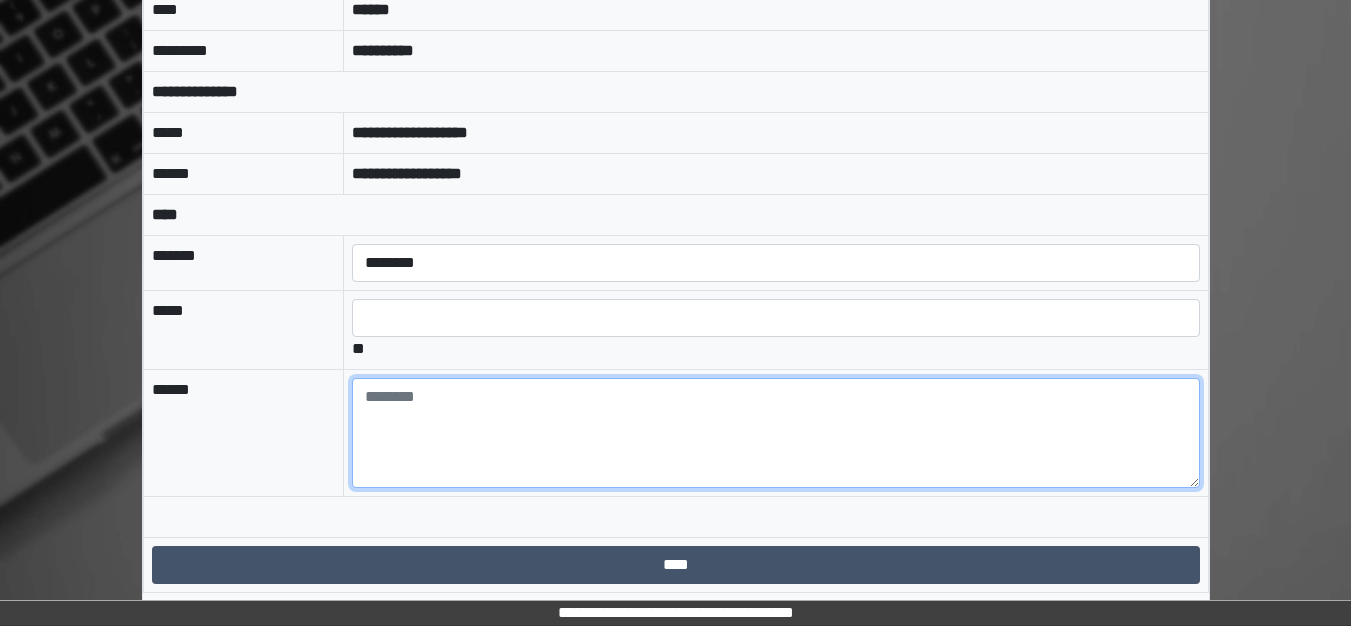 click at bounding box center (775, 433) 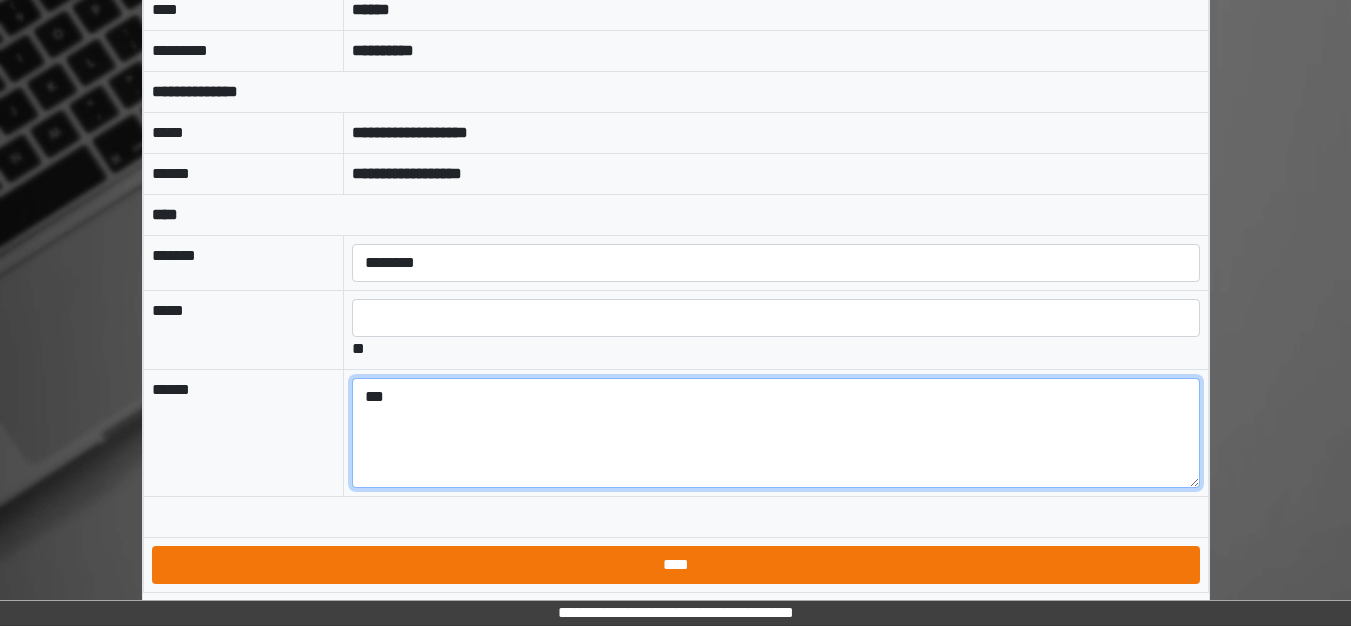 type on "***" 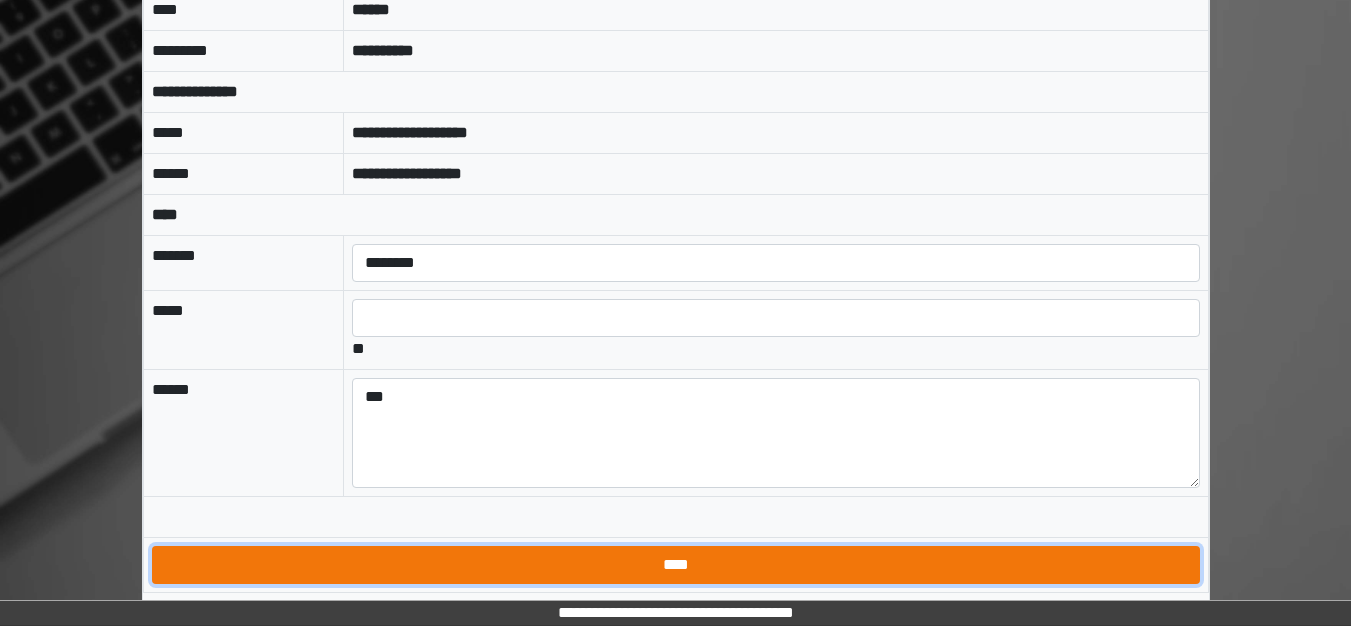 click on "****" at bounding box center [676, 565] 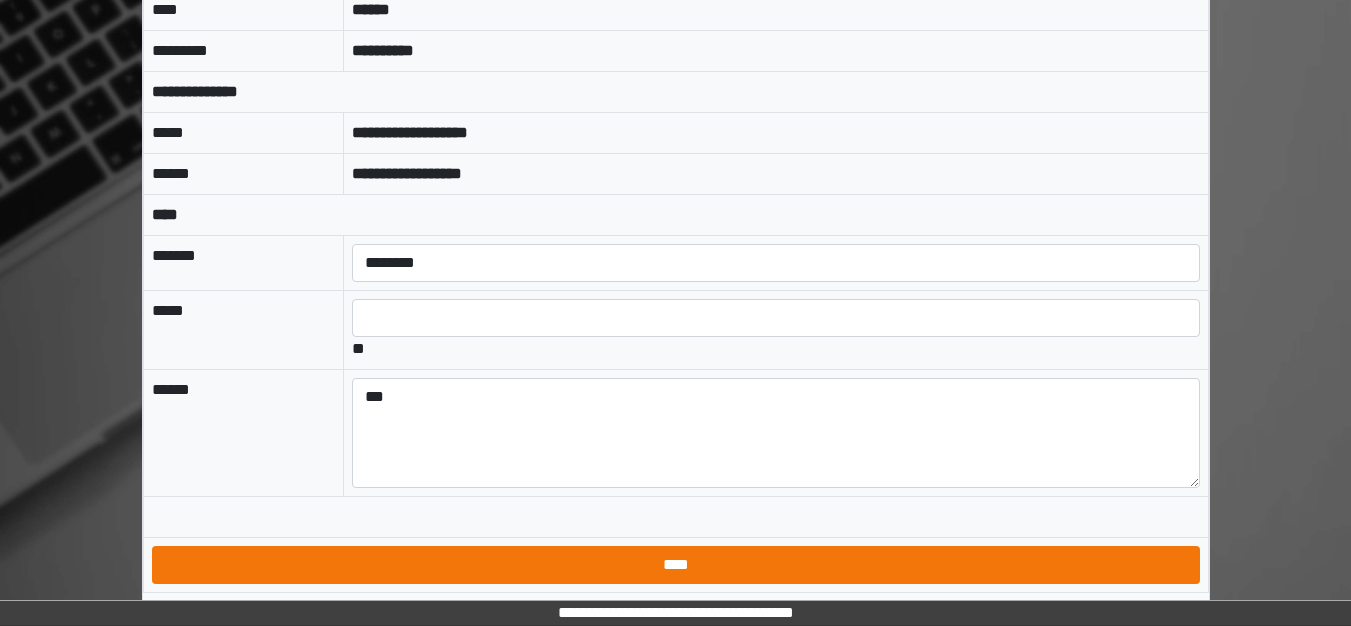 scroll, scrollTop: 15, scrollLeft: 0, axis: vertical 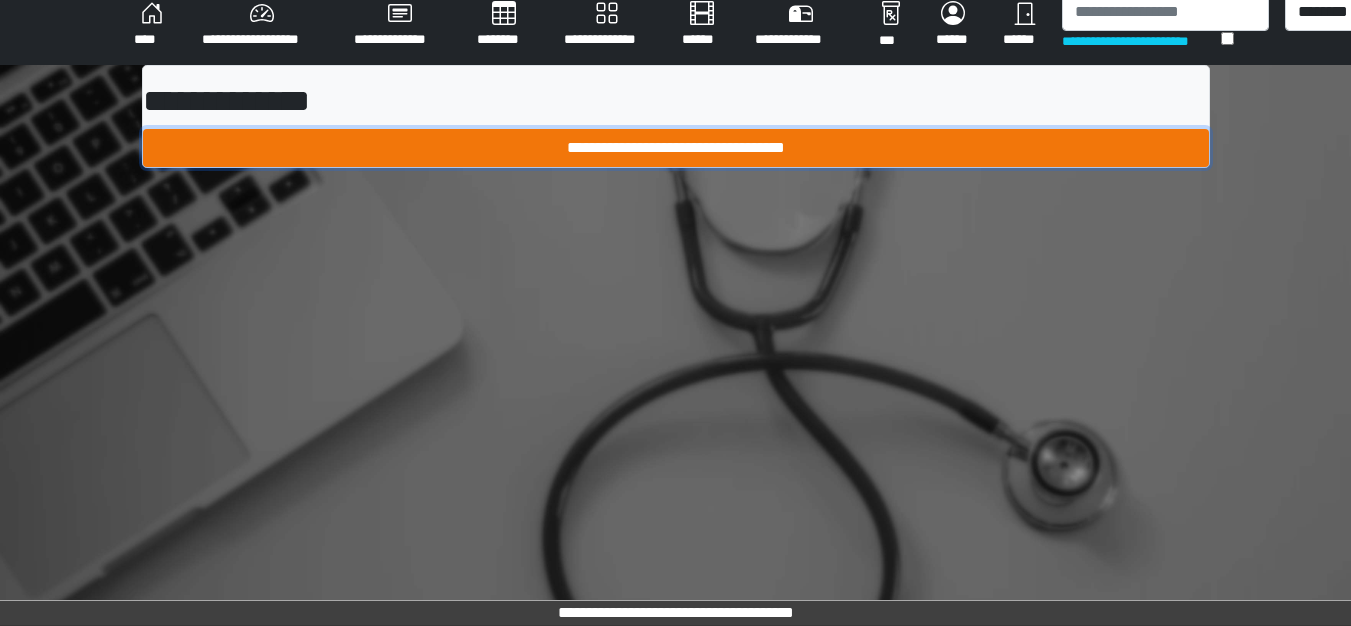 click on "**********" at bounding box center (676, 148) 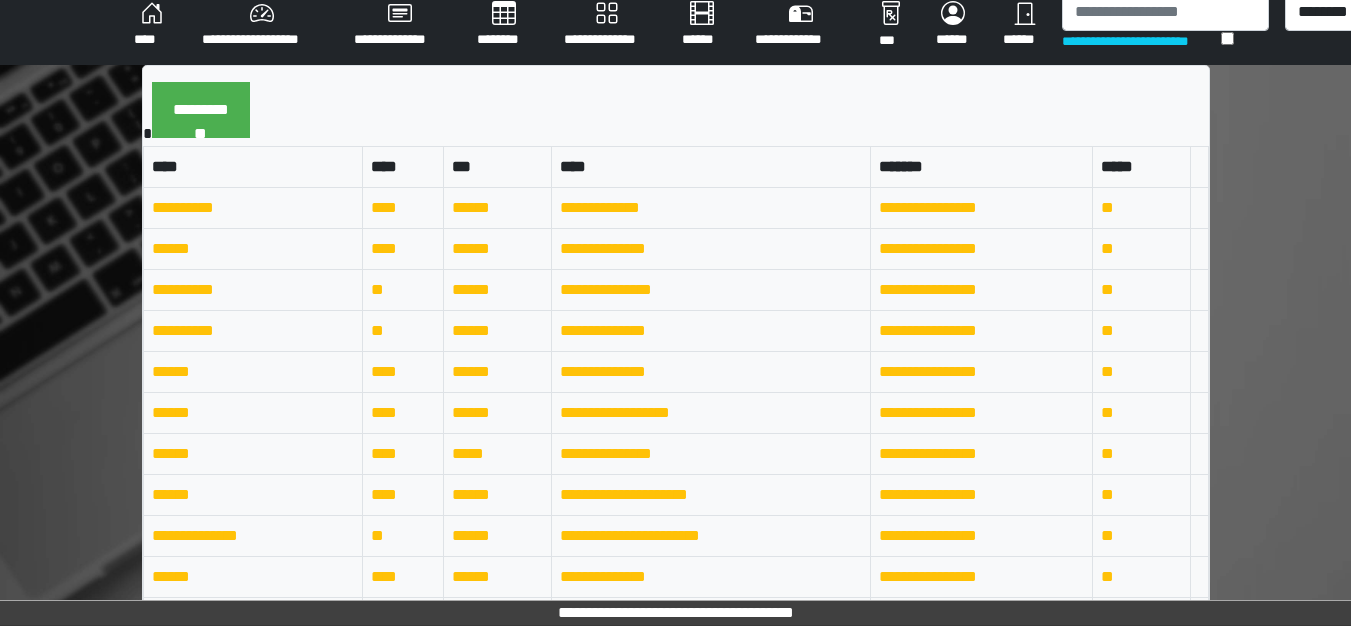 click on "****" at bounding box center (152, 25) 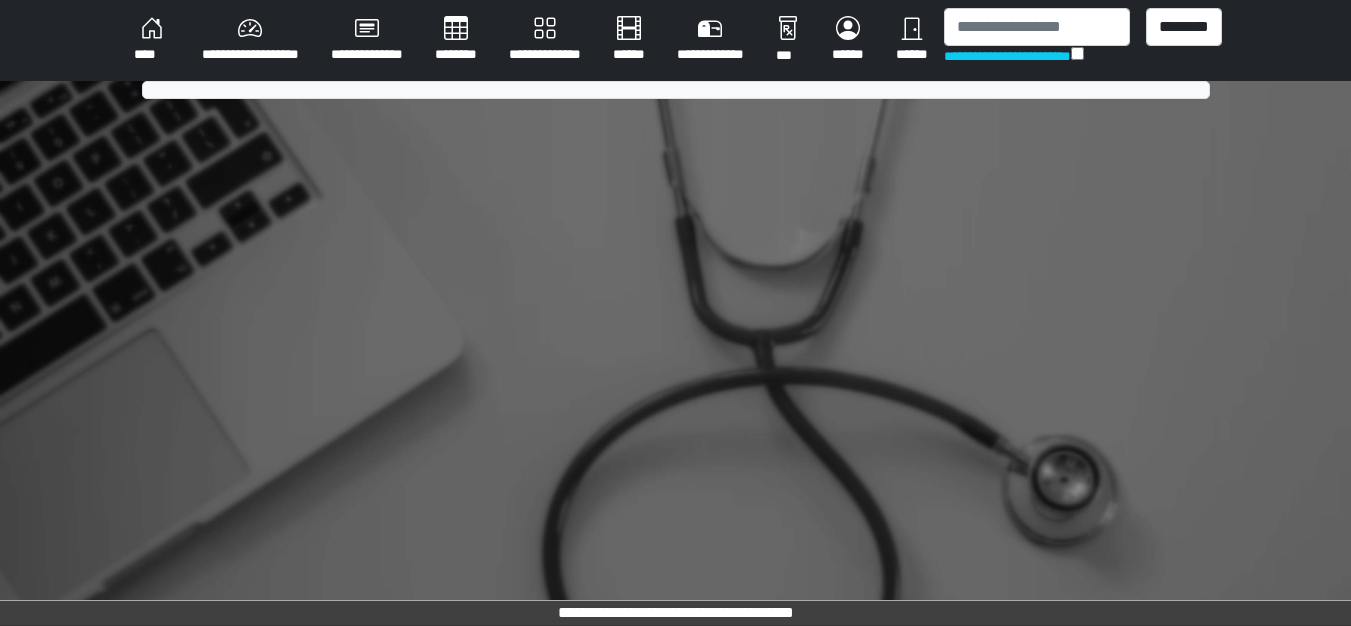 scroll, scrollTop: 0, scrollLeft: 0, axis: both 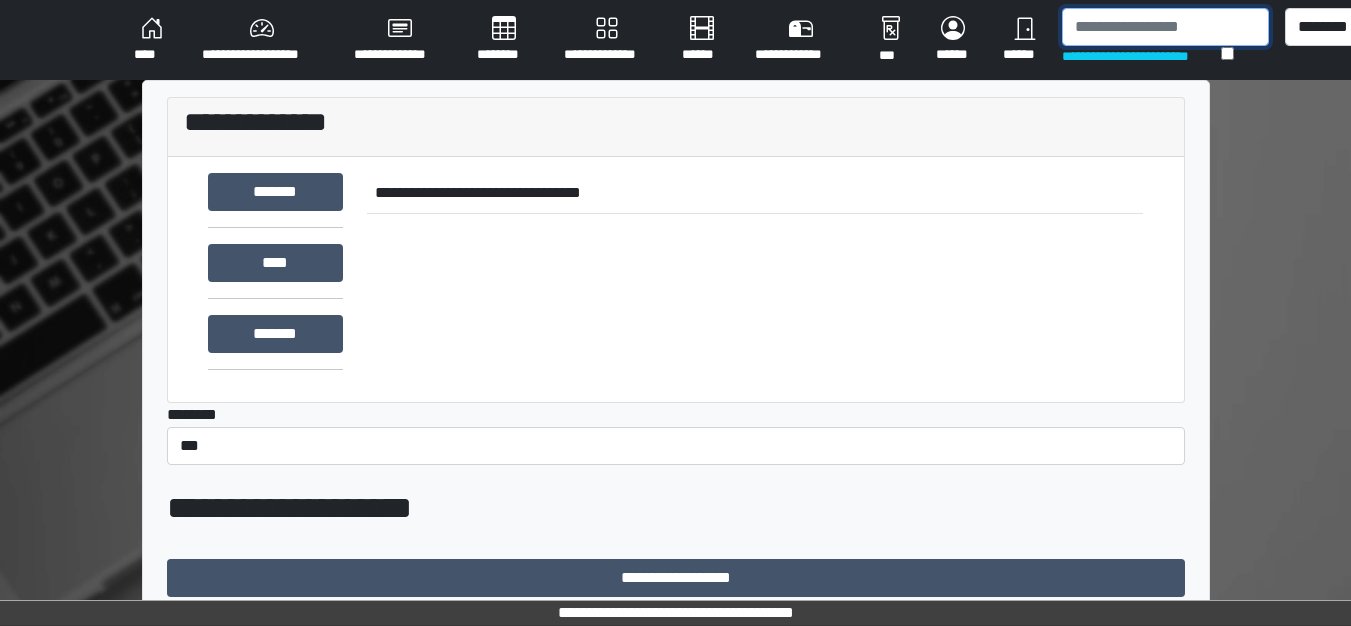 click at bounding box center [1165, 27] 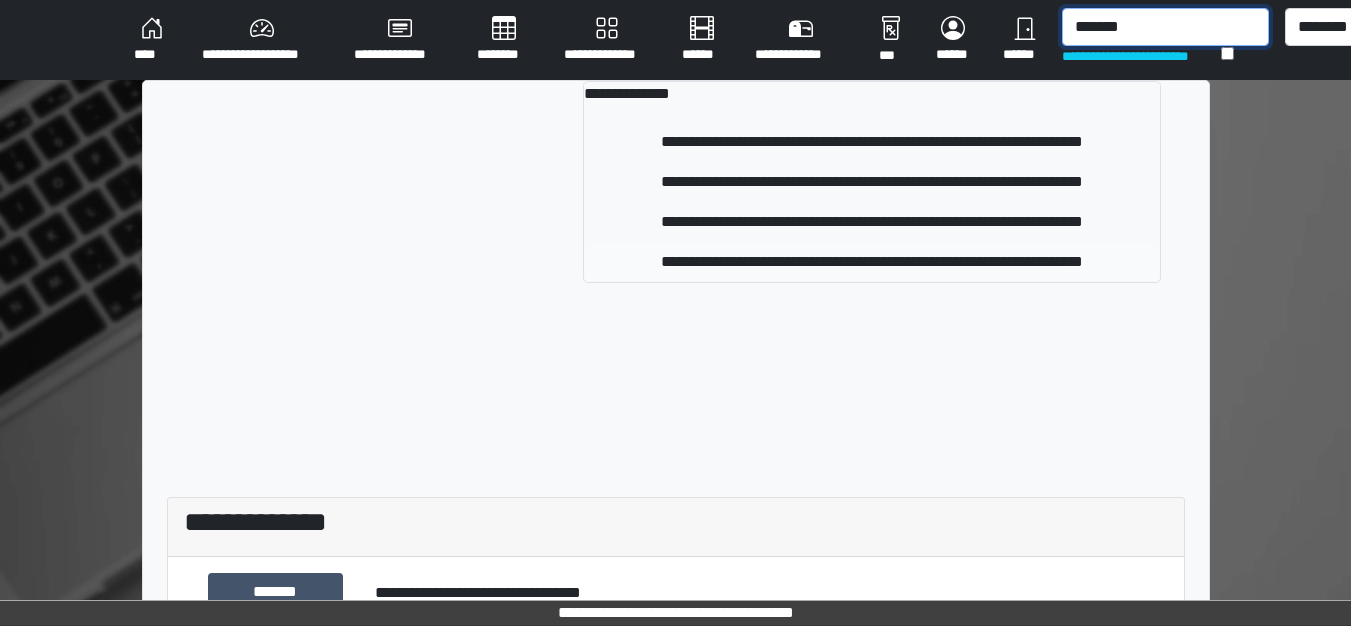 type on "*******" 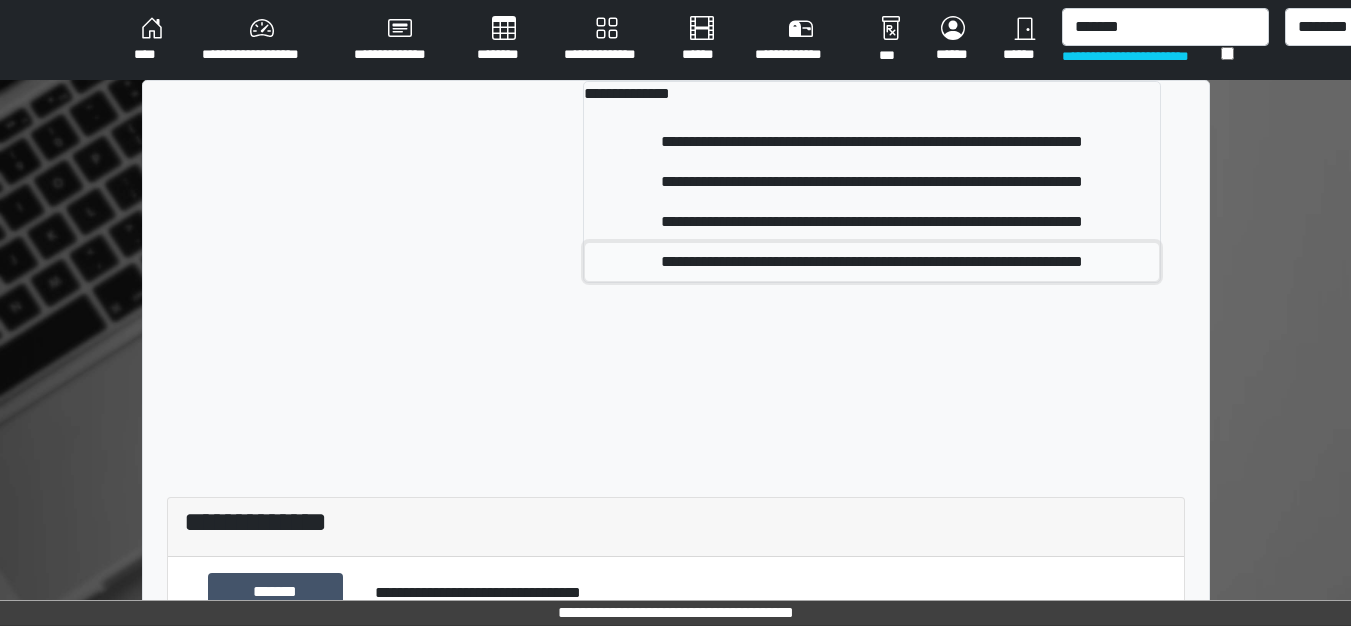 click on "**********" at bounding box center [871, 262] 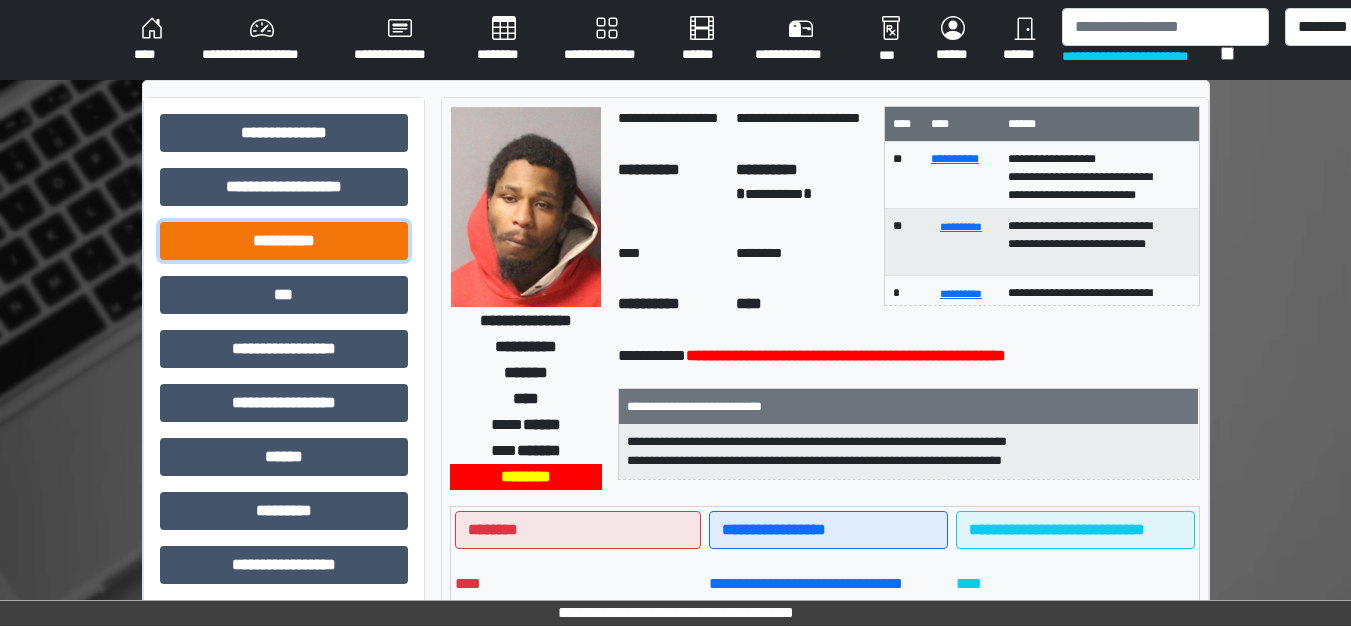click on "**********" at bounding box center [284, 241] 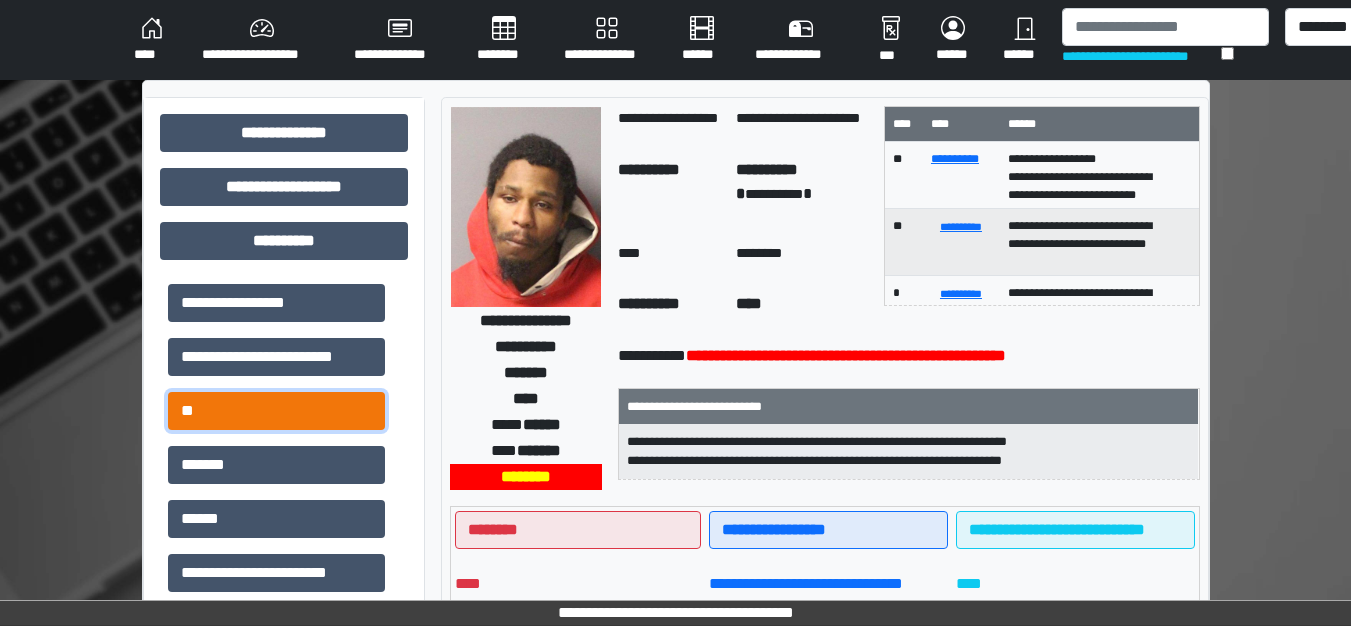 click on "**" at bounding box center (276, 411) 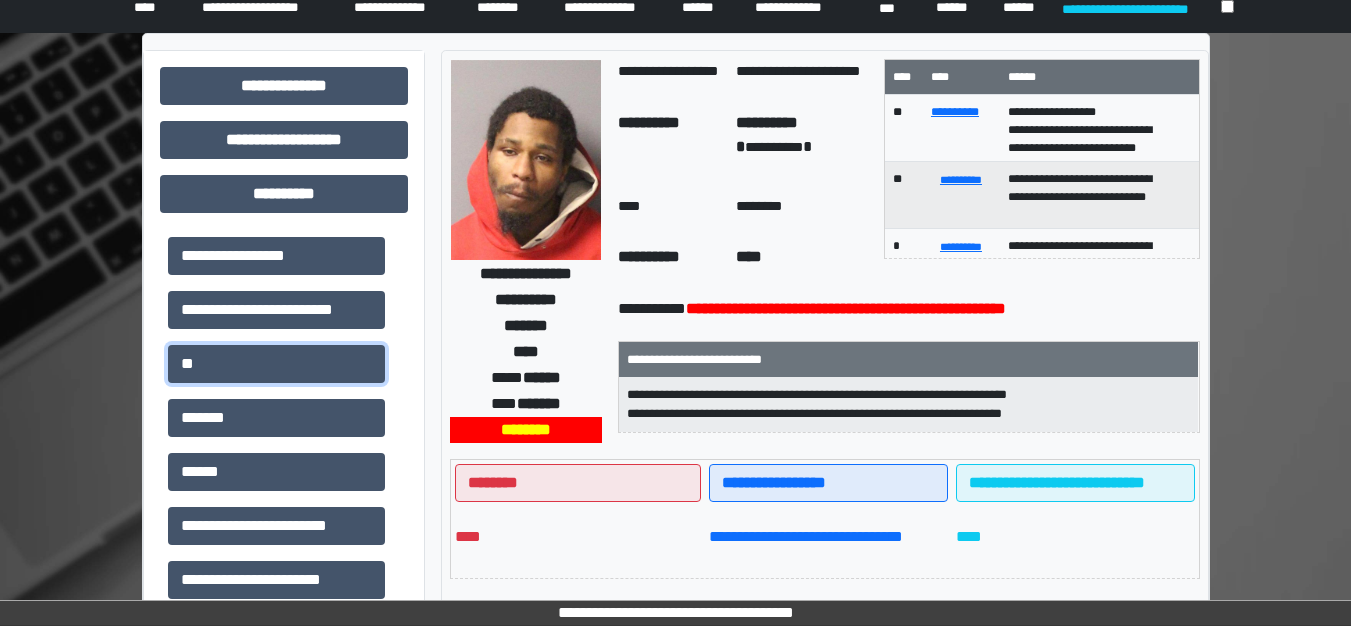 scroll, scrollTop: 0, scrollLeft: 0, axis: both 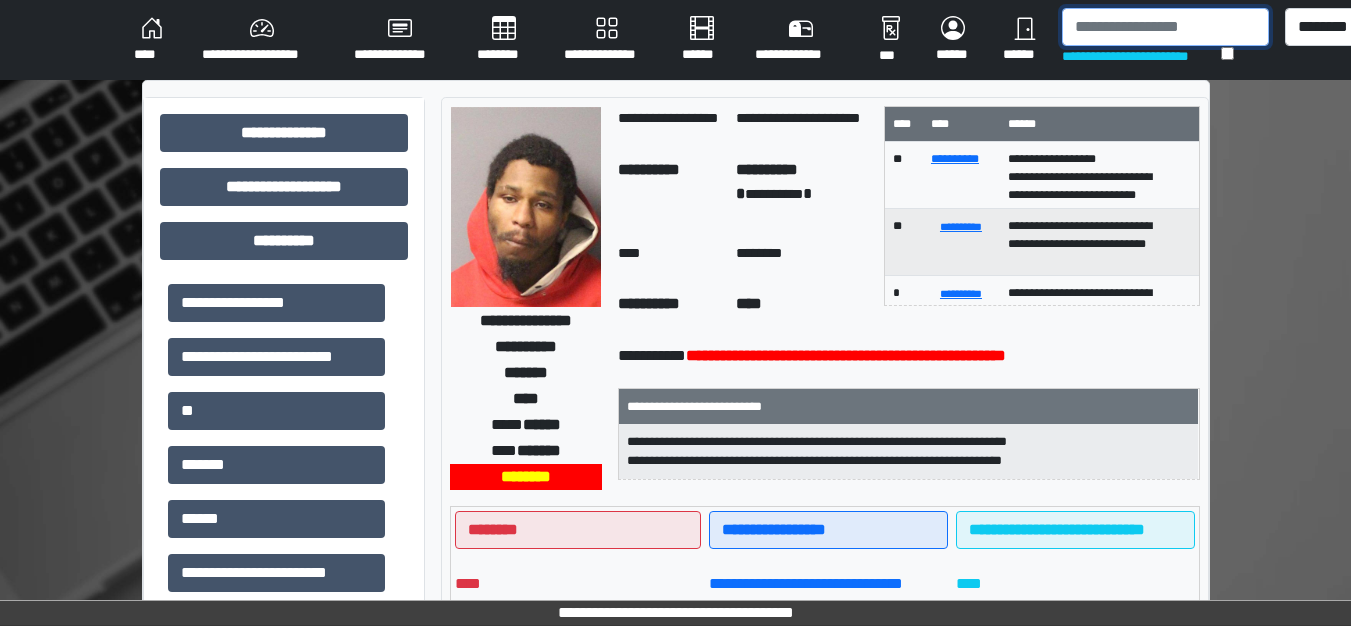 click at bounding box center [1165, 27] 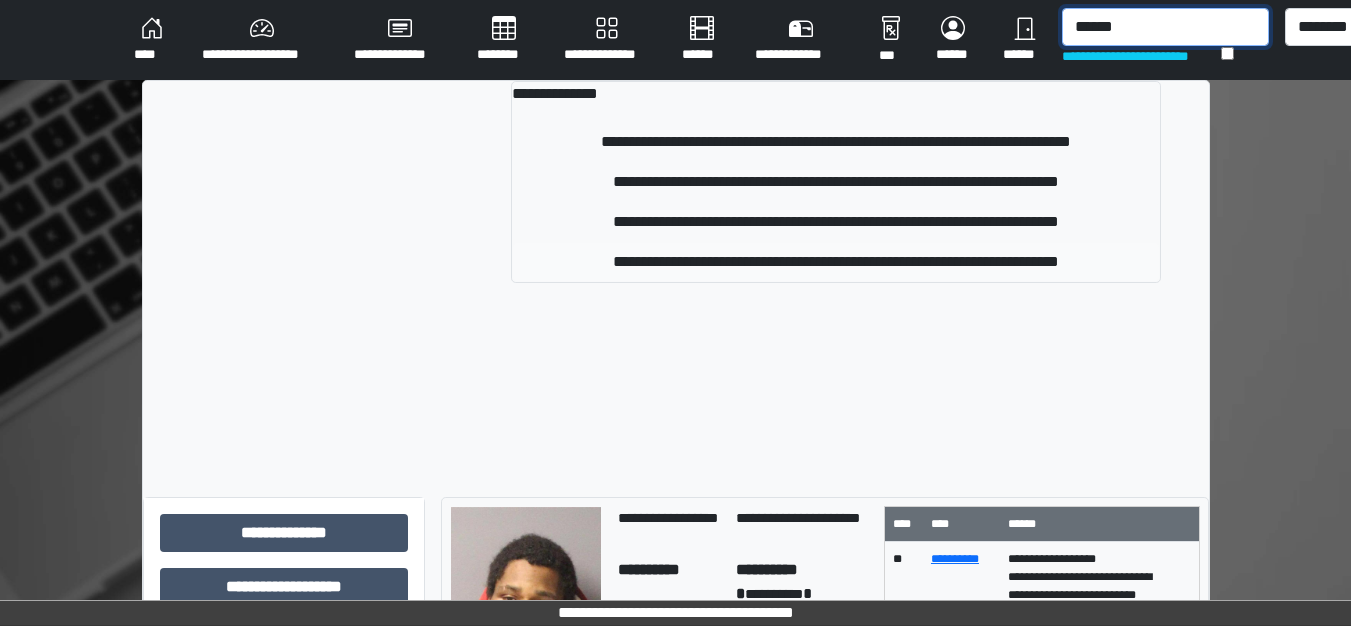 type on "******" 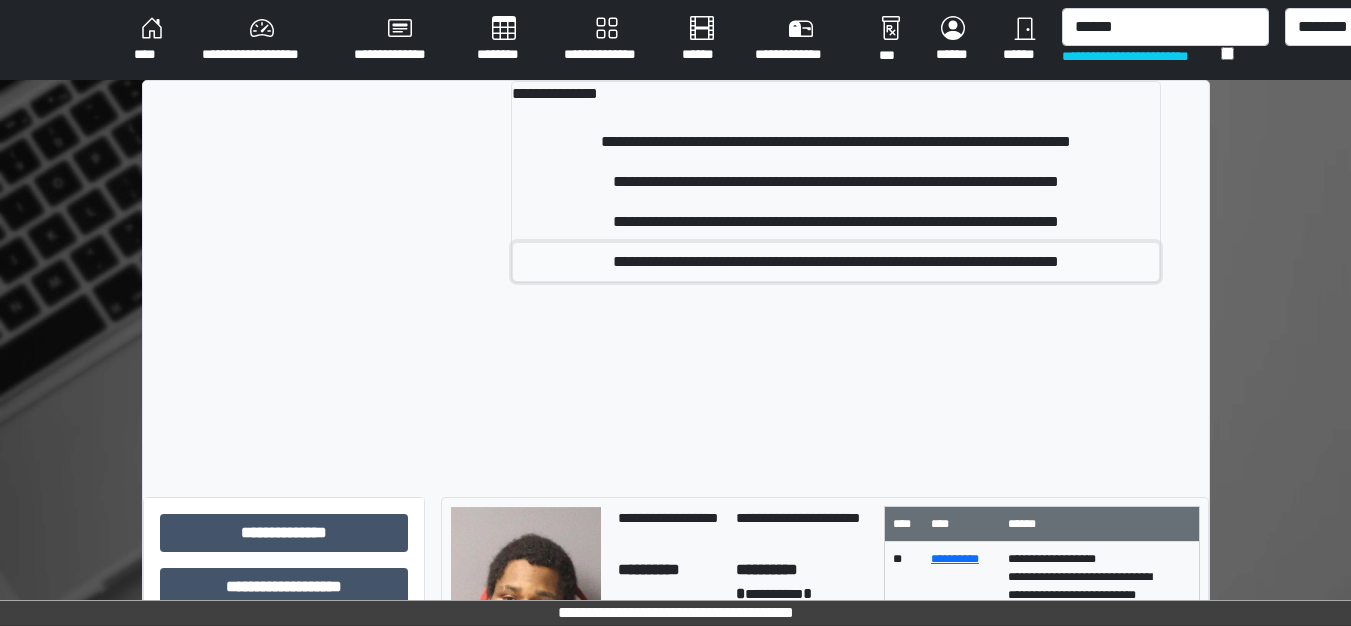 click on "**********" at bounding box center [835, 262] 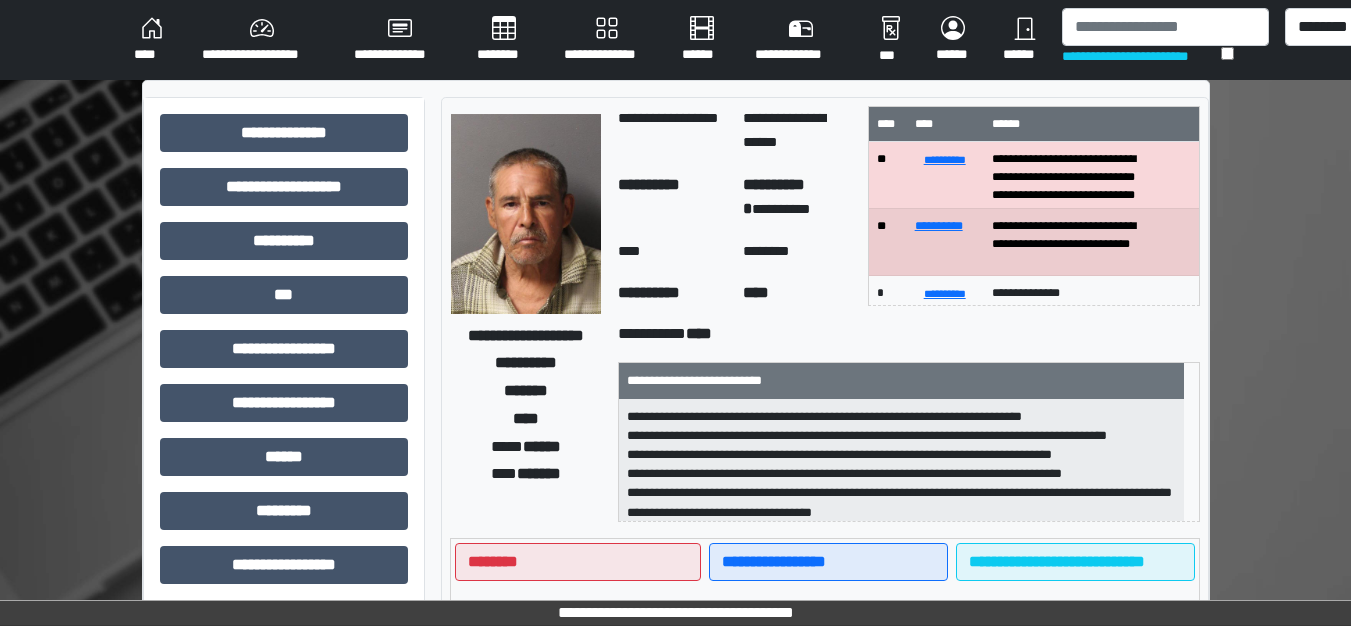 drag, startPoint x: 967, startPoint y: 254, endPoint x: 828, endPoint y: 335, distance: 160.87883 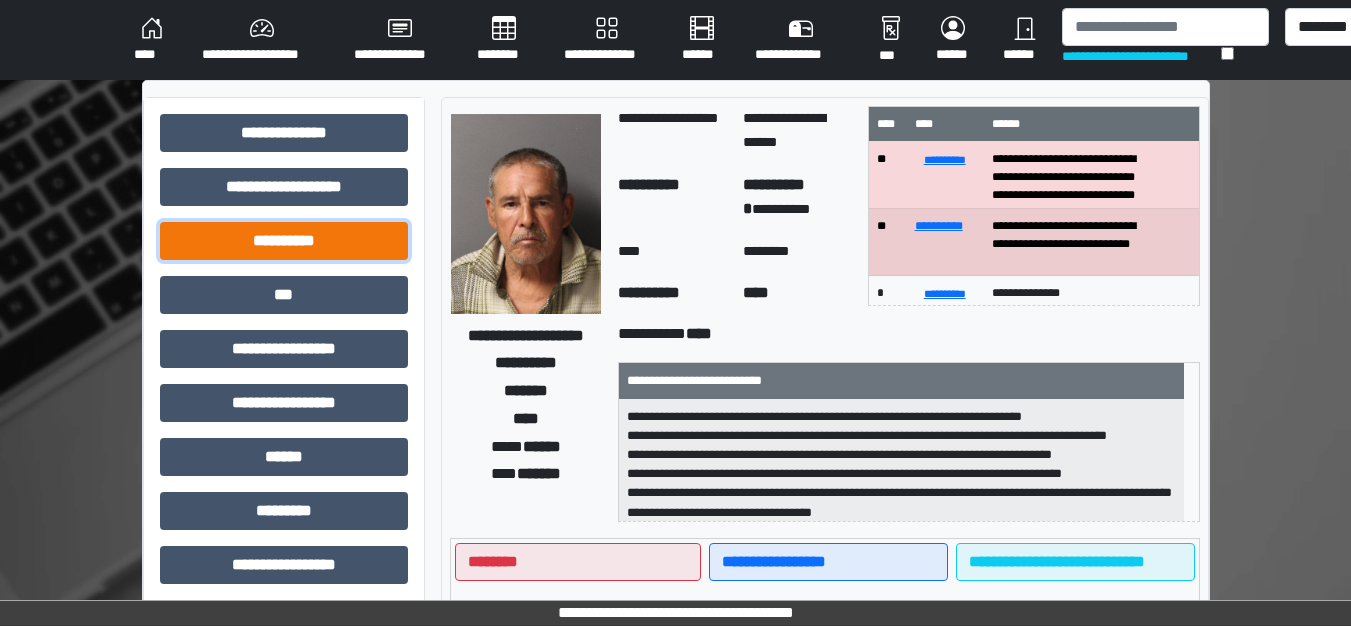 click on "**********" at bounding box center (284, 241) 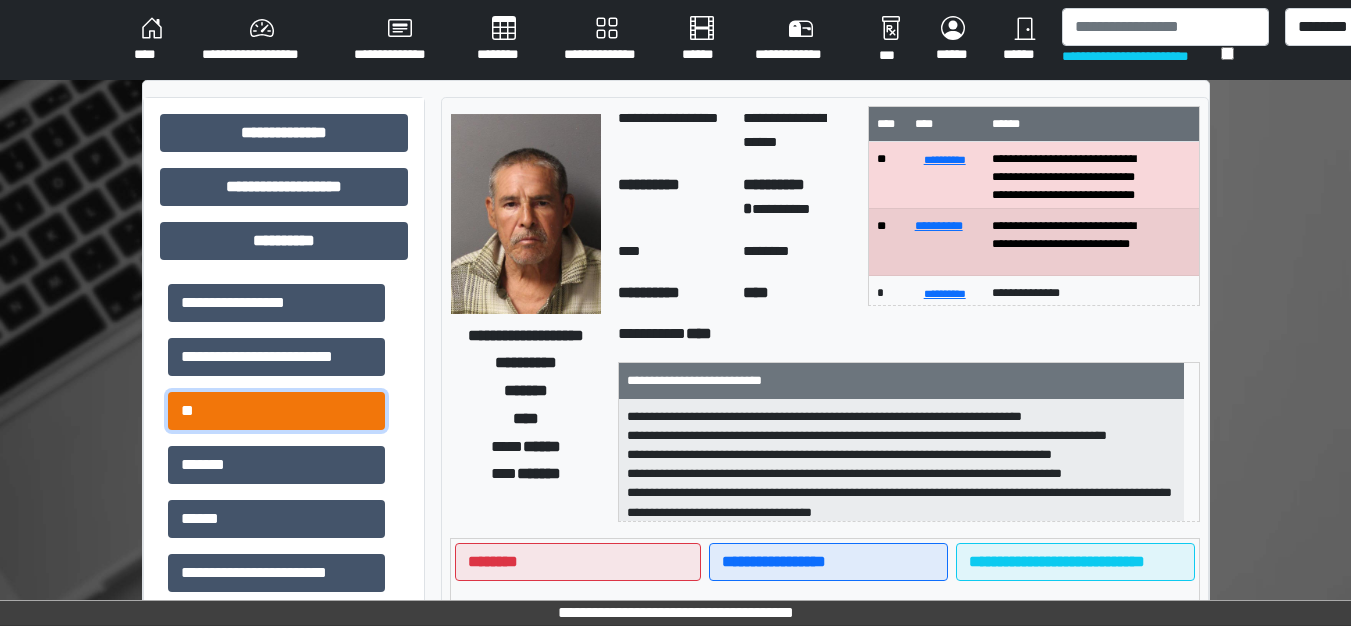 click on "**" at bounding box center (276, 411) 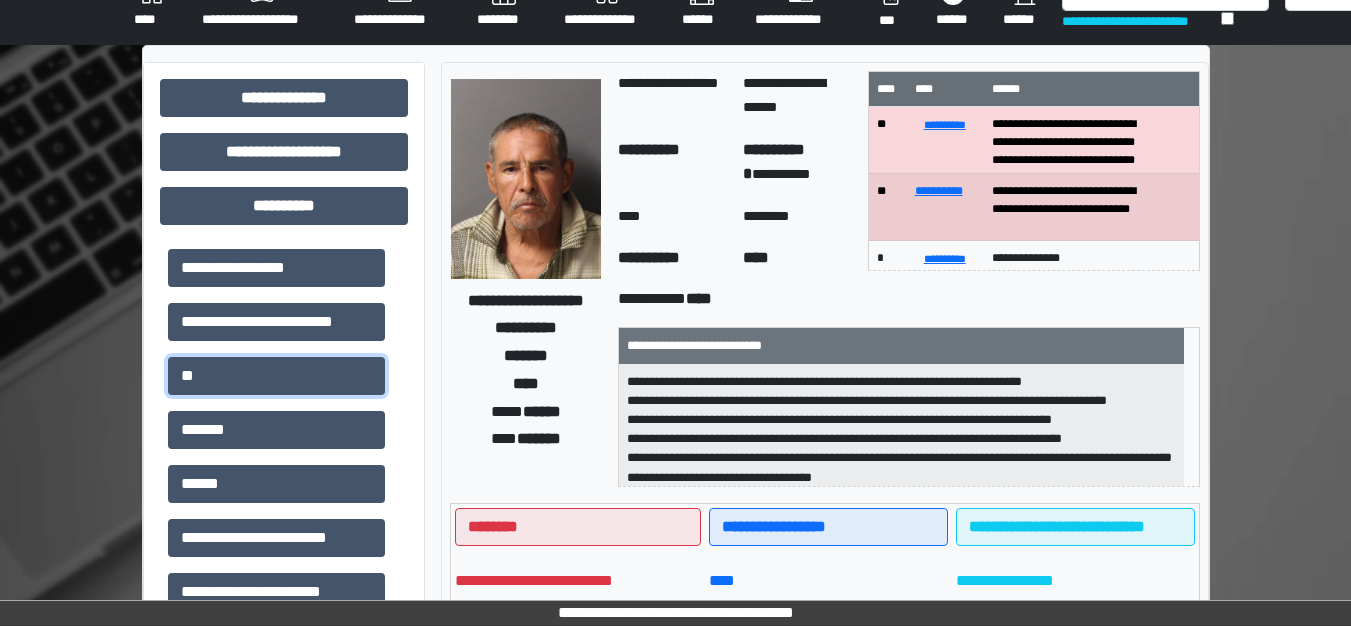 scroll, scrollTop: 0, scrollLeft: 0, axis: both 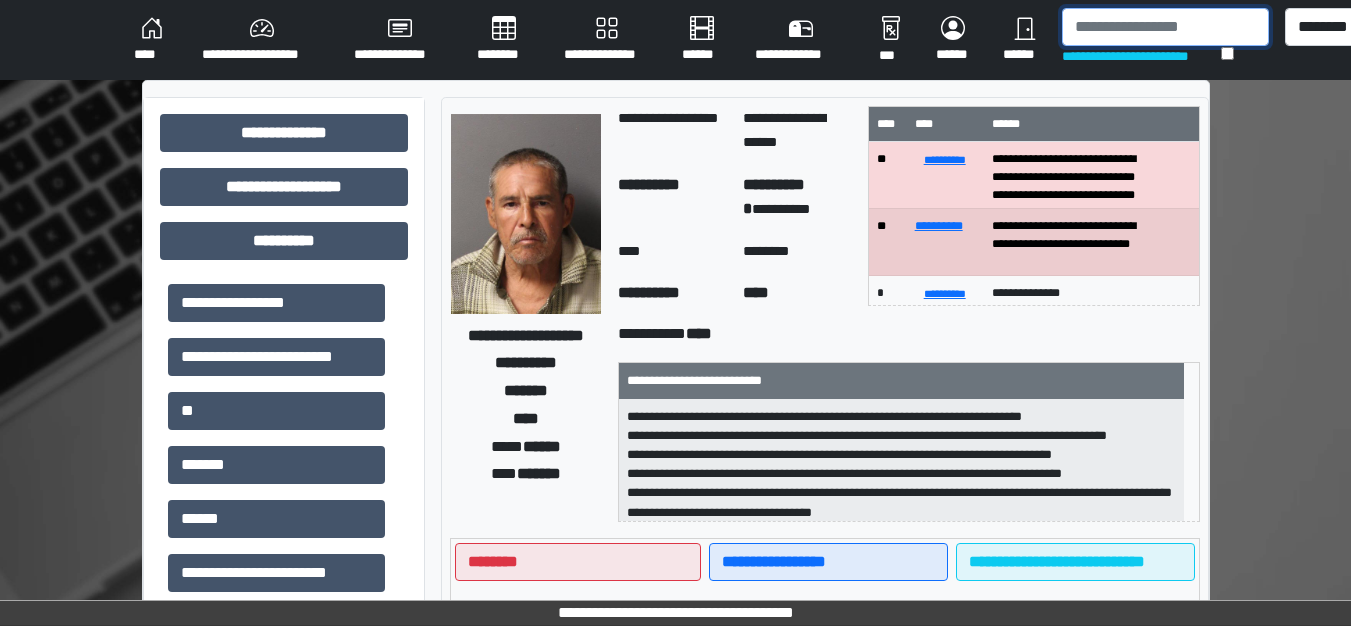click at bounding box center (1165, 27) 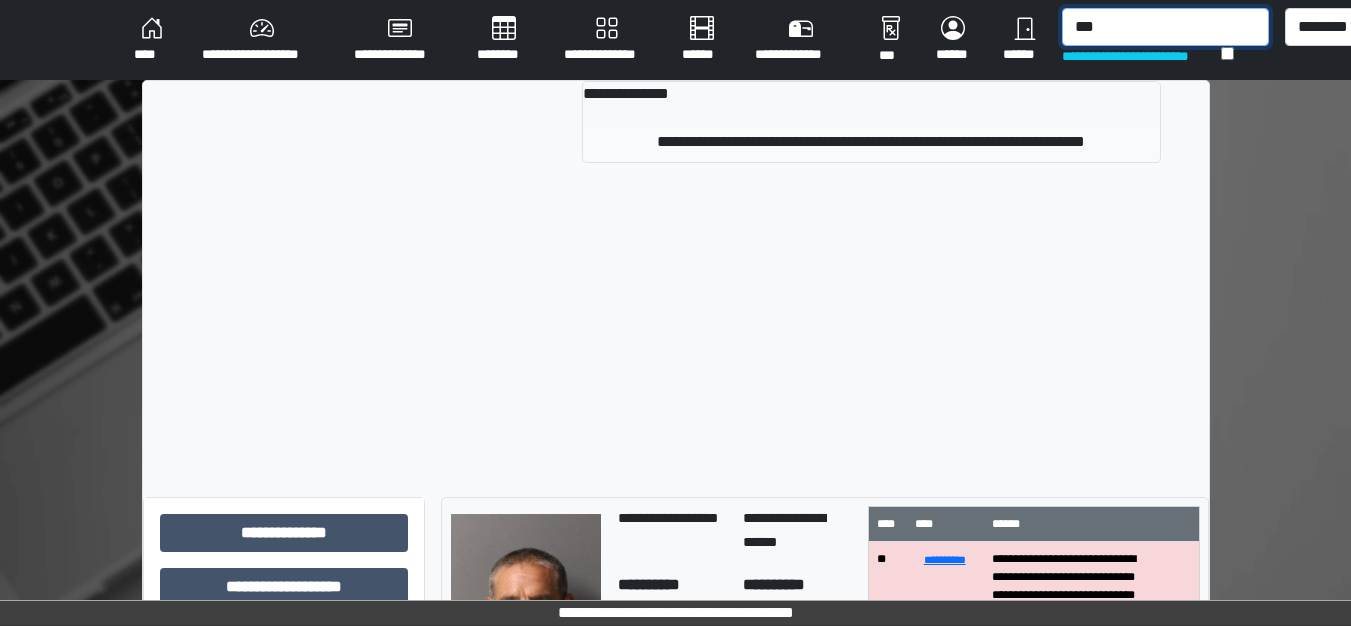type on "***" 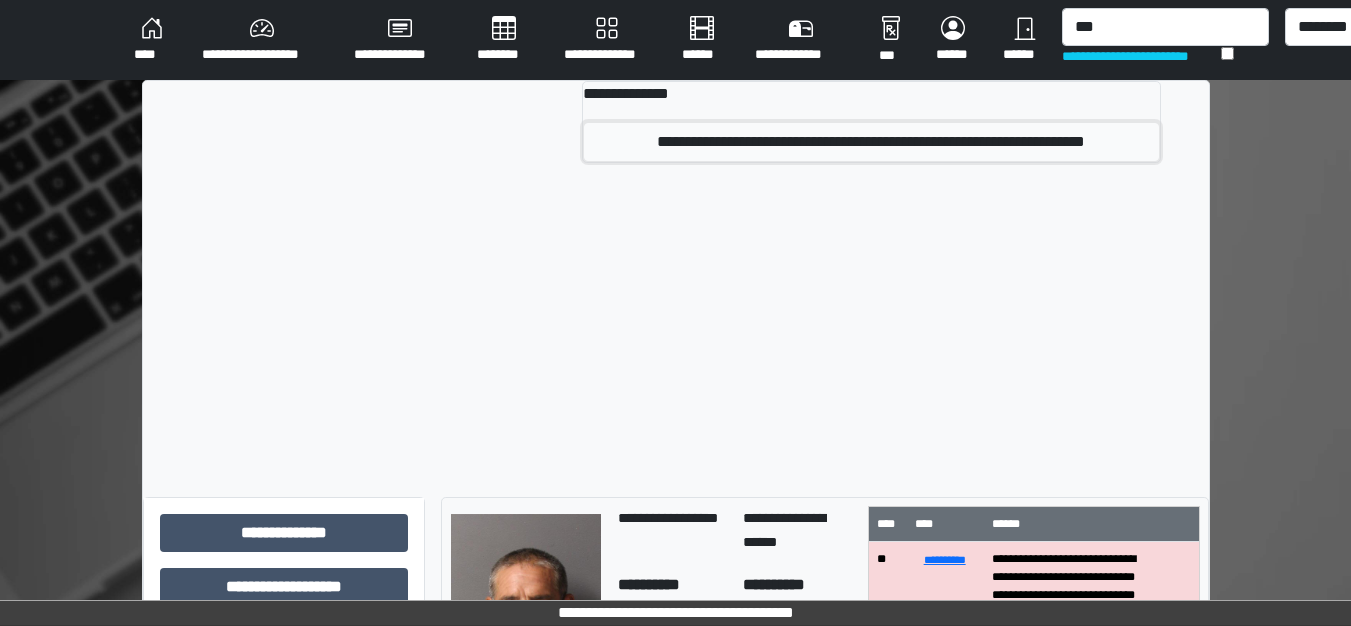 click on "**********" at bounding box center [871, 142] 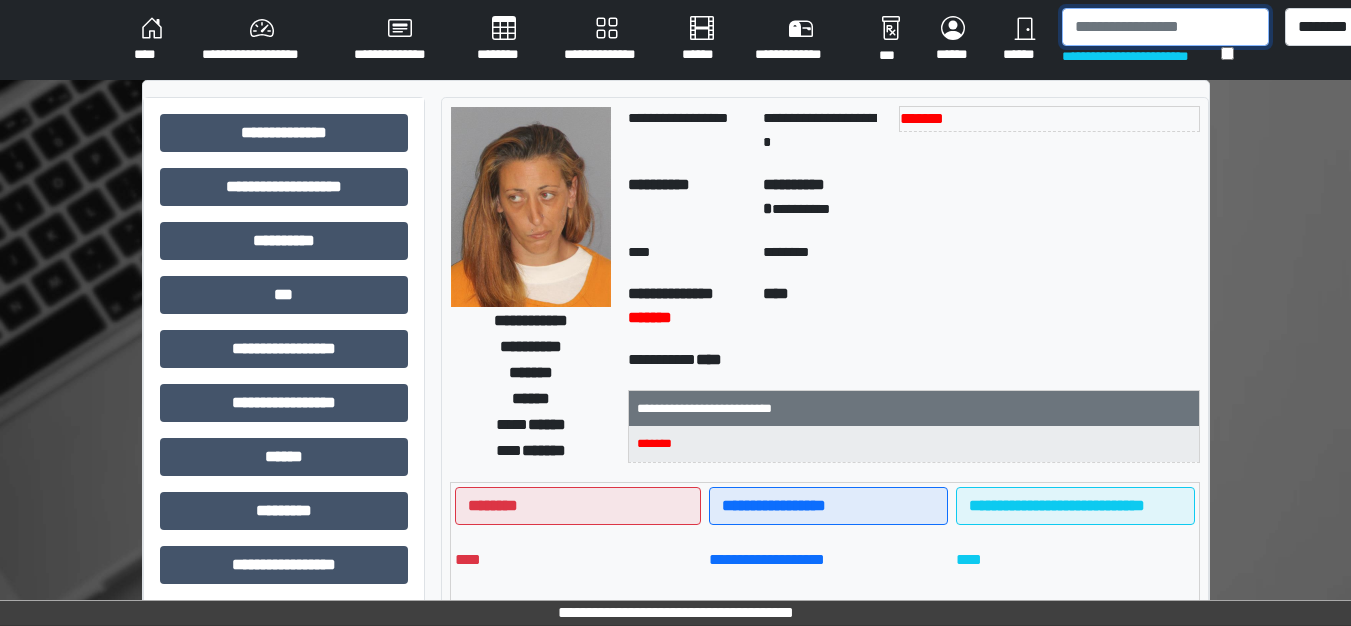 click at bounding box center (1165, 27) 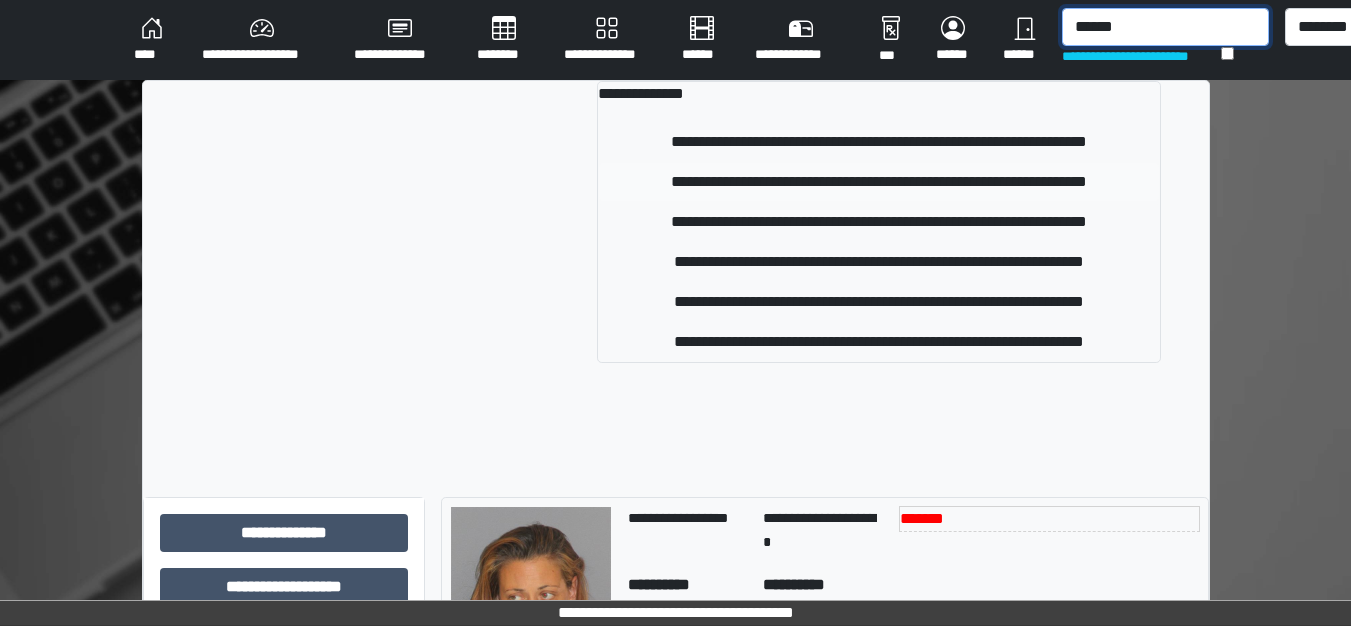 type on "******" 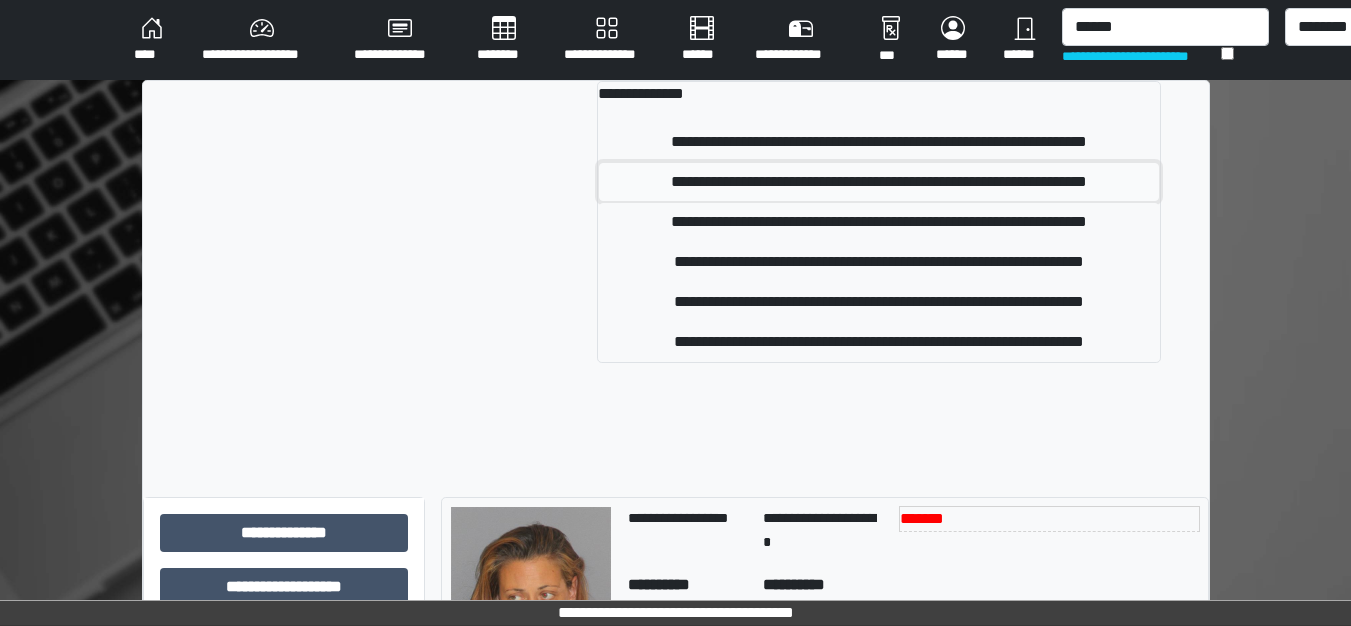 click on "**********" at bounding box center [879, 182] 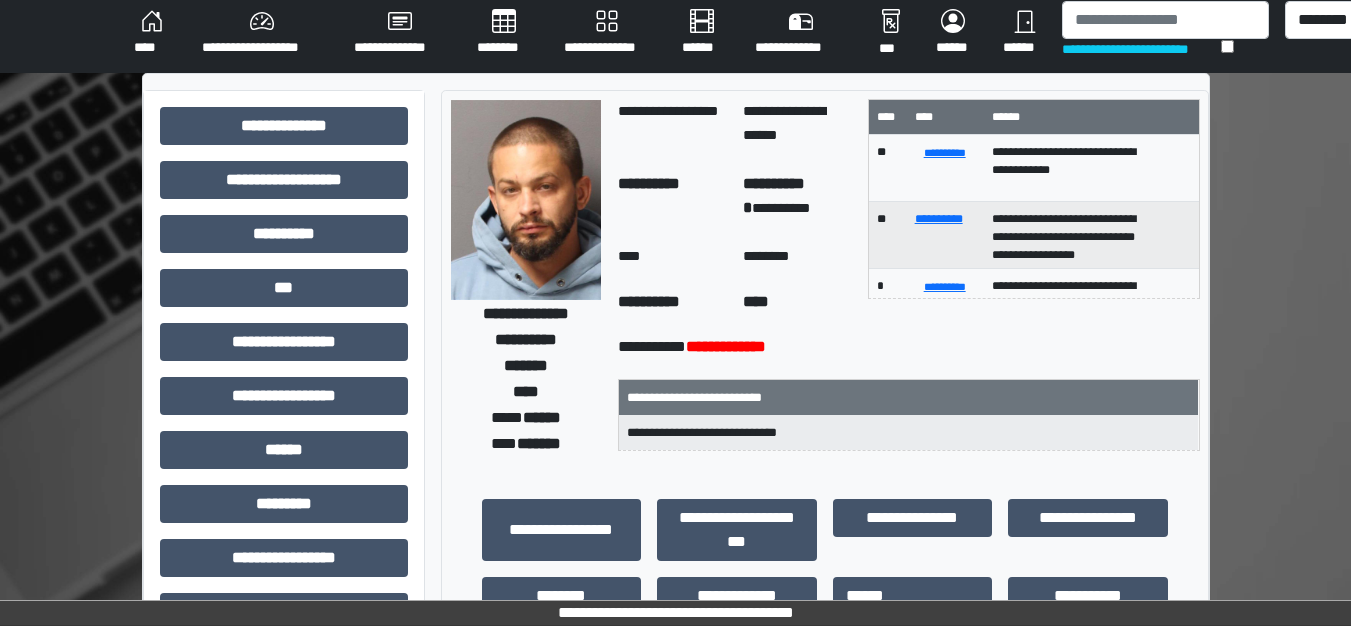scroll, scrollTop: 0, scrollLeft: 0, axis: both 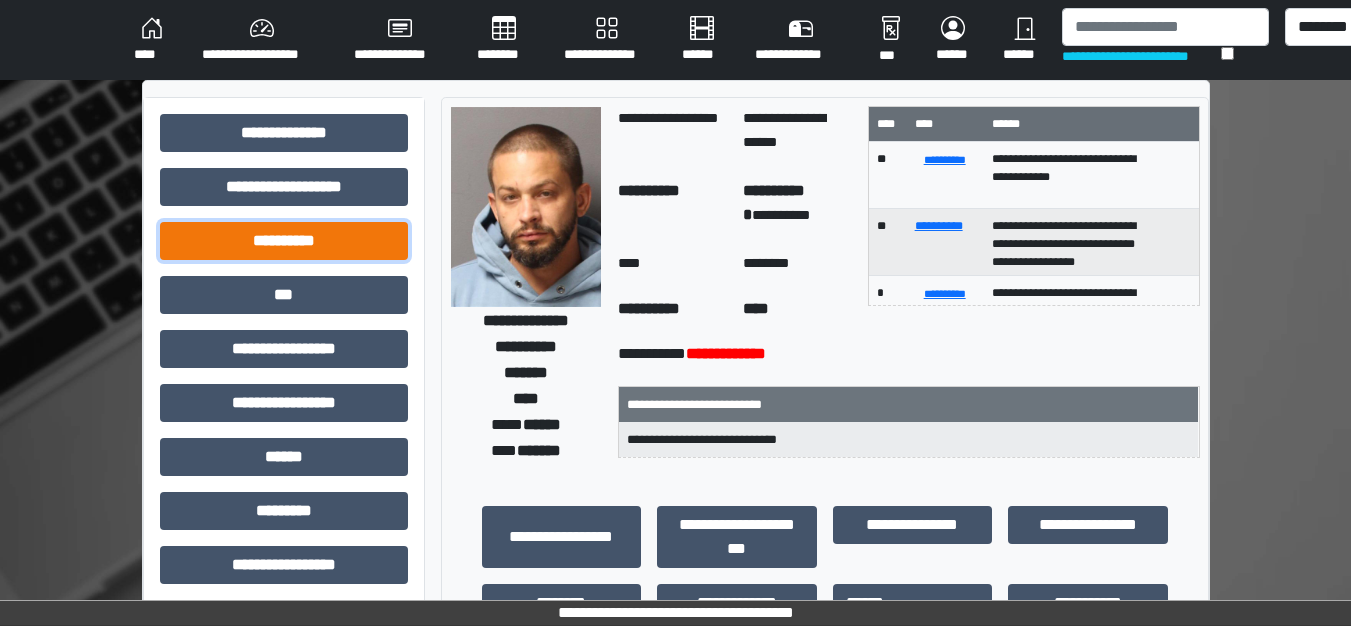 click on "**********" at bounding box center [284, 241] 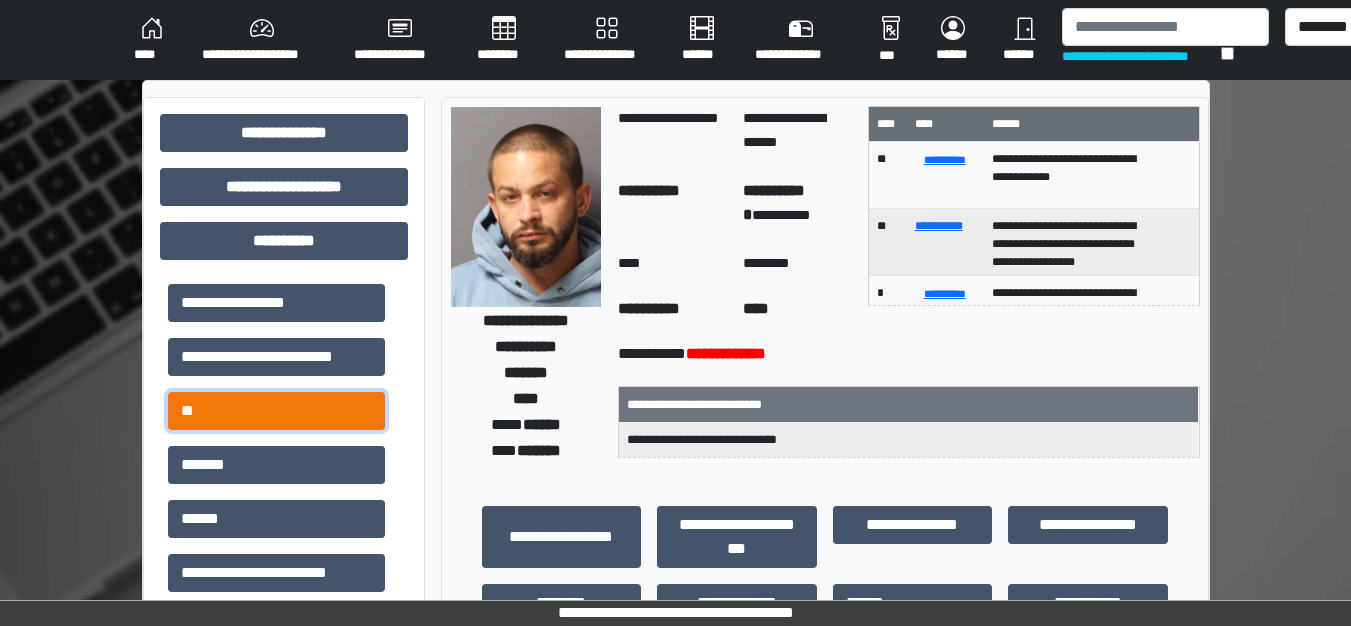 click on "**" at bounding box center [276, 411] 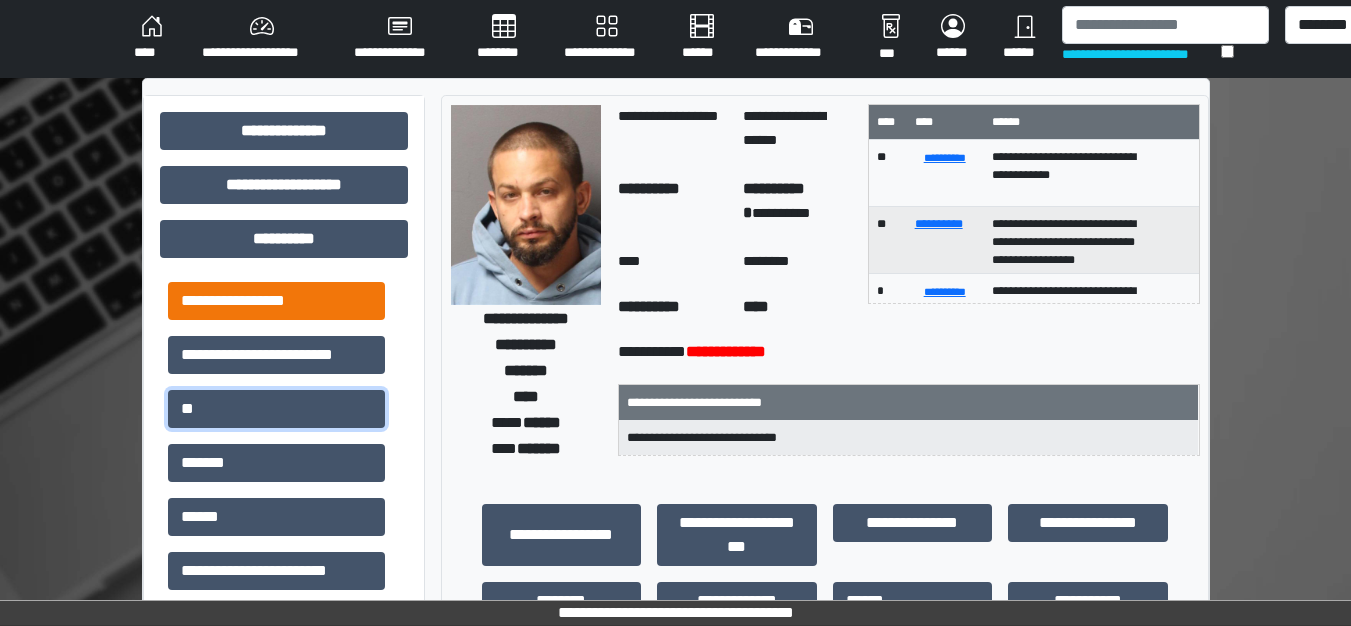 scroll, scrollTop: 0, scrollLeft: 0, axis: both 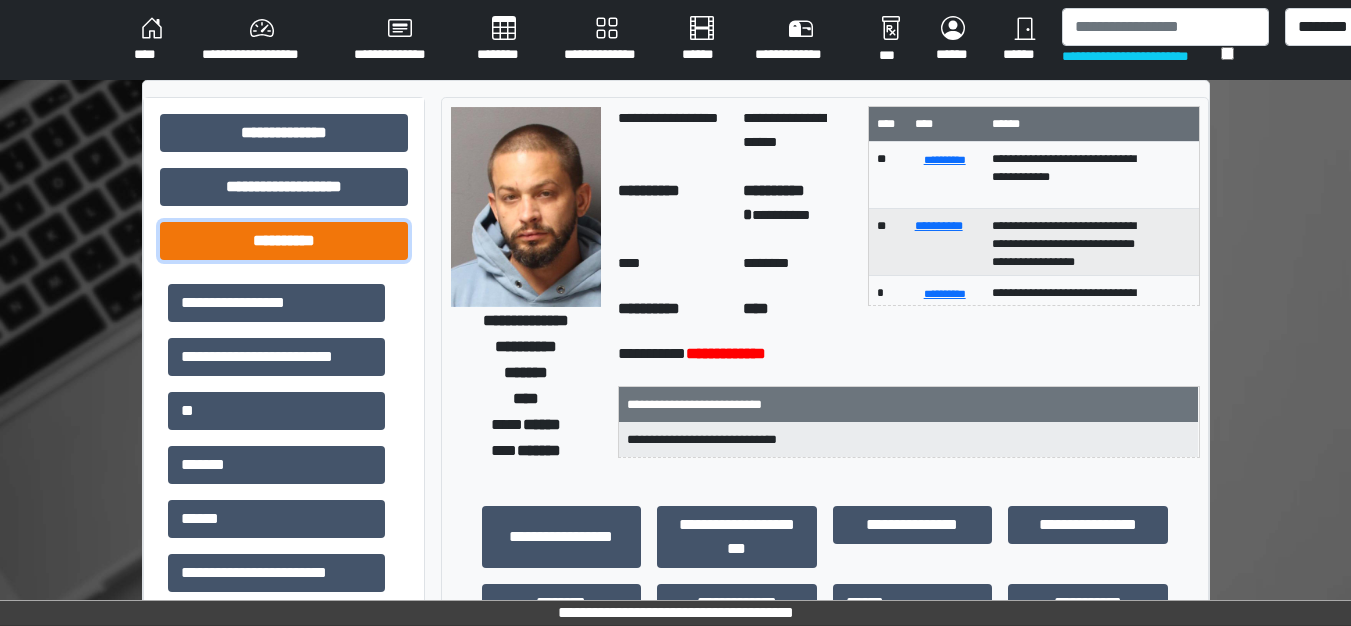 click on "**********" at bounding box center [284, 241] 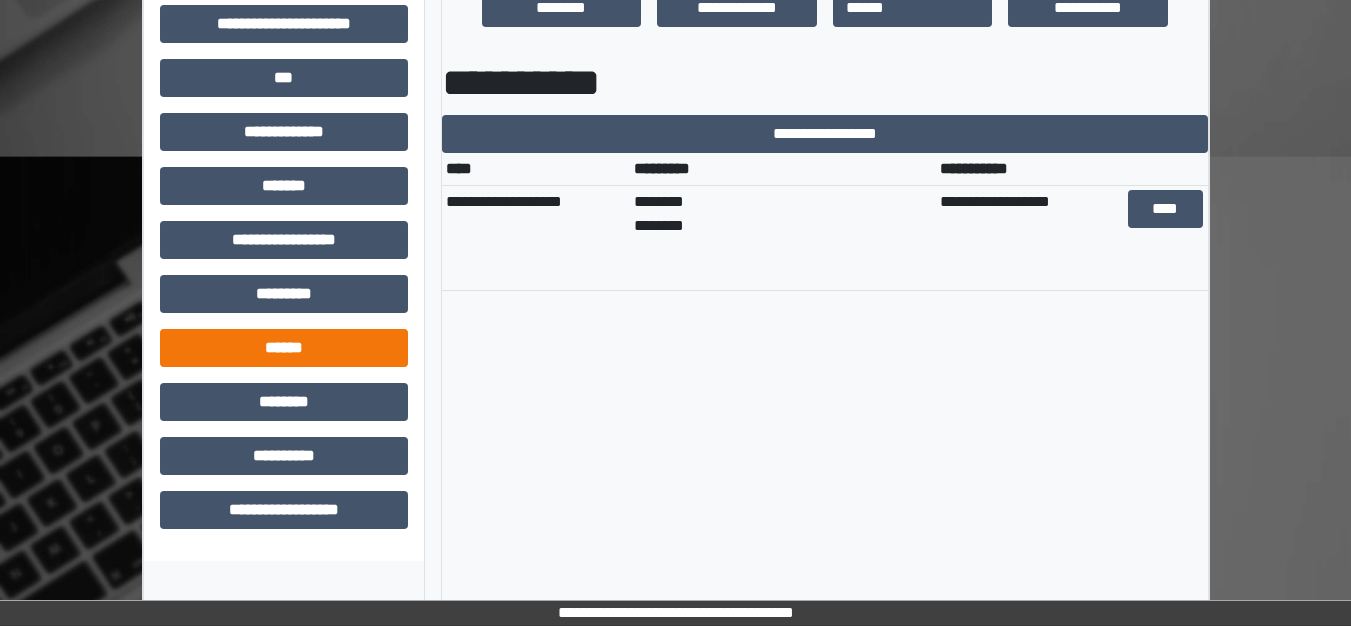 scroll, scrollTop: 600, scrollLeft: 0, axis: vertical 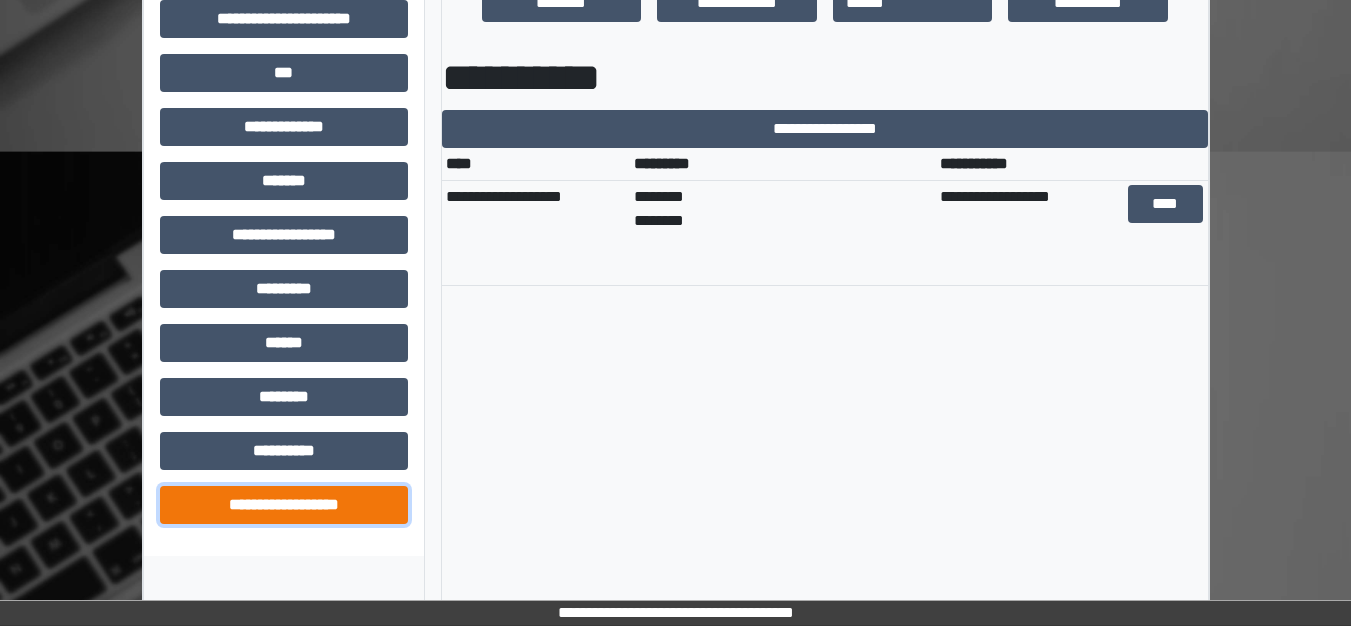 click on "**********" at bounding box center (284, 505) 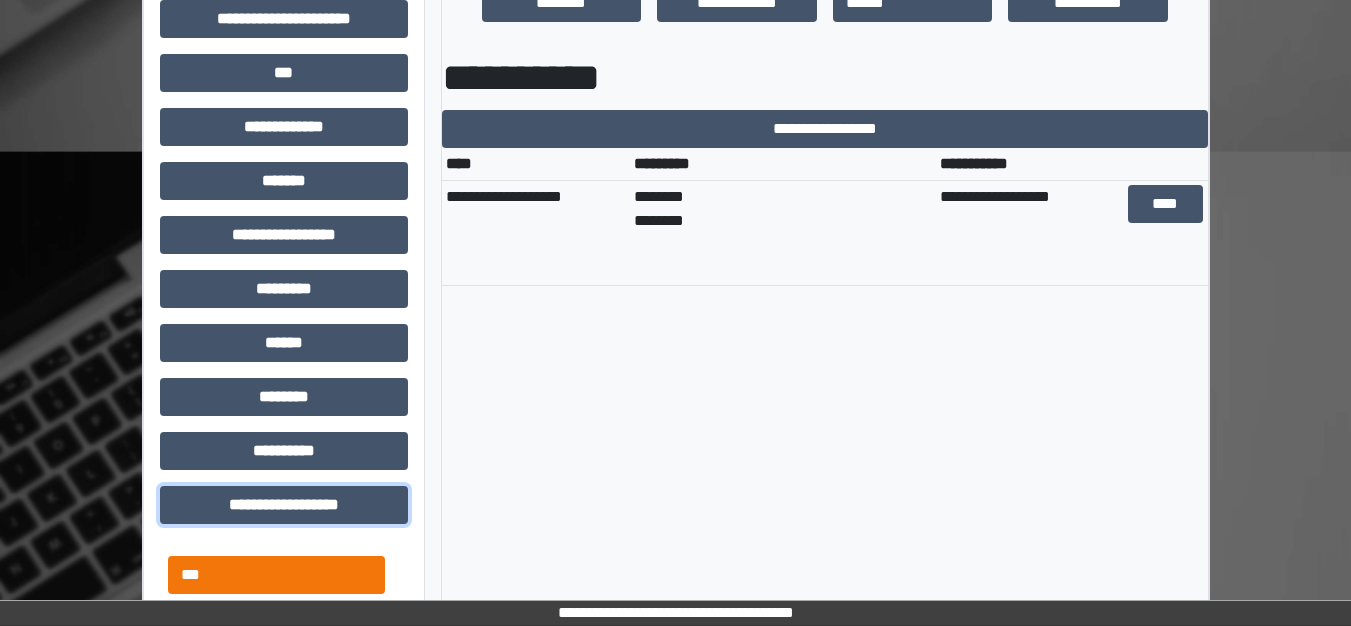 scroll, scrollTop: 0, scrollLeft: 0, axis: both 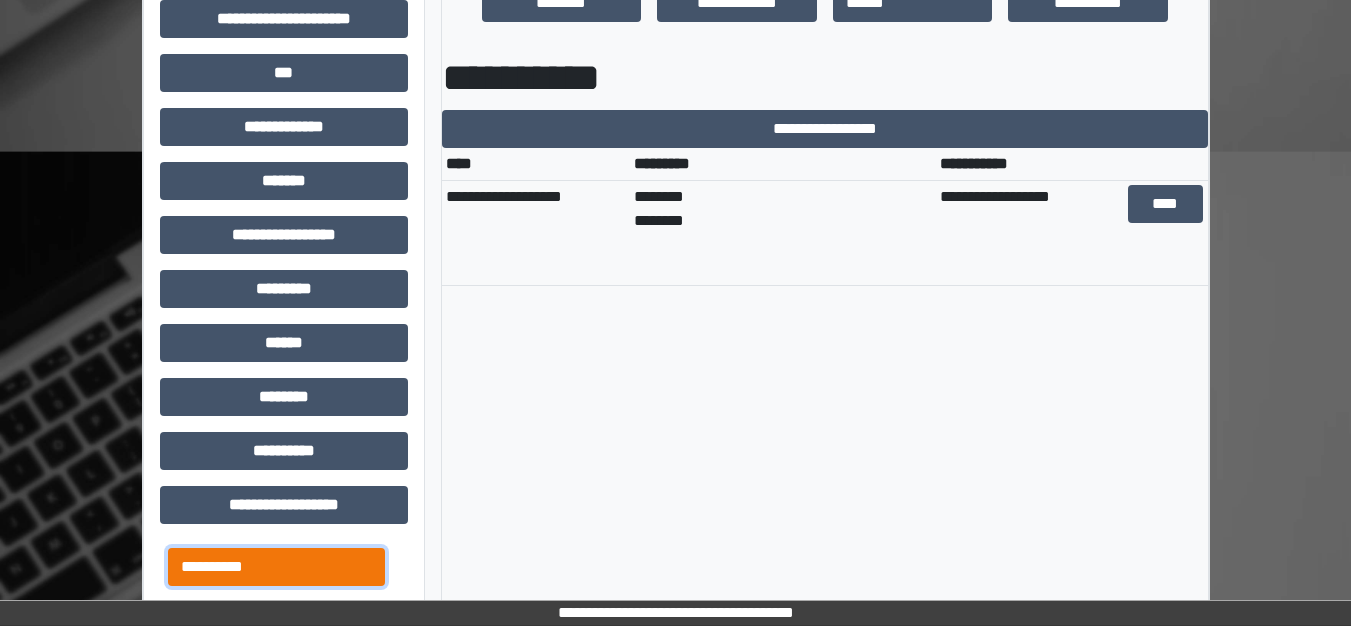 click on "**********" at bounding box center (276, 567) 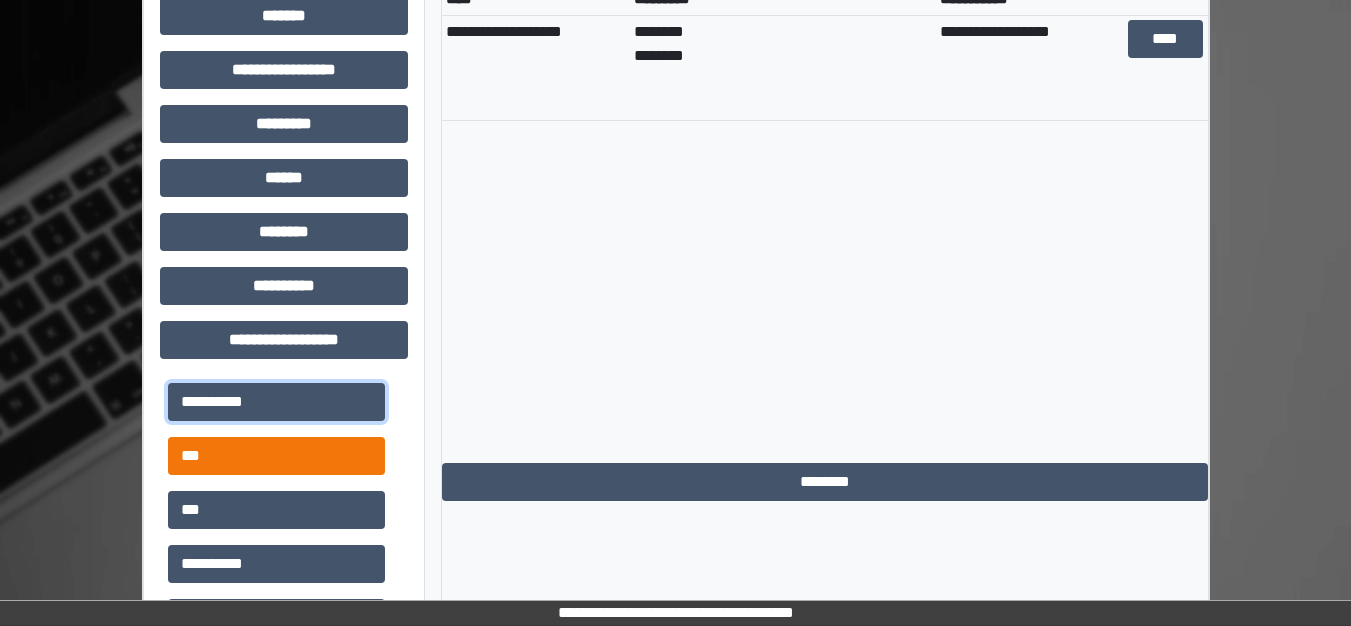 scroll, scrollTop: 800, scrollLeft: 0, axis: vertical 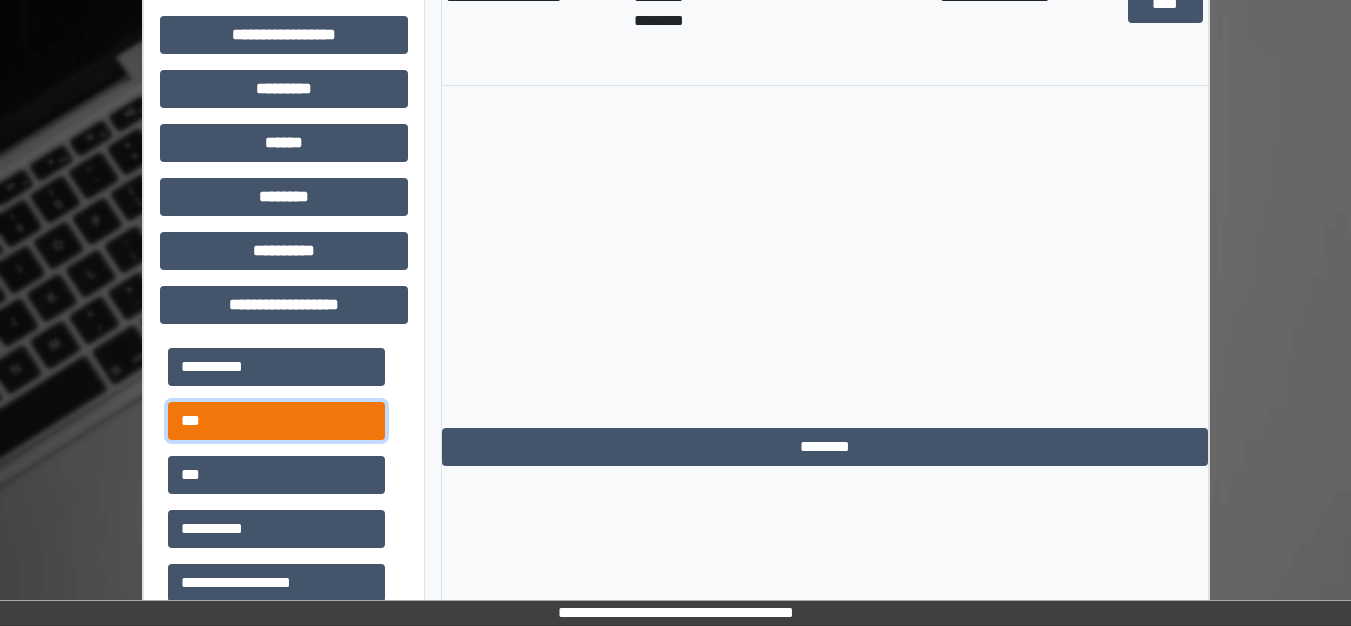 click on "***" at bounding box center (276, 421) 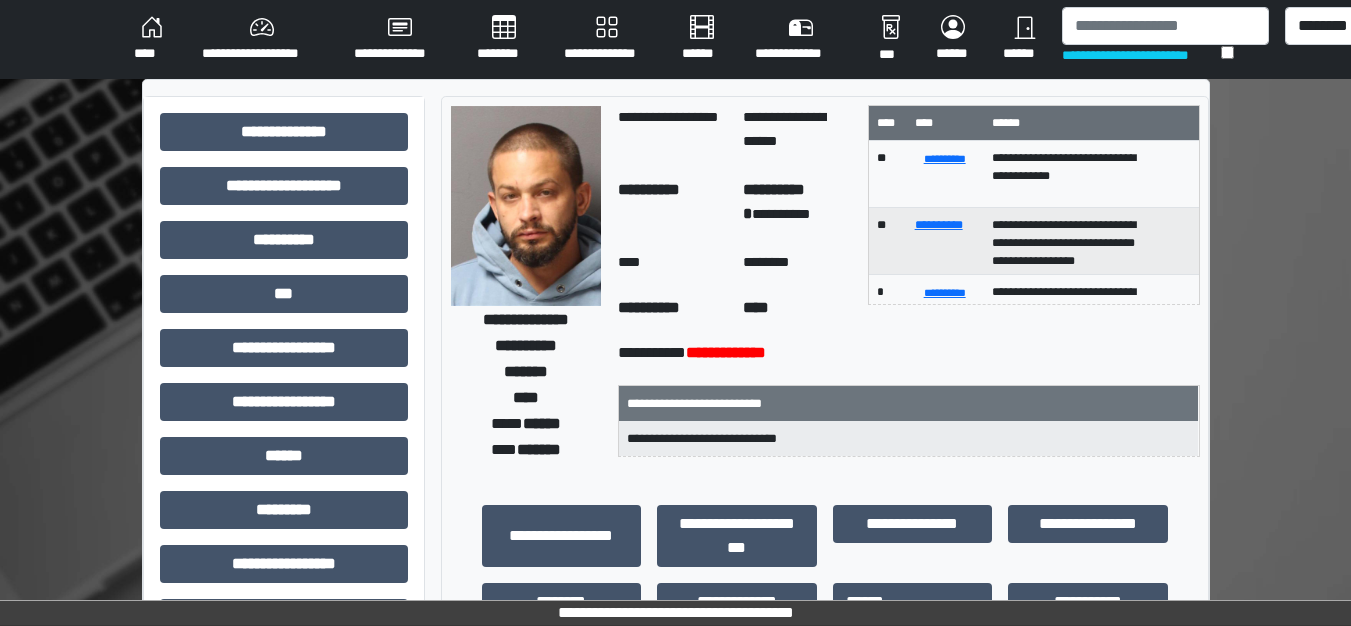 scroll, scrollTop: 0, scrollLeft: 0, axis: both 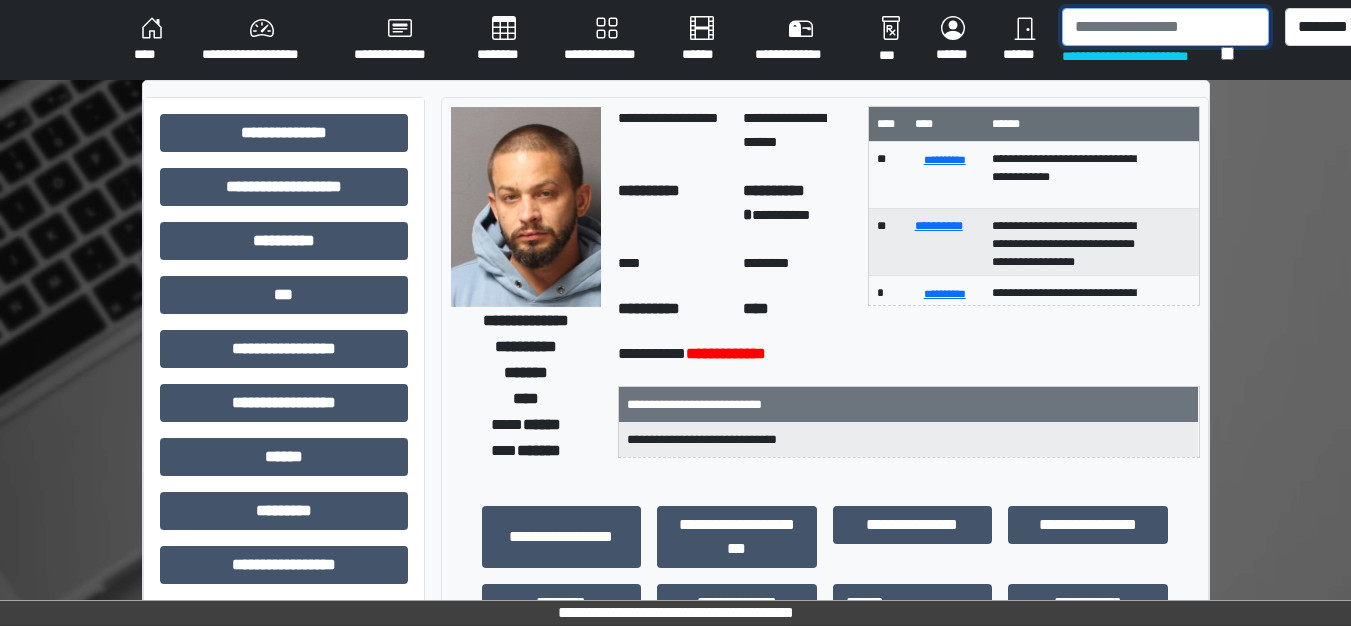 click at bounding box center (1165, 27) 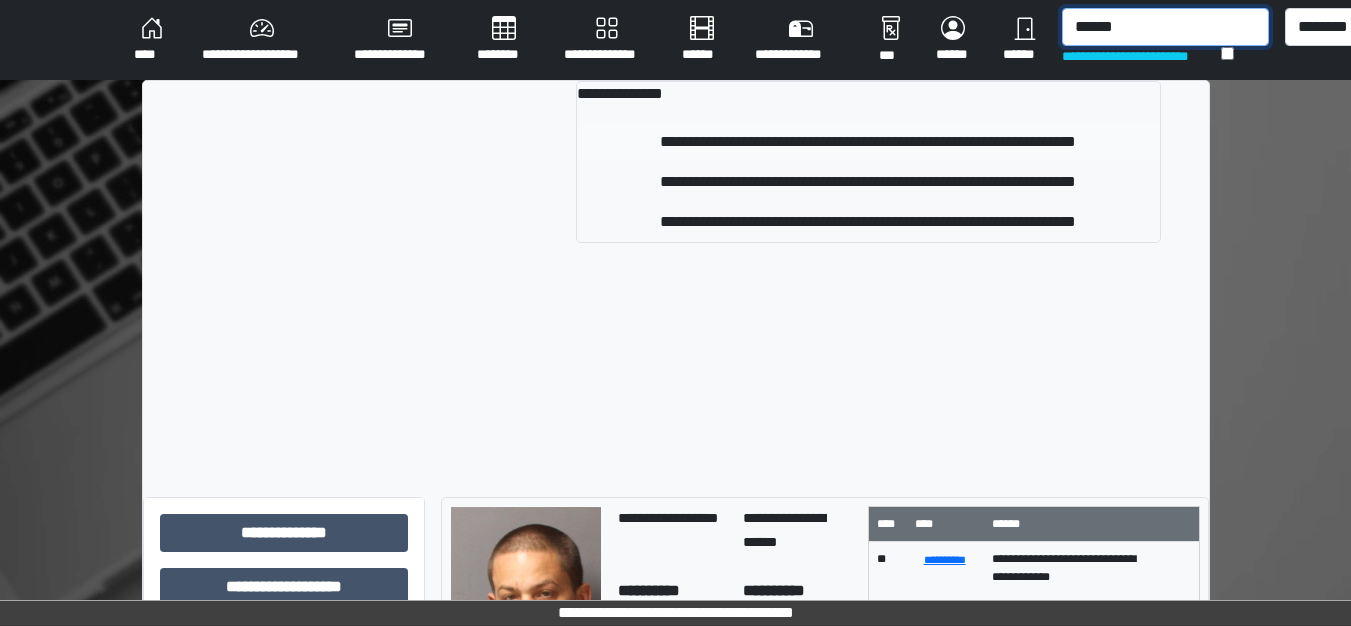 type on "******" 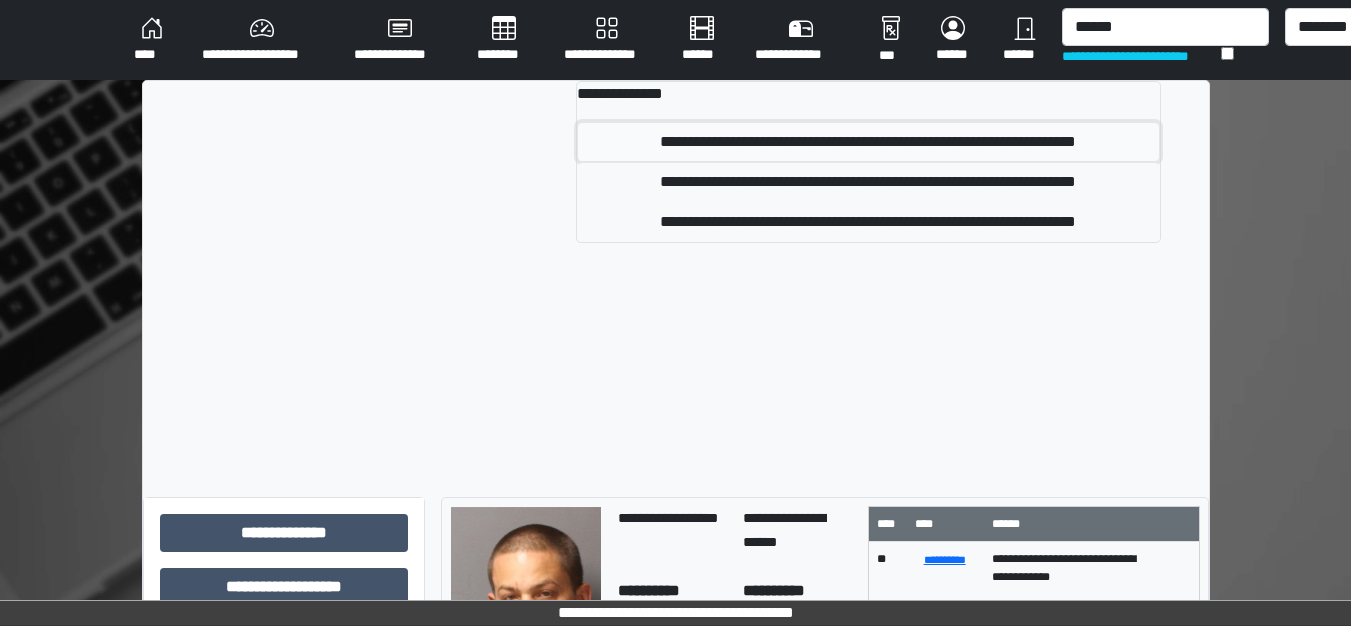 click on "**********" at bounding box center [868, 142] 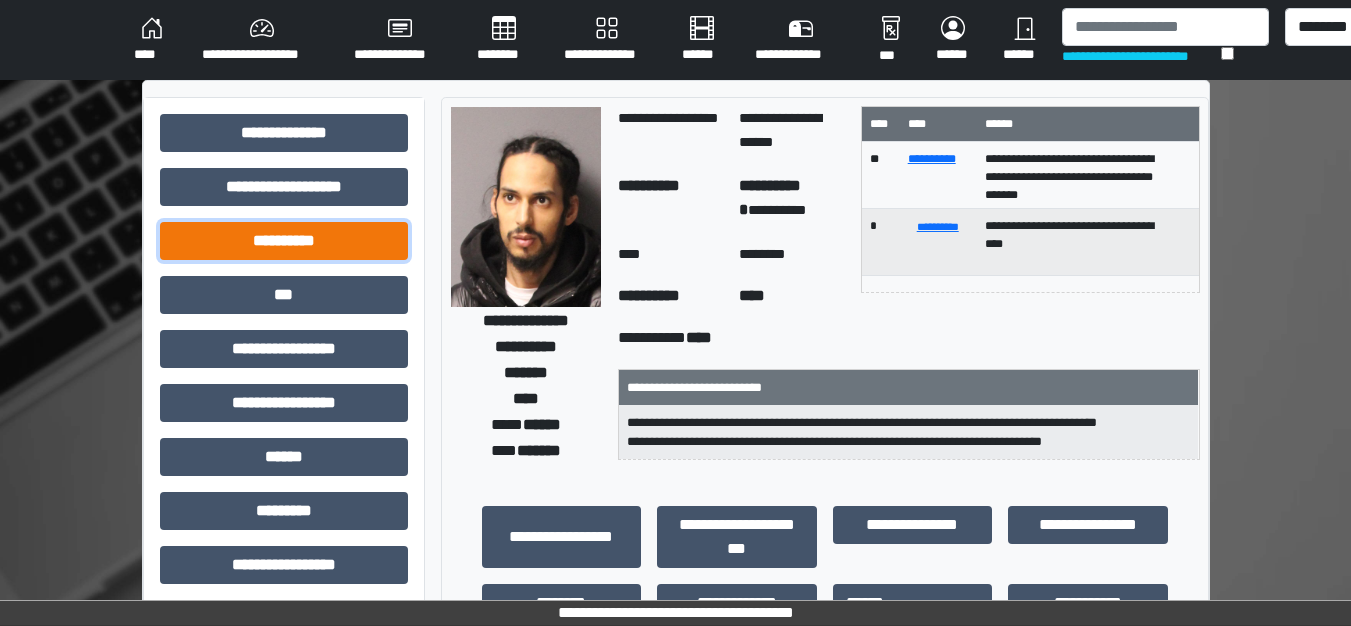 click on "**********" at bounding box center [284, 241] 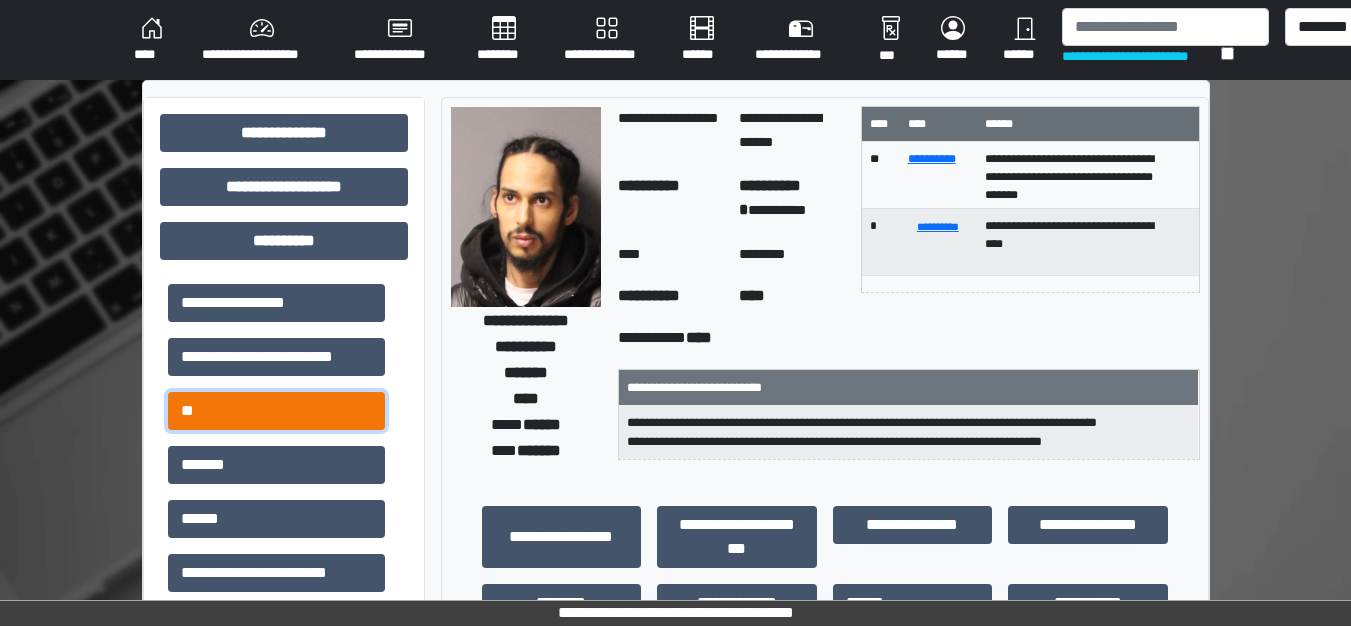 click on "**" at bounding box center [276, 411] 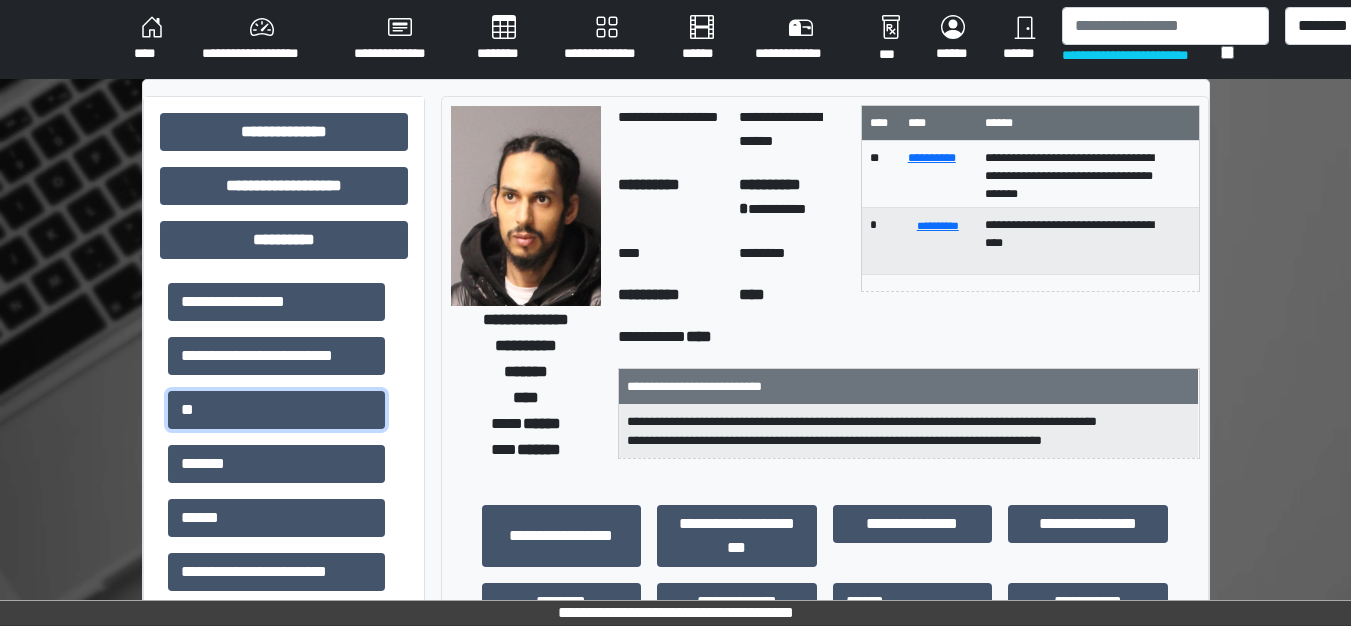 scroll, scrollTop: 0, scrollLeft: 0, axis: both 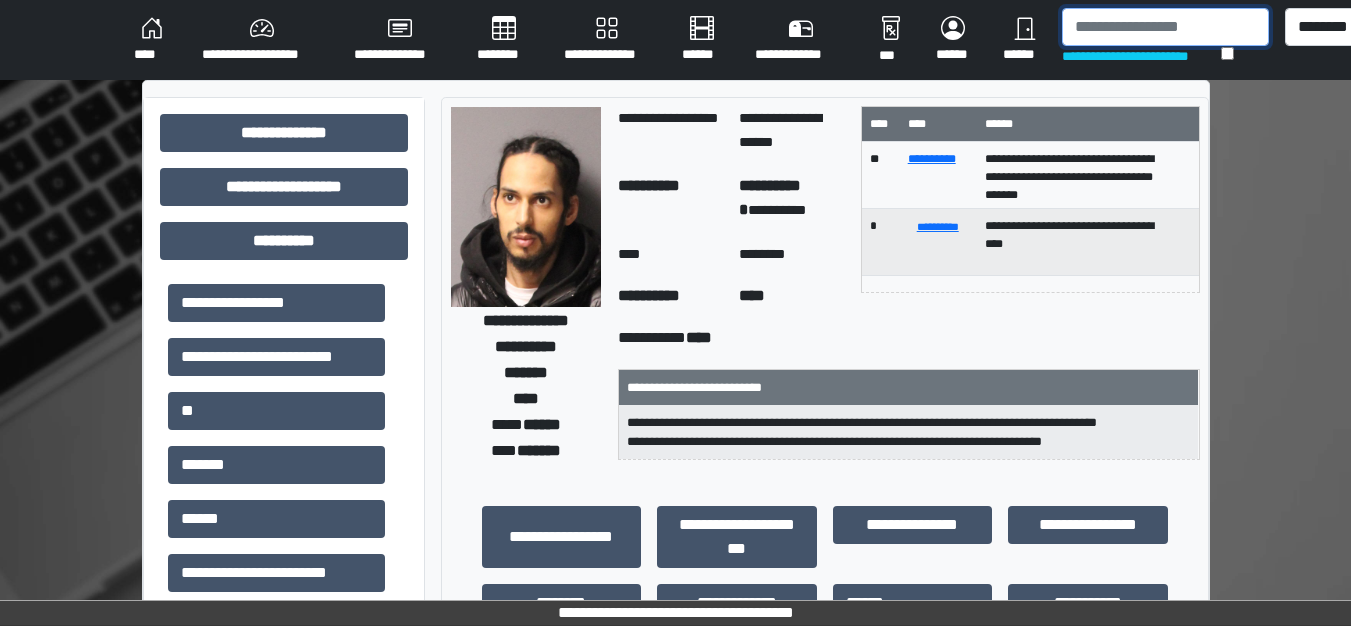 click at bounding box center (1165, 27) 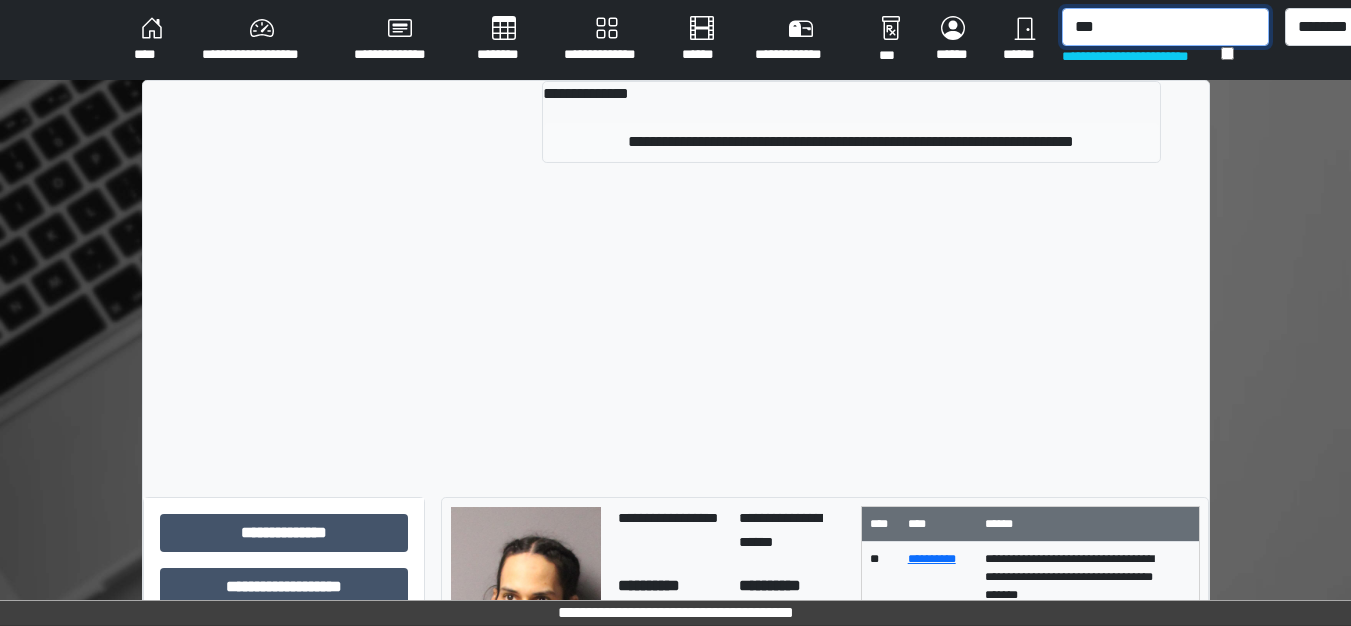 type on "***" 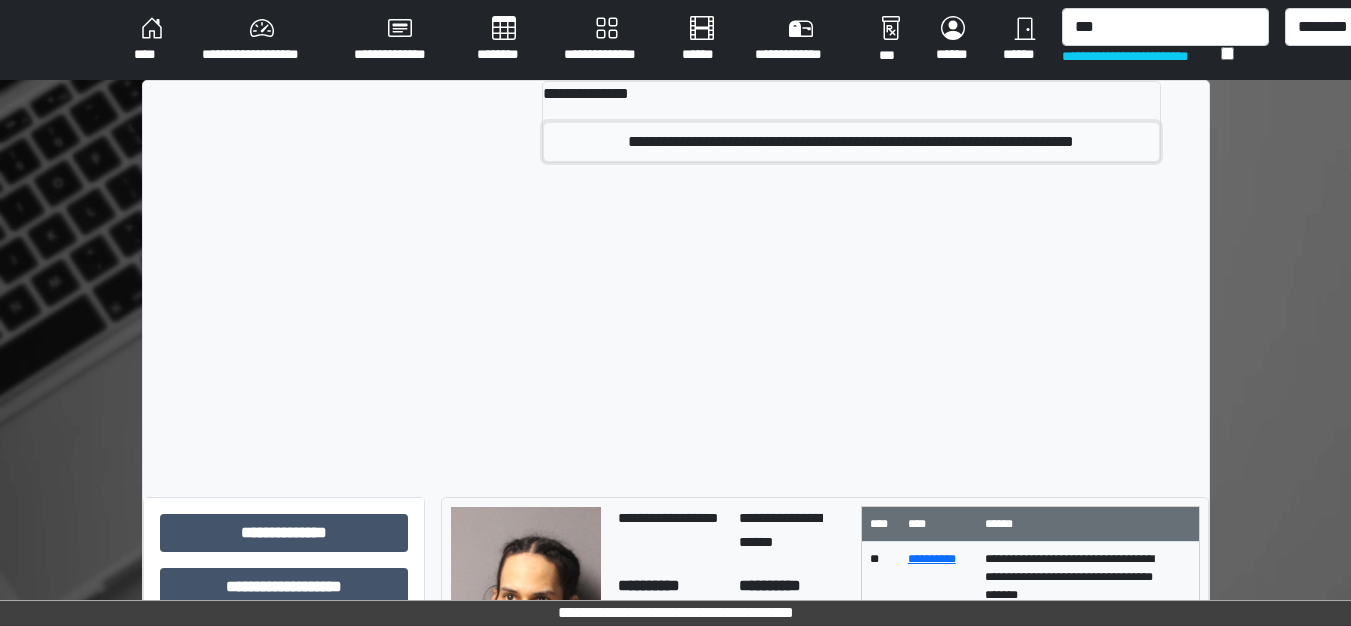 click on "**********" at bounding box center (851, 142) 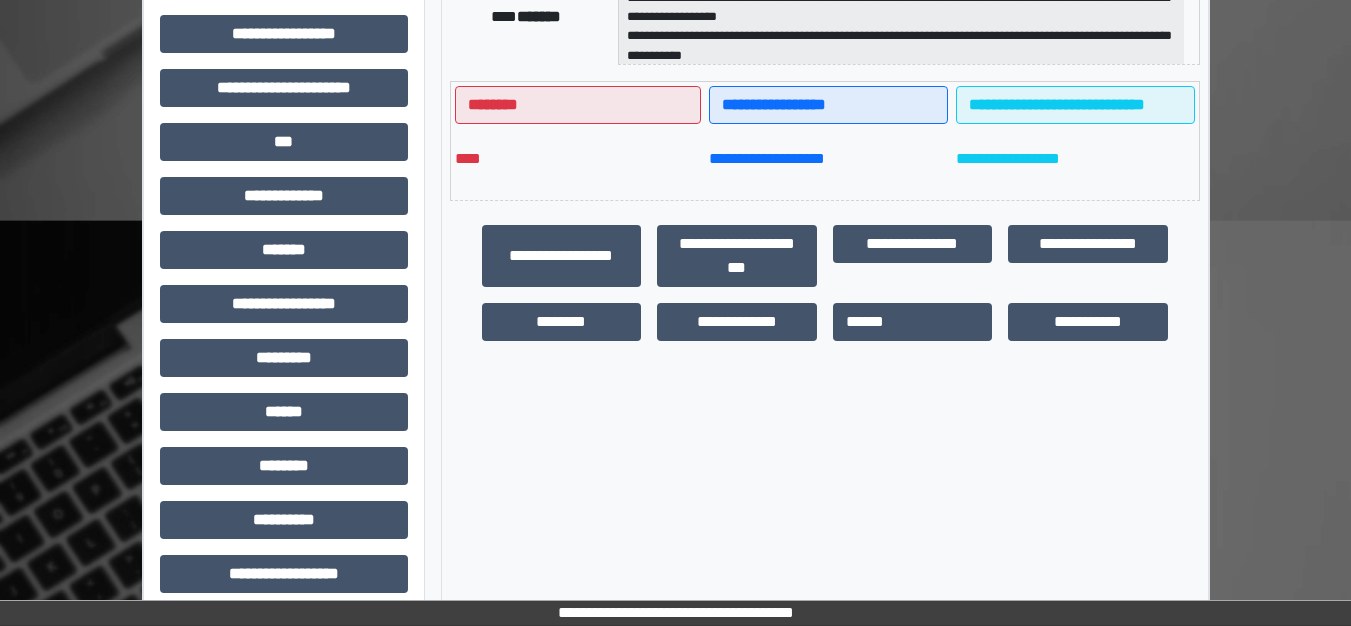 scroll, scrollTop: 548, scrollLeft: 0, axis: vertical 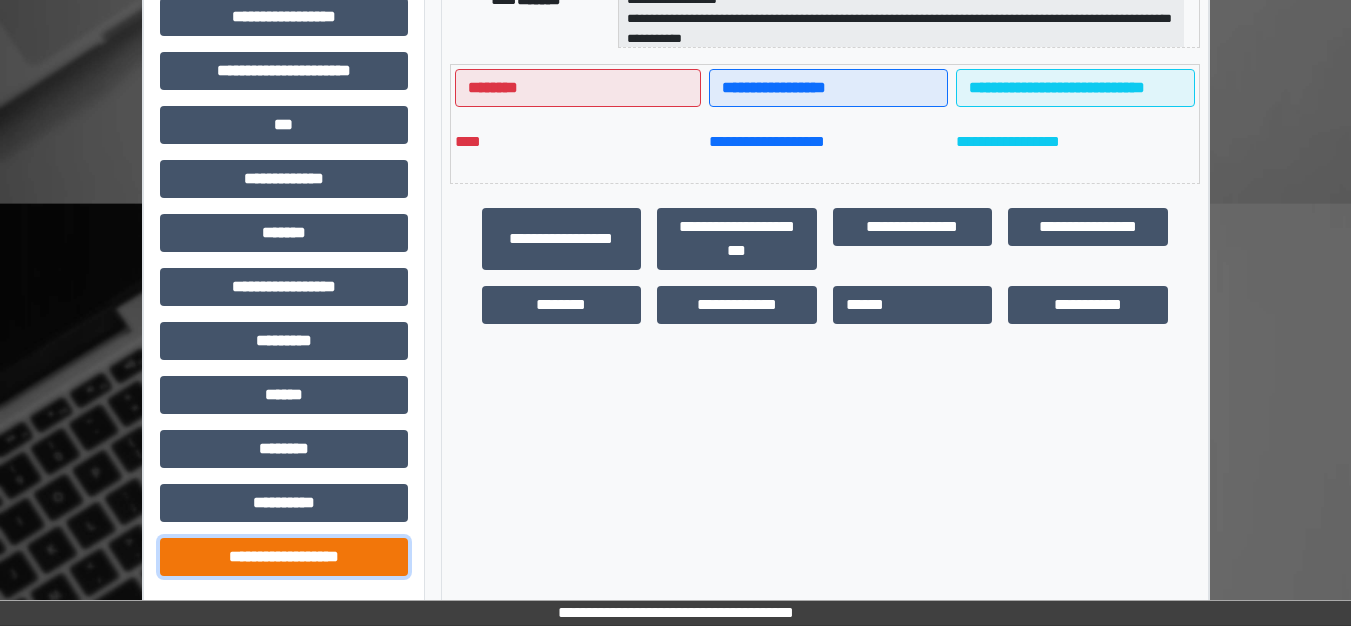 click on "**********" at bounding box center [284, 557] 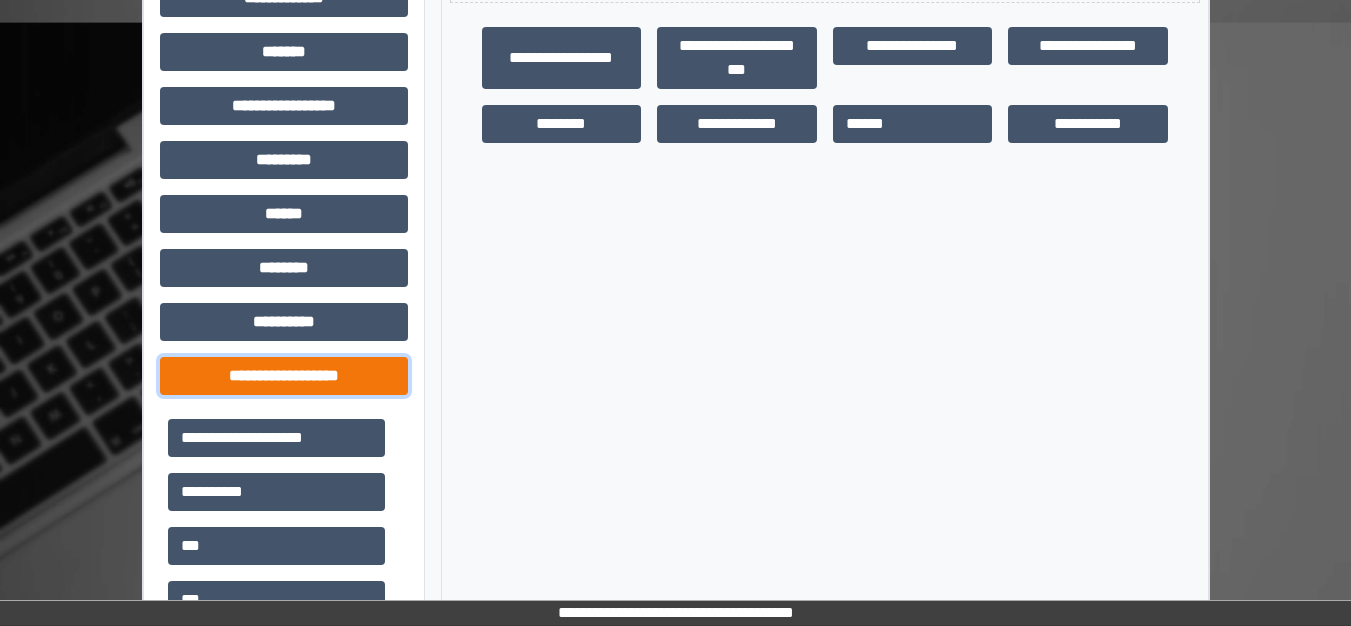 scroll, scrollTop: 748, scrollLeft: 0, axis: vertical 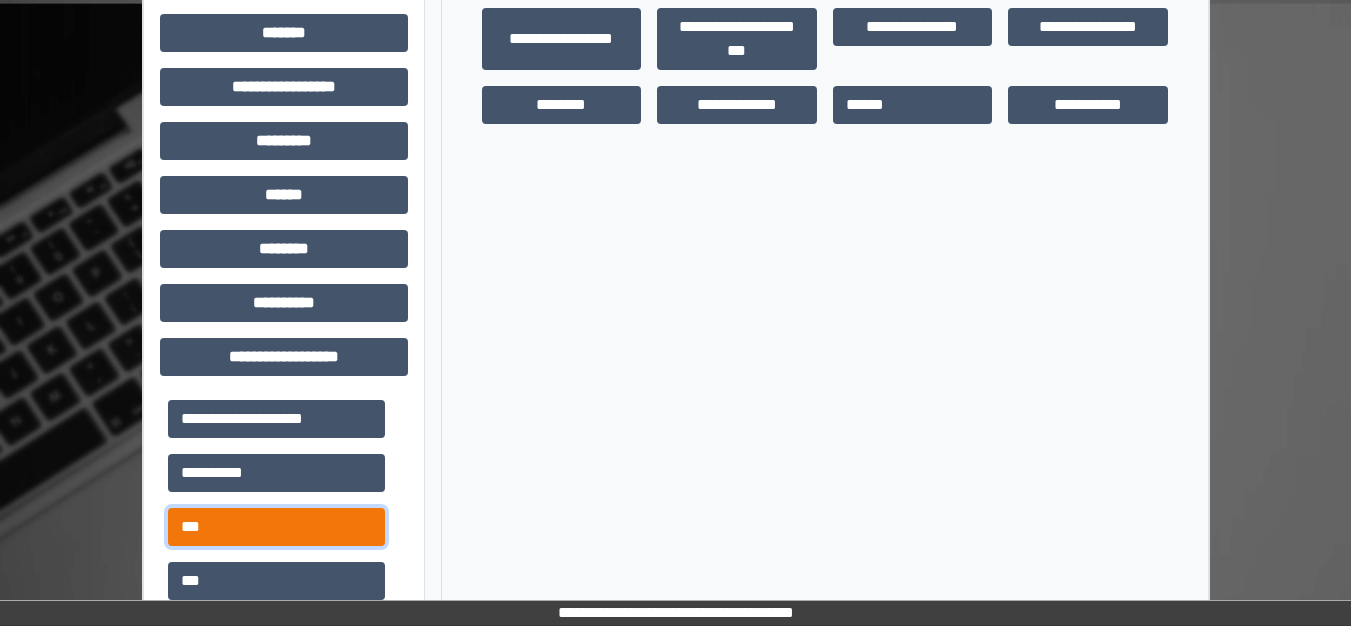 click on "***" at bounding box center [276, 527] 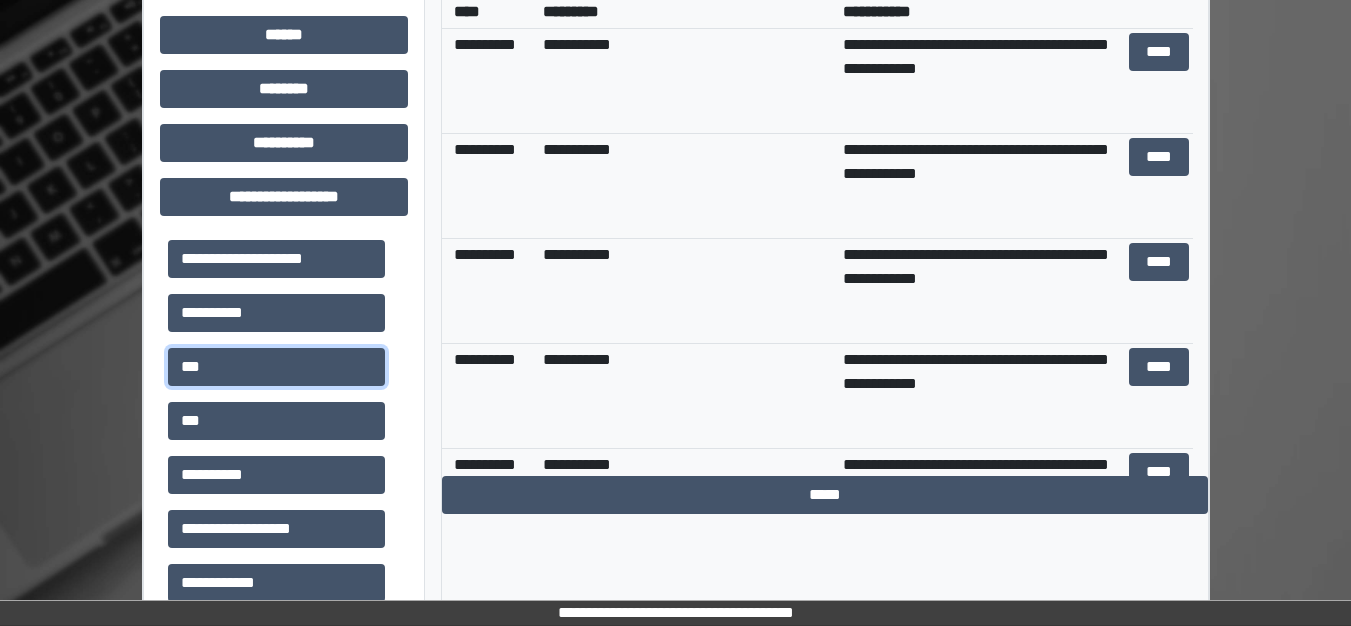 scroll, scrollTop: 1028, scrollLeft: 0, axis: vertical 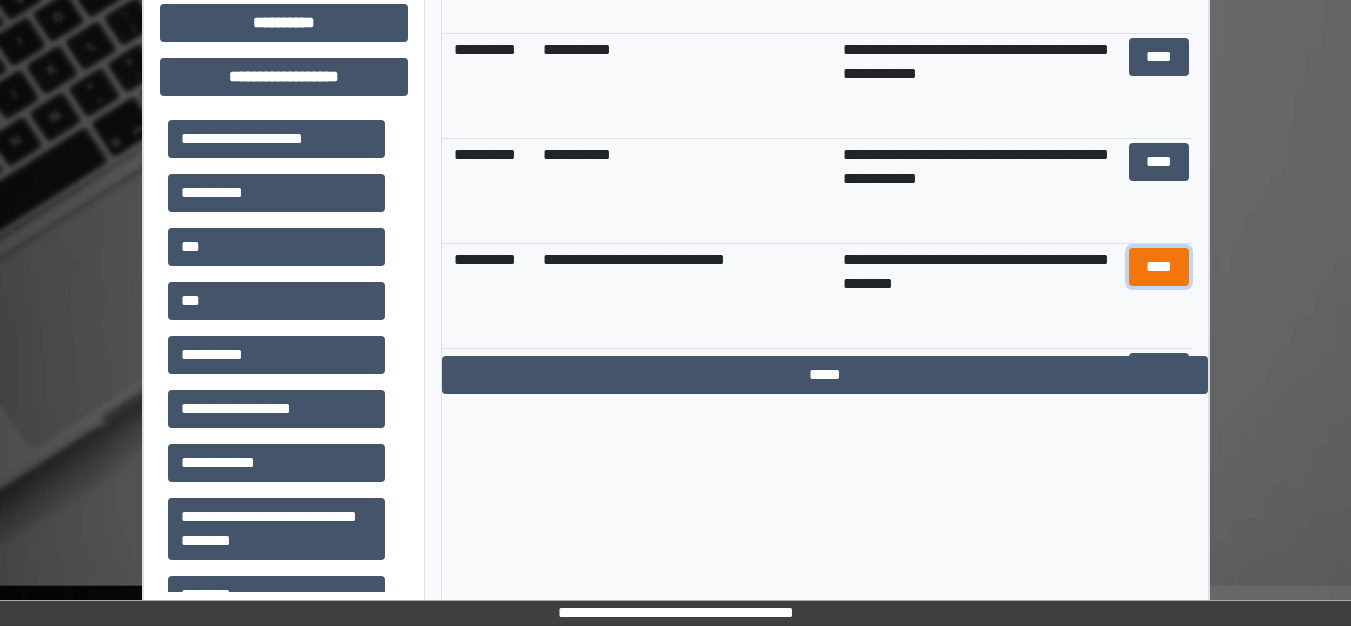 click on "****" at bounding box center (1159, 267) 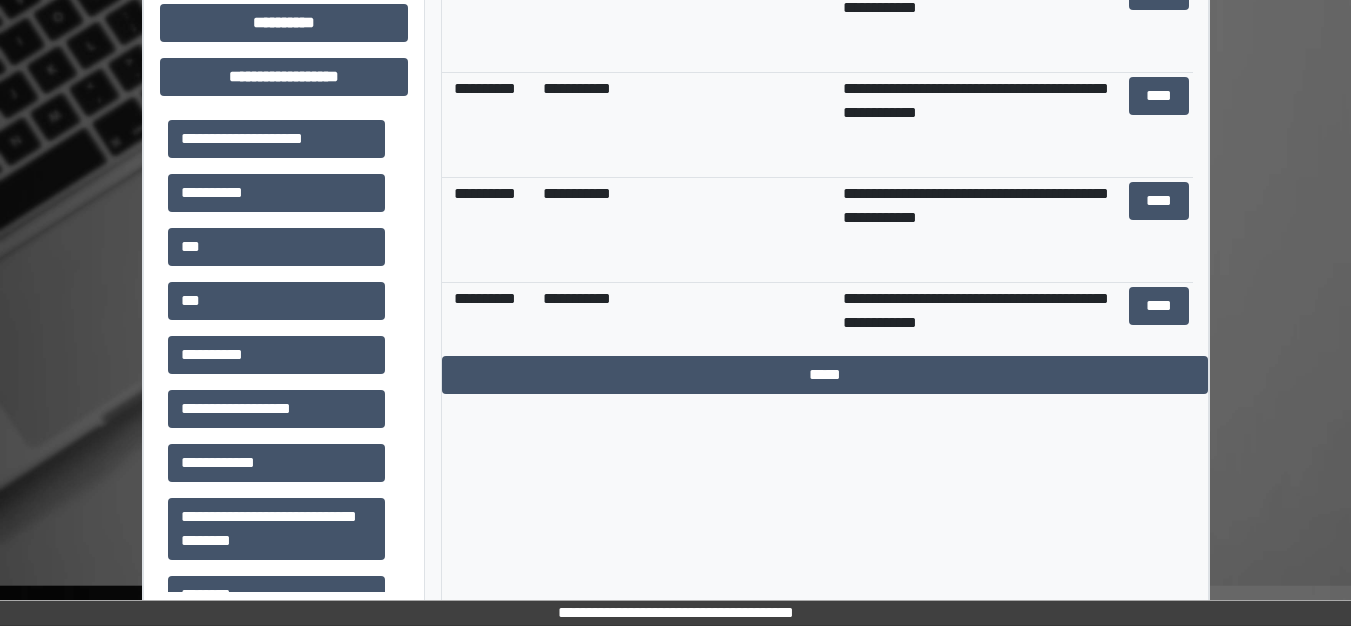 scroll, scrollTop: 0, scrollLeft: 0, axis: both 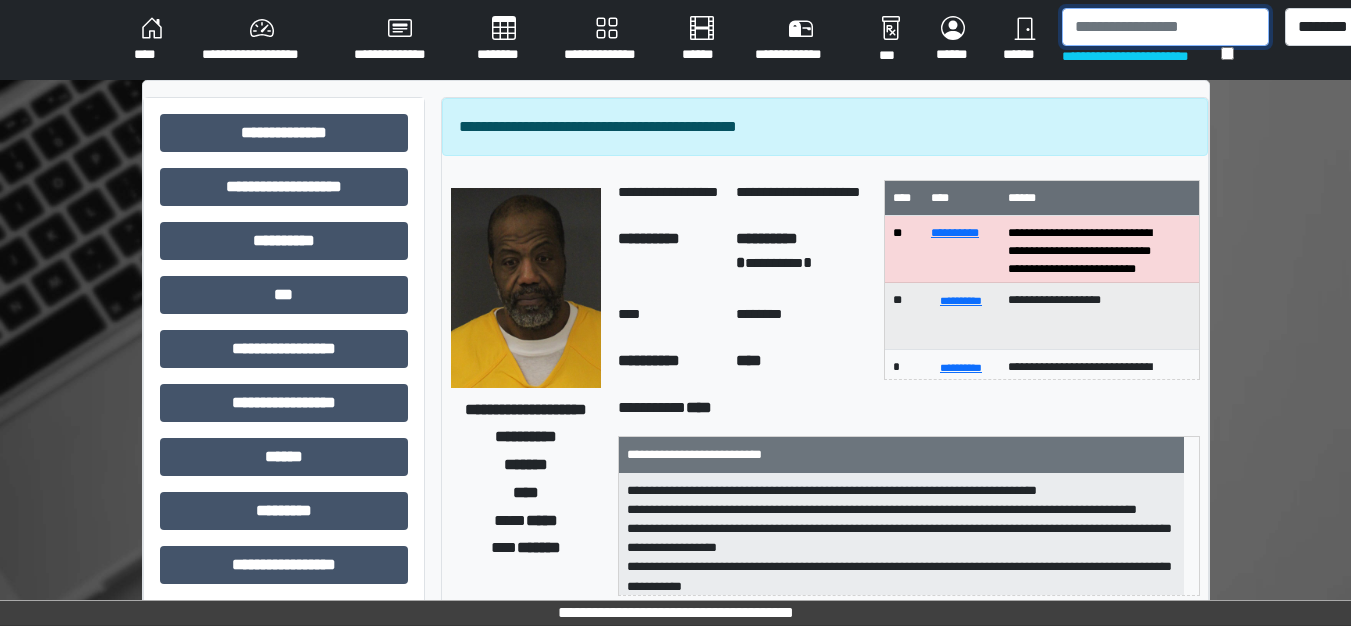 click at bounding box center [1165, 27] 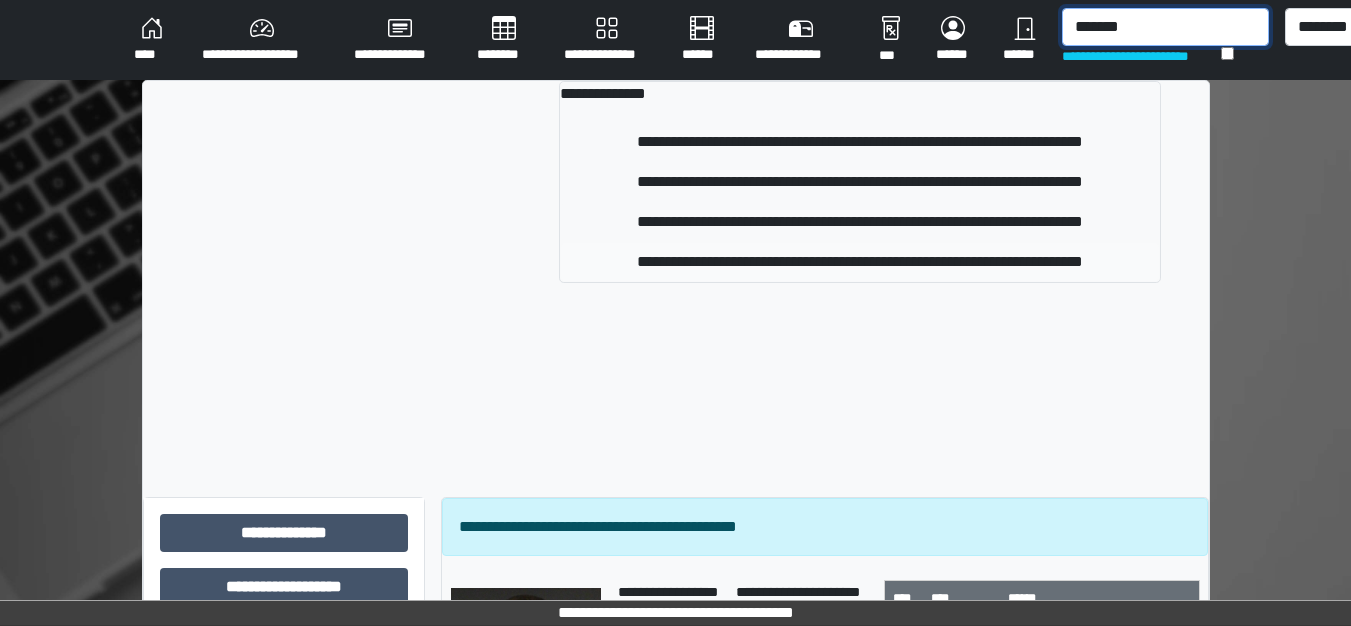 type on "*******" 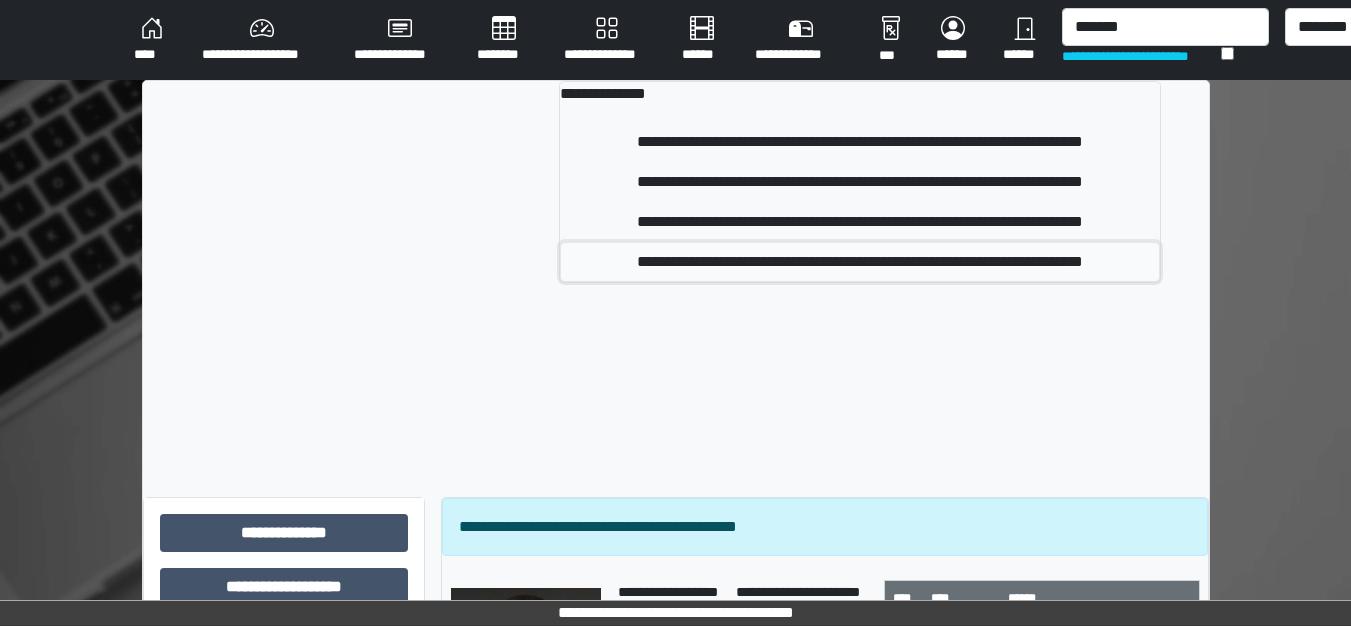 click on "**********" at bounding box center (859, 262) 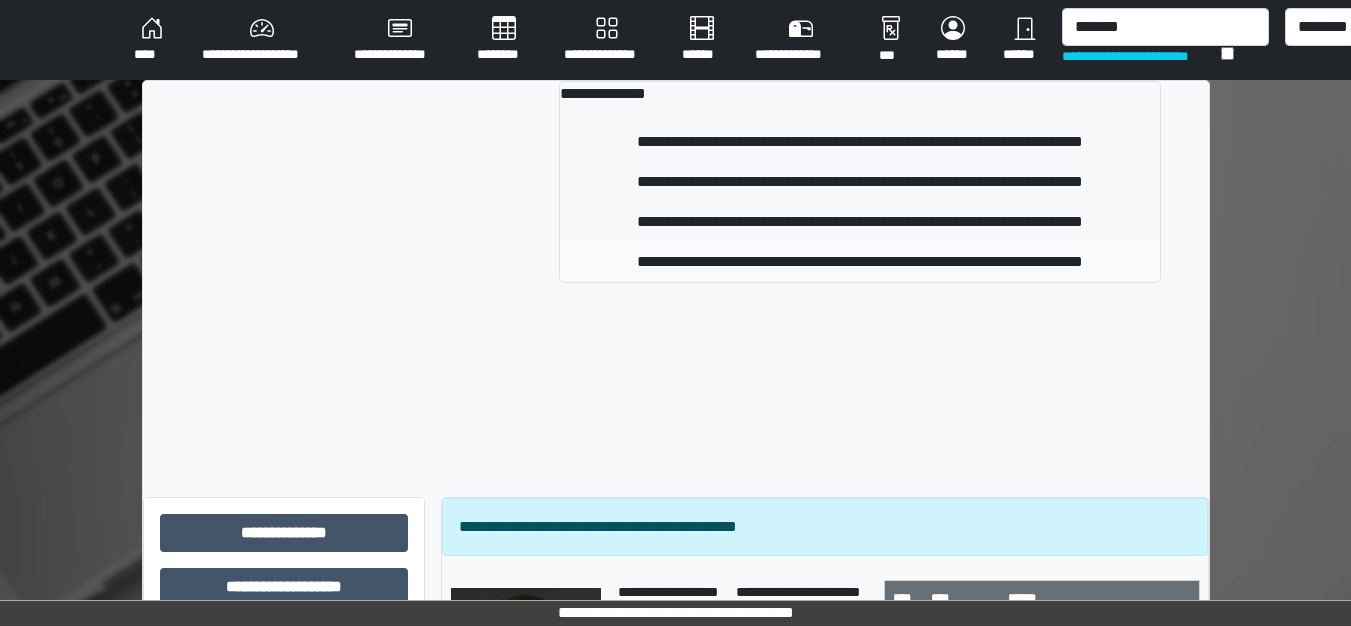 type 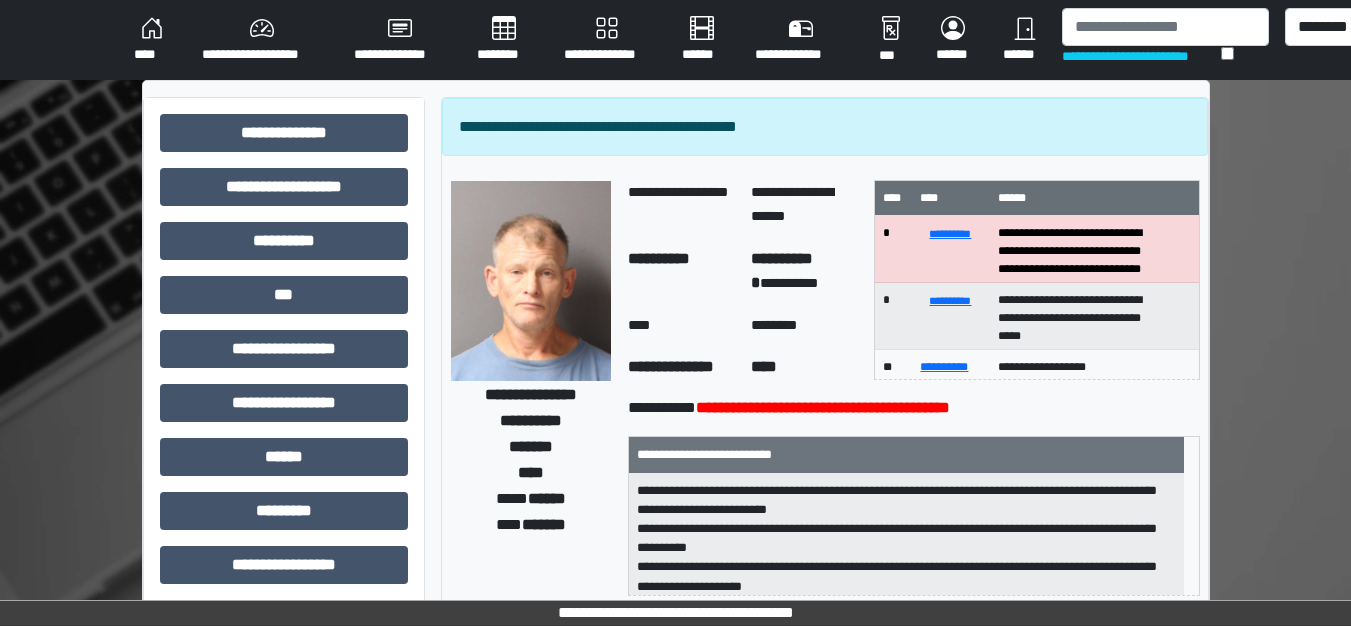 click on "**********" at bounding box center (262, 40) 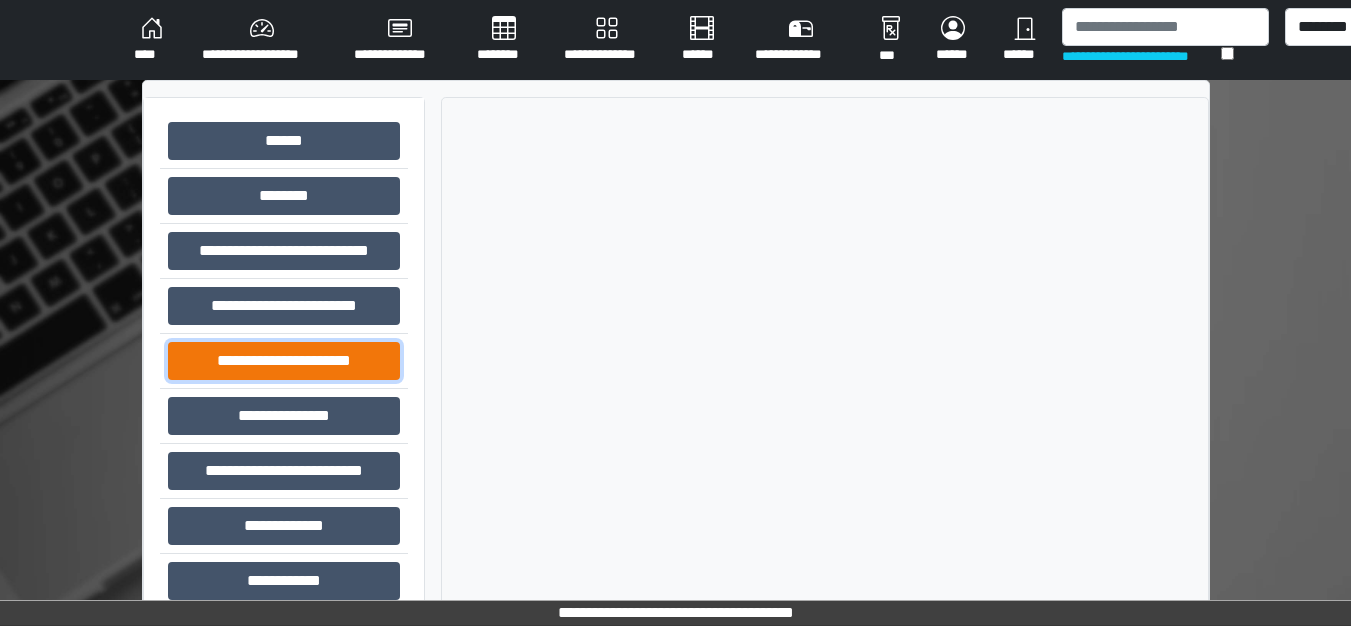 click on "**********" at bounding box center [284, 361] 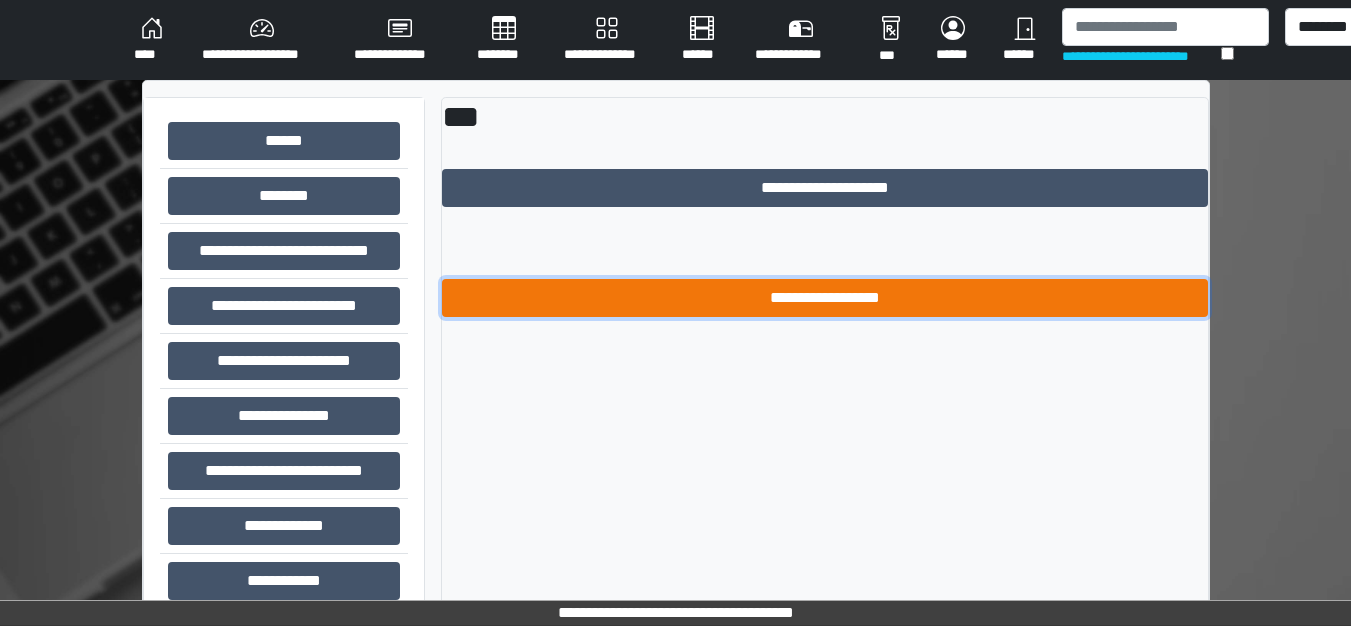click on "**********" at bounding box center (825, 298) 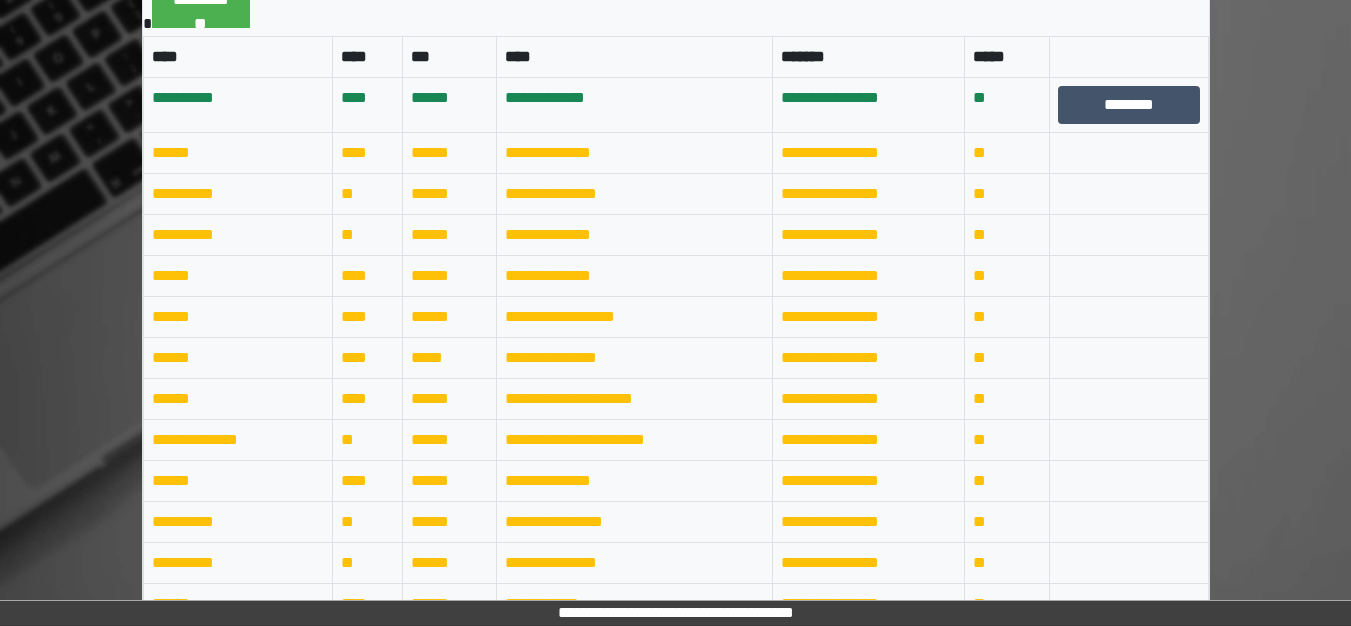 scroll, scrollTop: 0, scrollLeft: 0, axis: both 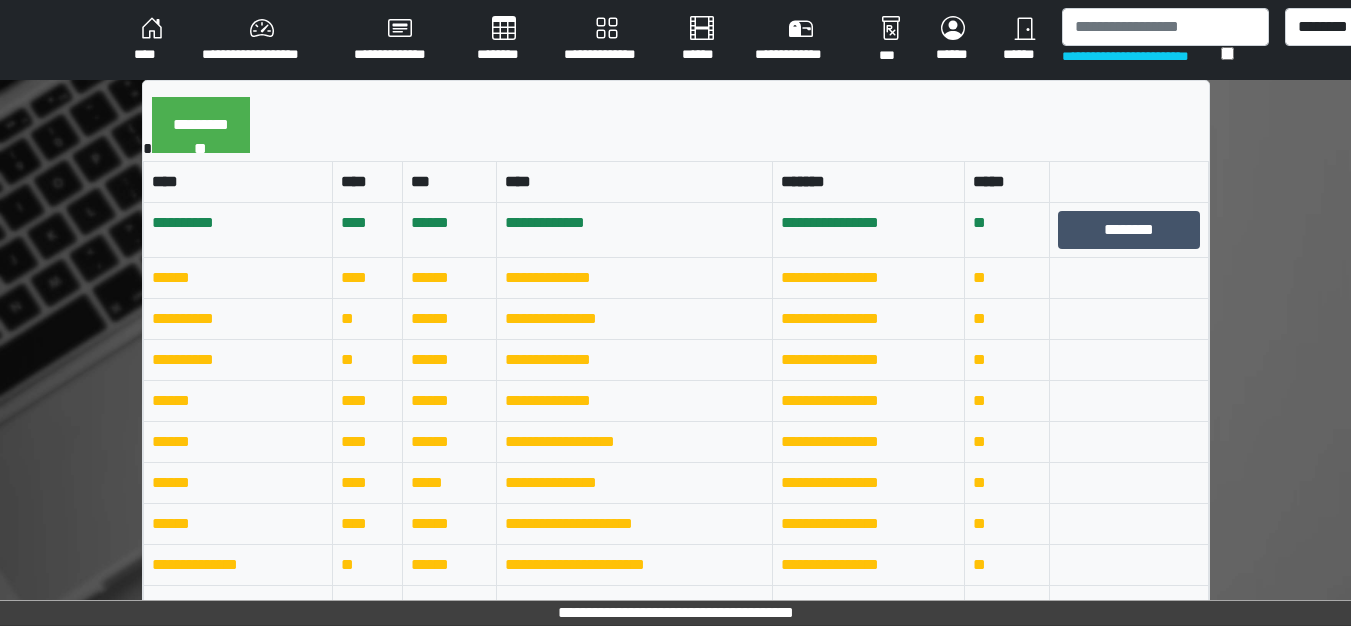 click on "****" at bounding box center (152, 40) 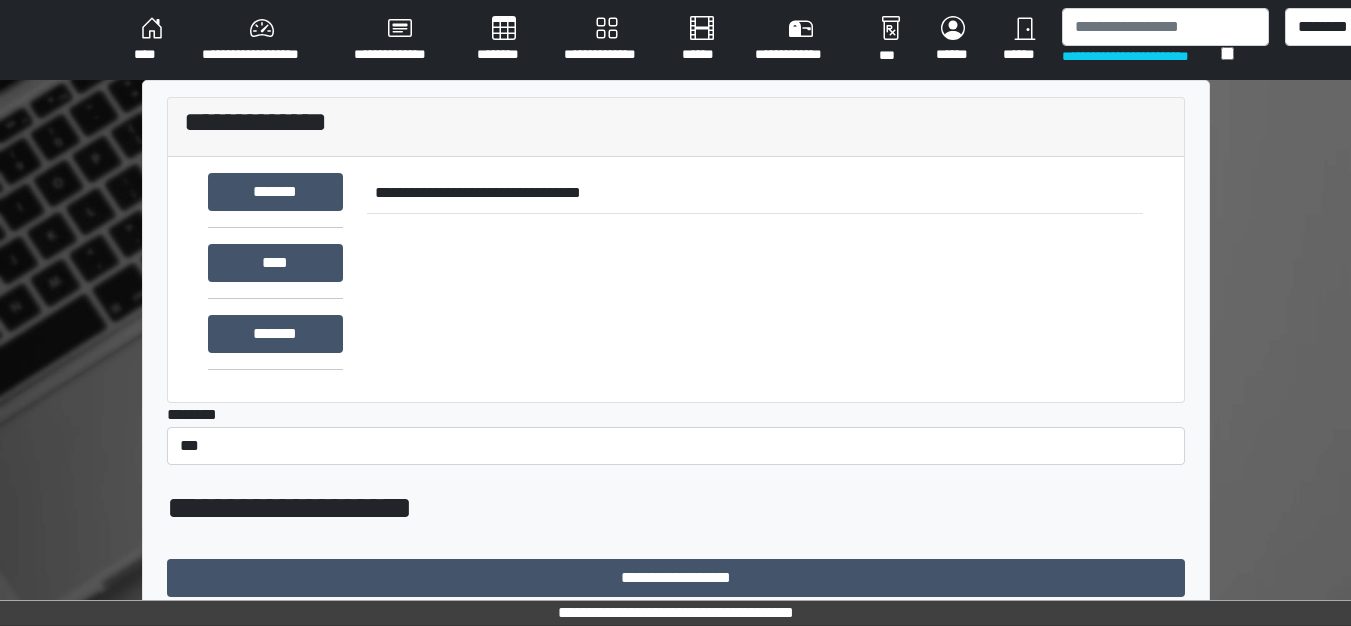 scroll, scrollTop: 100, scrollLeft: 0, axis: vertical 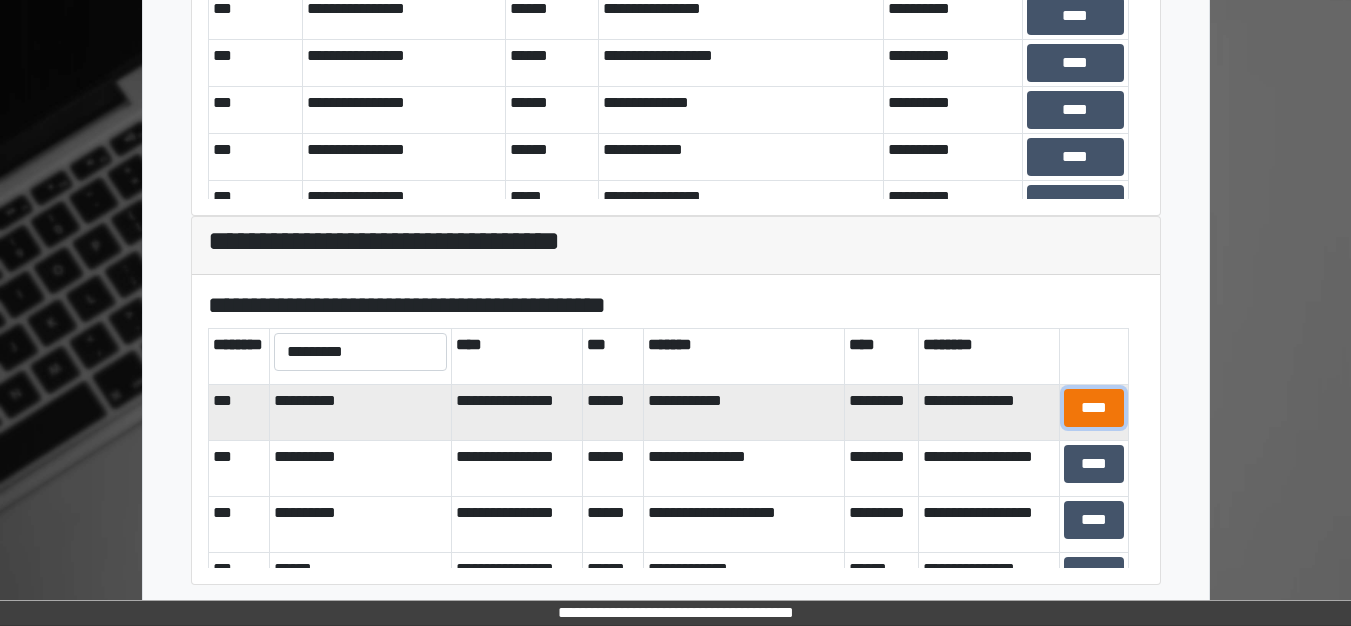 click on "****" at bounding box center [1094, 408] 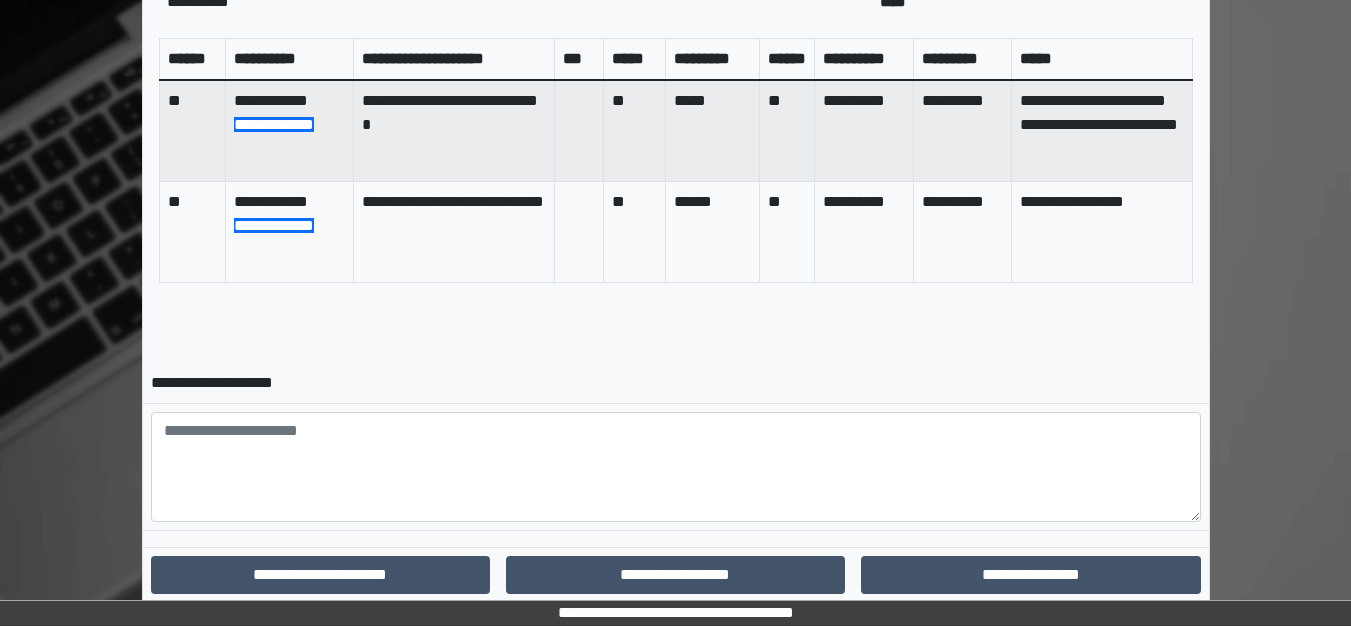 scroll, scrollTop: 875, scrollLeft: 0, axis: vertical 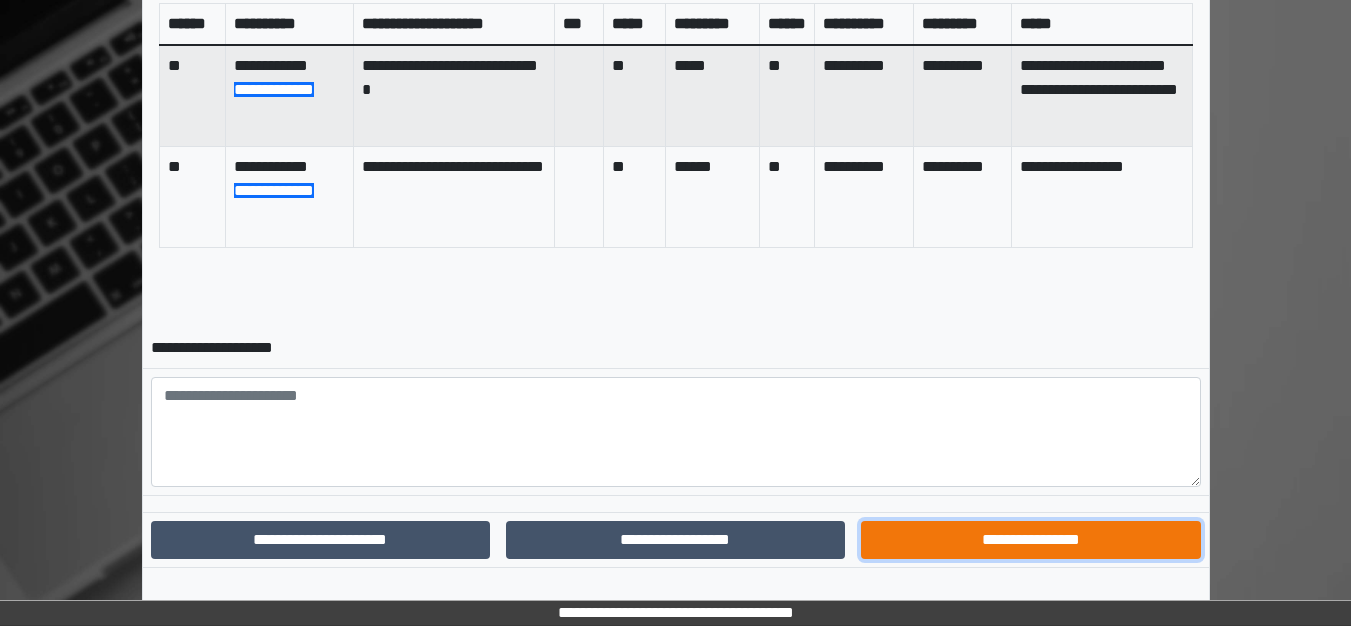 click on "**********" at bounding box center [1030, 540] 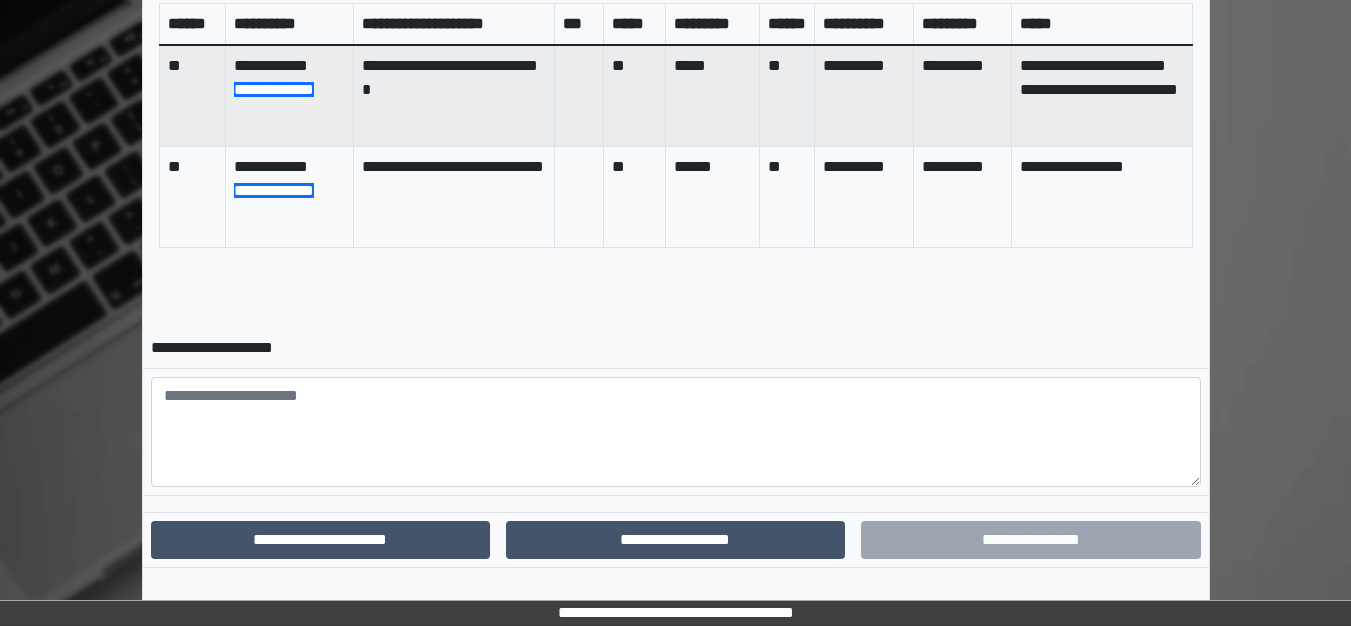 scroll, scrollTop: 795, scrollLeft: 0, axis: vertical 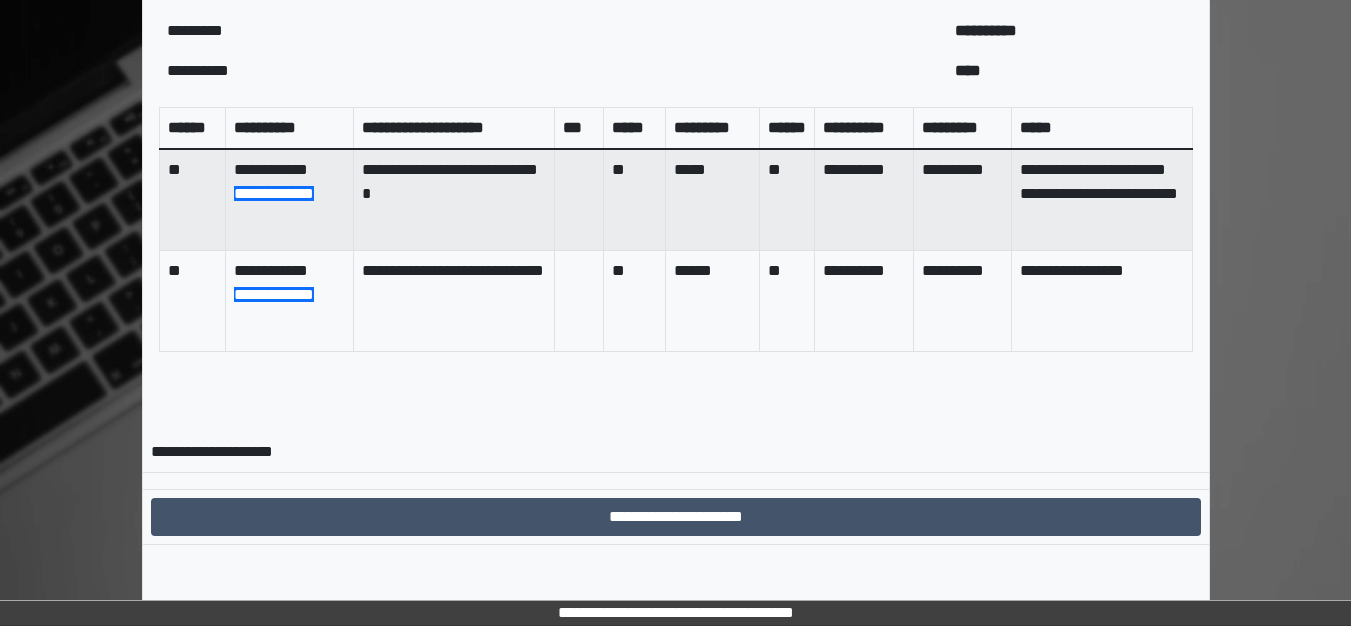 click on "**********" at bounding box center (676, 516) 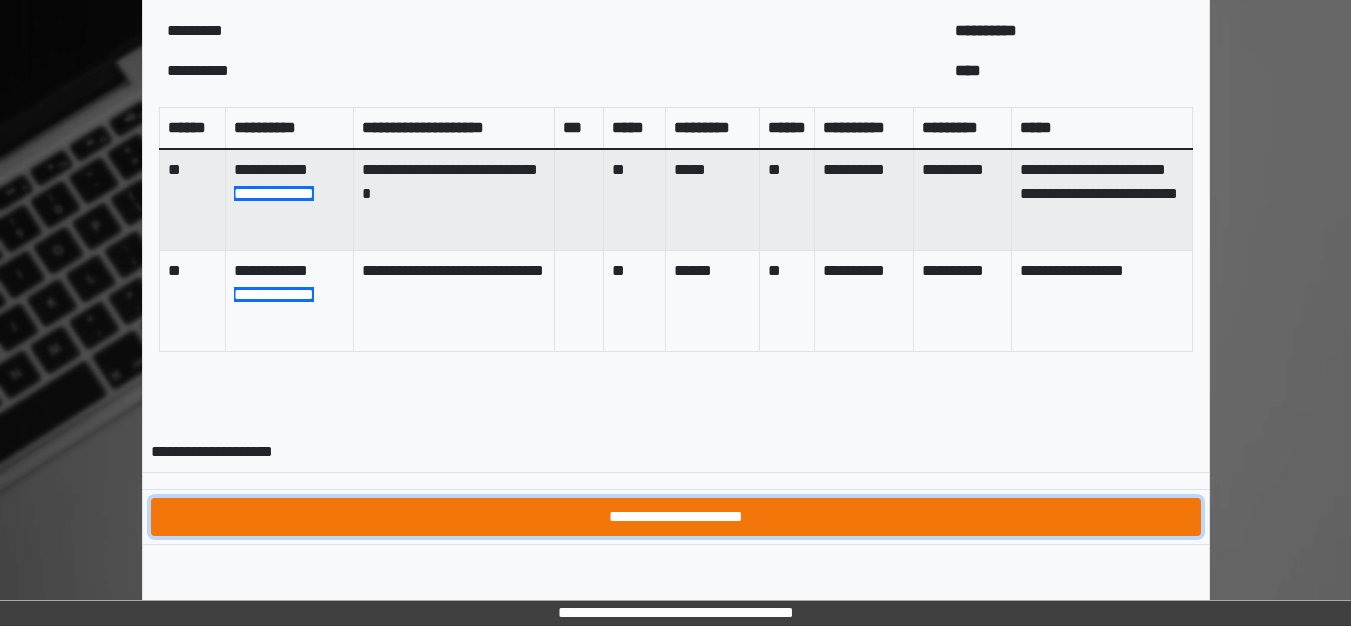 click on "**********" at bounding box center [676, 517] 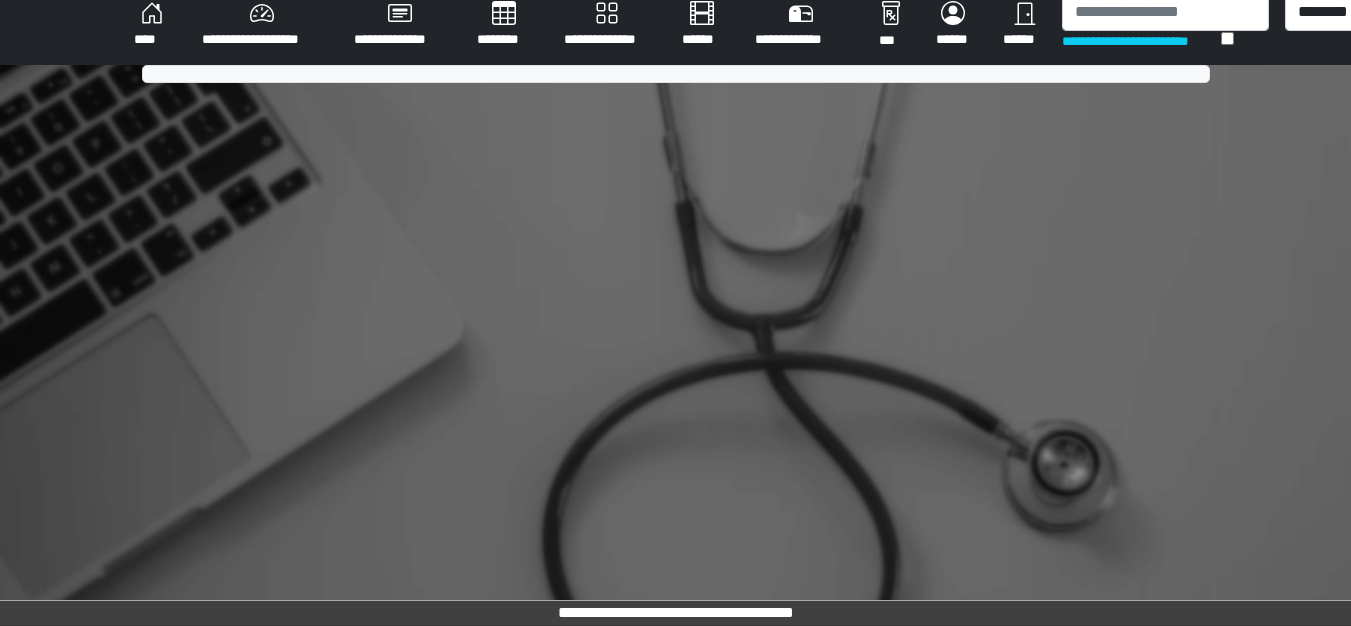 scroll, scrollTop: 775, scrollLeft: 0, axis: vertical 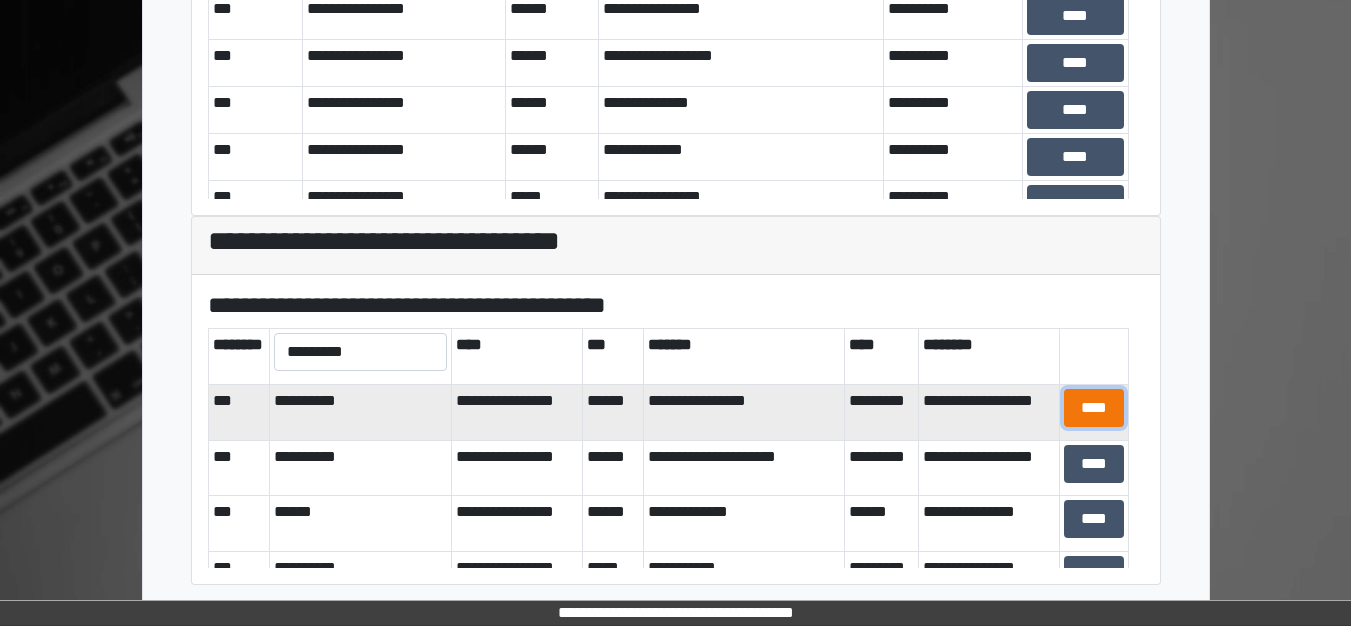 click on "****" at bounding box center [1094, 408] 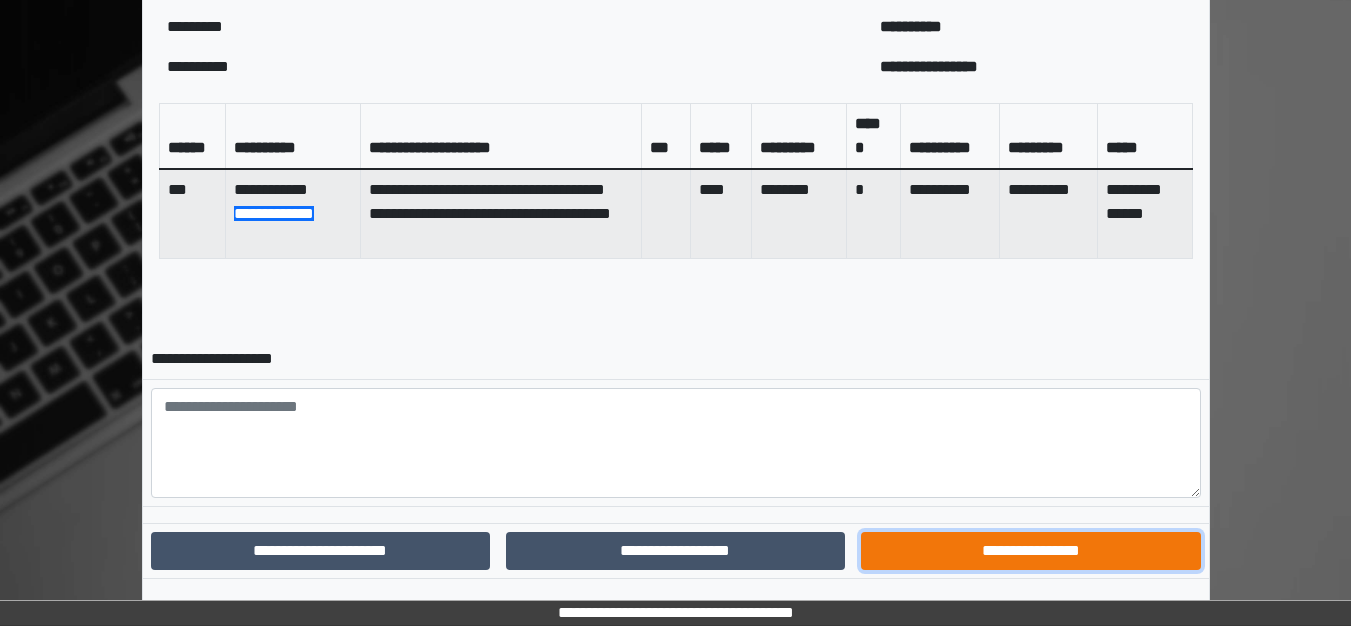 click on "**********" at bounding box center (1030, 551) 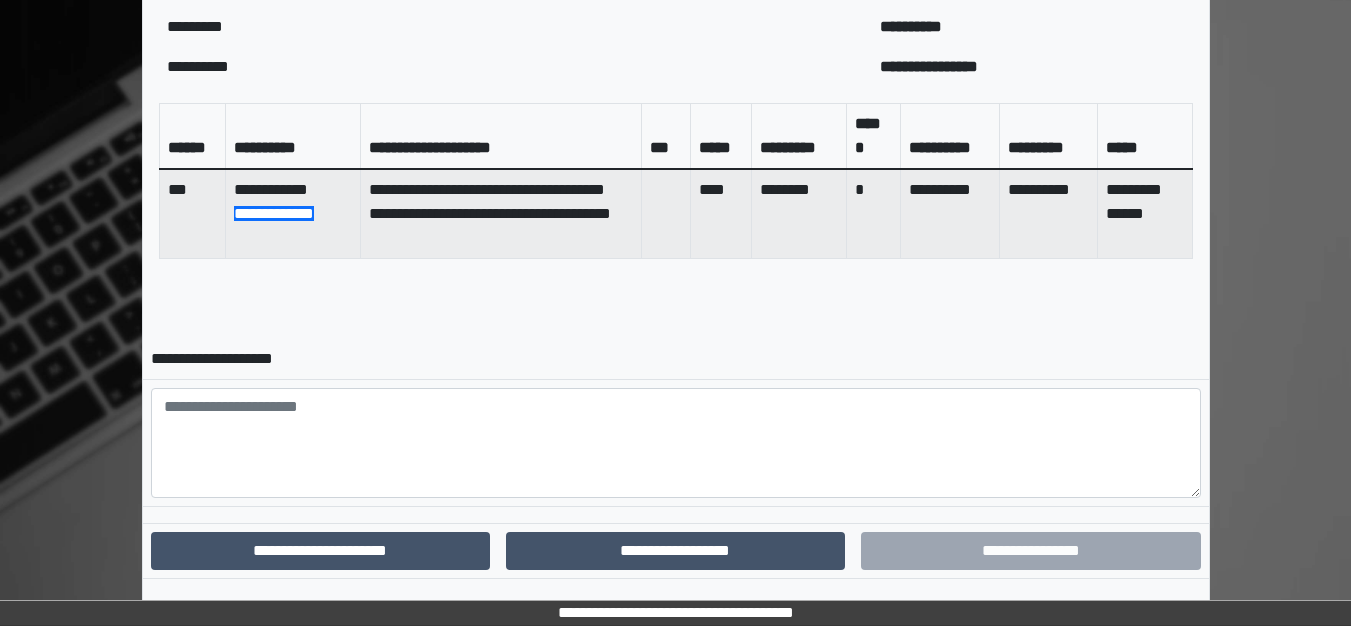 scroll, scrollTop: 706, scrollLeft: 0, axis: vertical 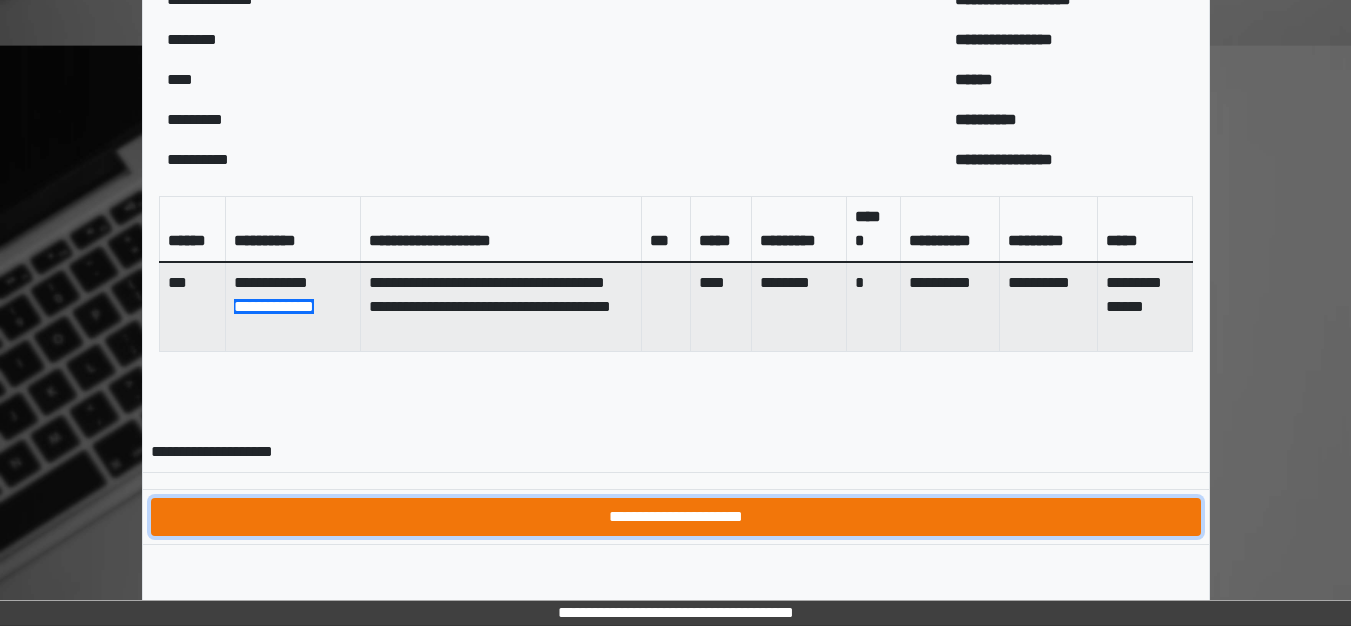 click on "**********" at bounding box center (676, 517) 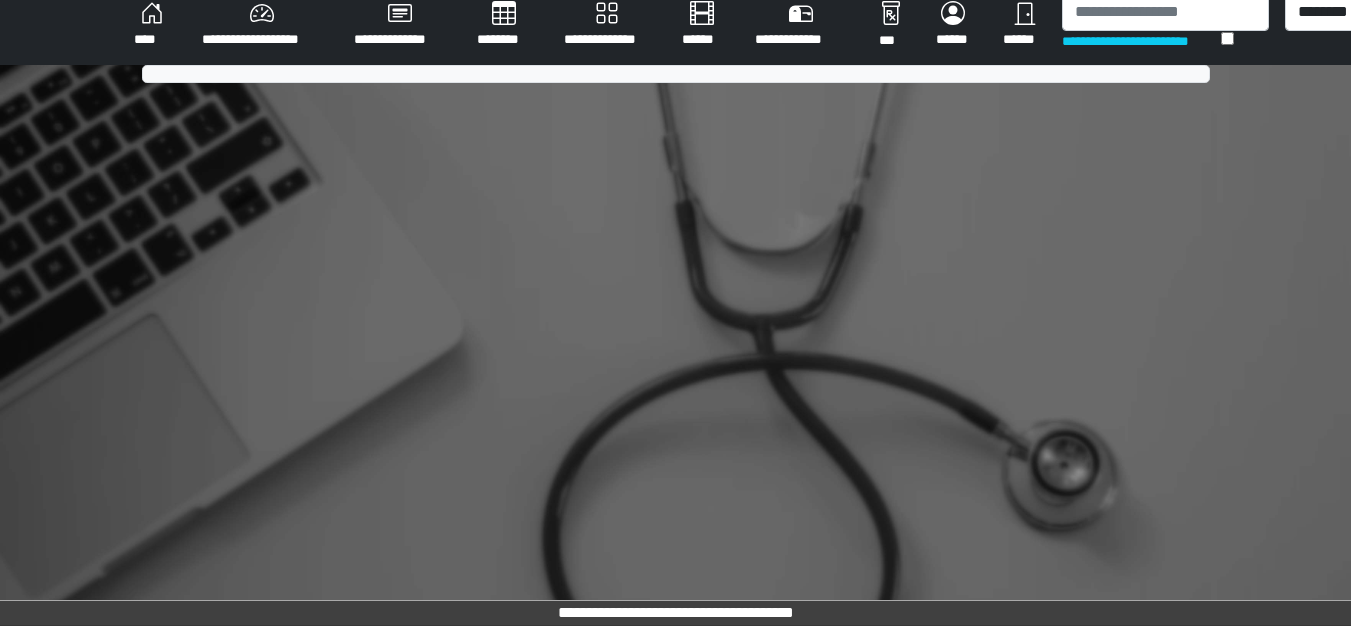 scroll, scrollTop: 706, scrollLeft: 0, axis: vertical 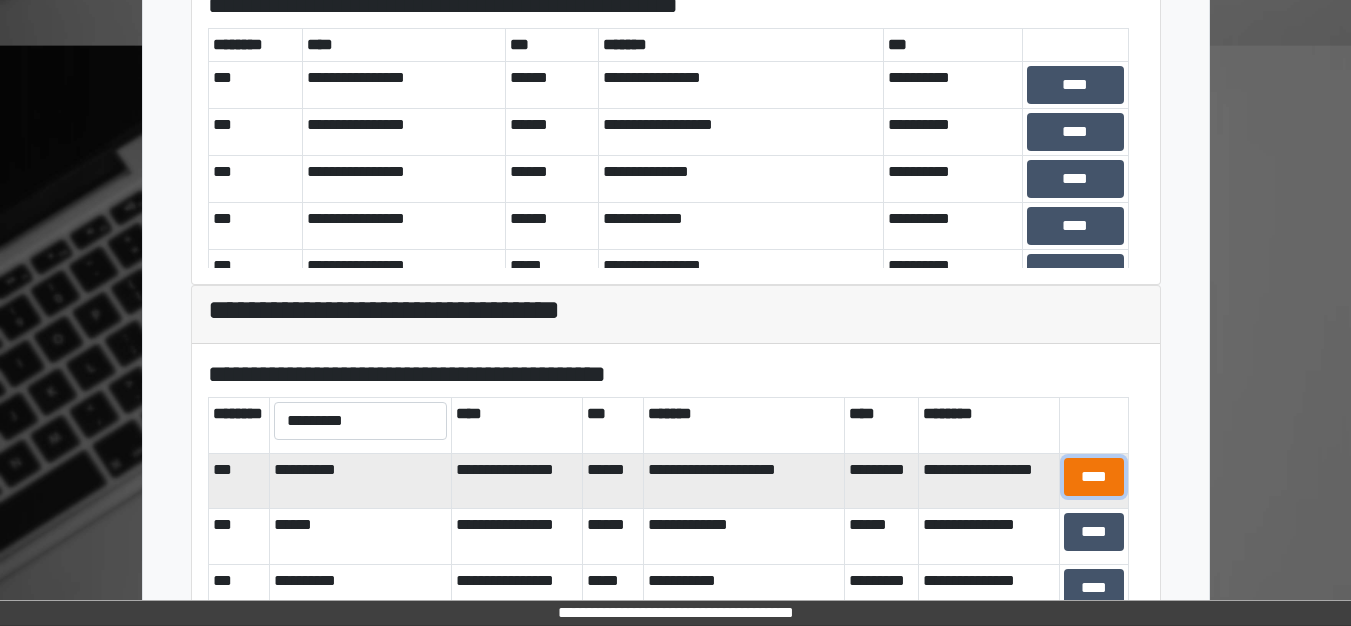 click on "****" at bounding box center [1094, 477] 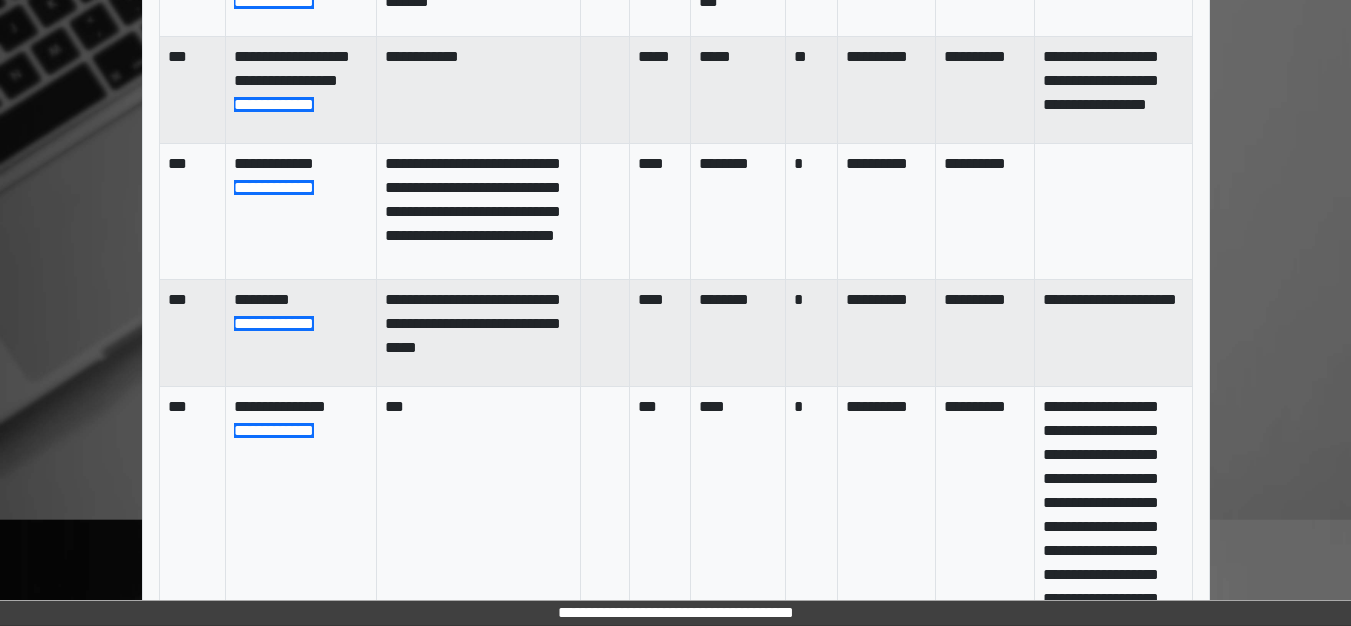 scroll, scrollTop: 1147, scrollLeft: 0, axis: vertical 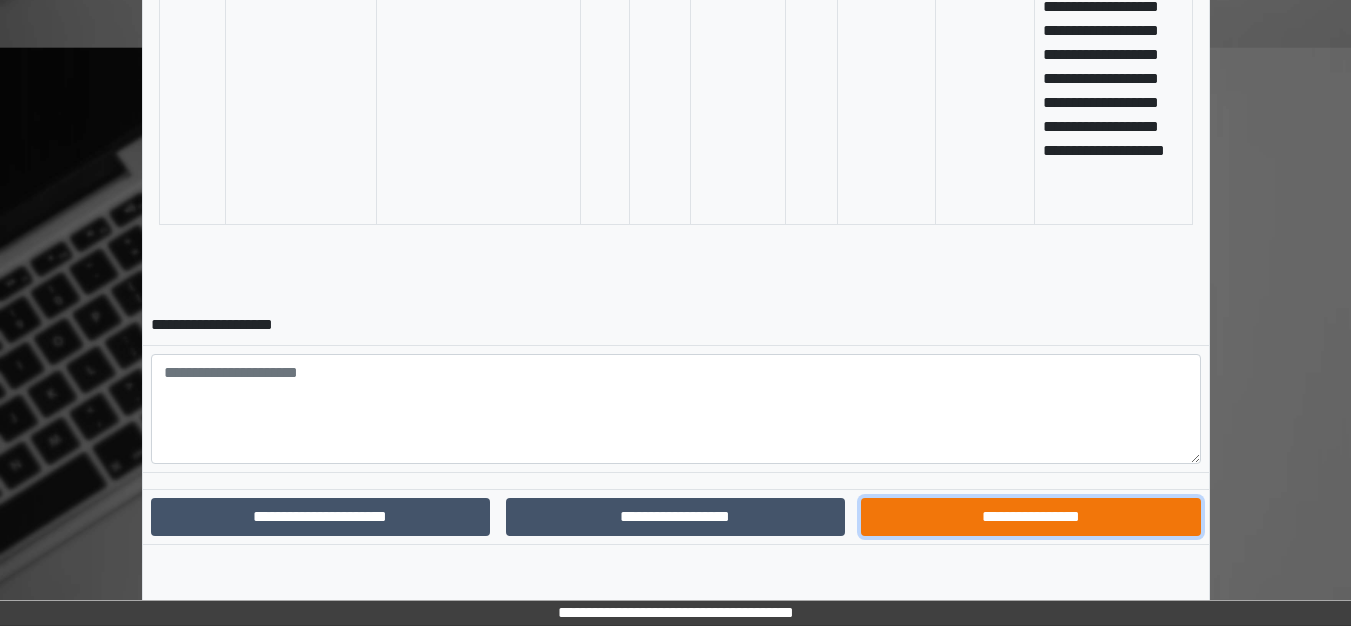 click on "**********" at bounding box center (1030, 517) 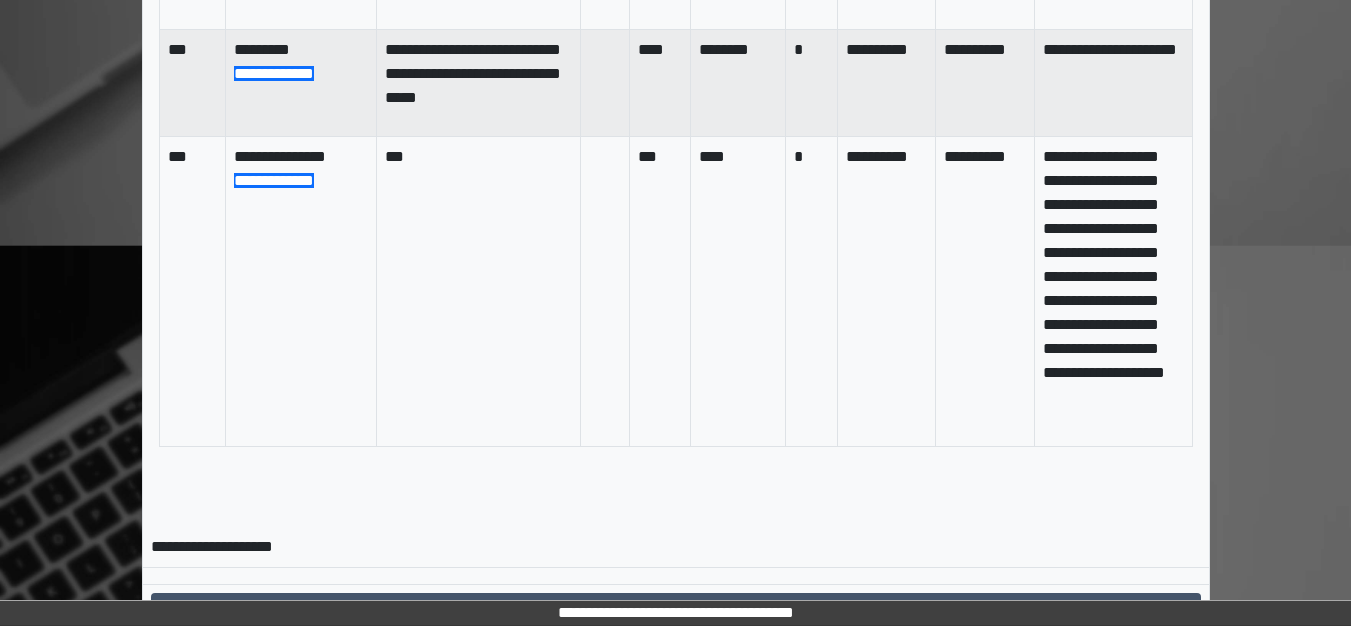 scroll, scrollTop: 1463, scrollLeft: 0, axis: vertical 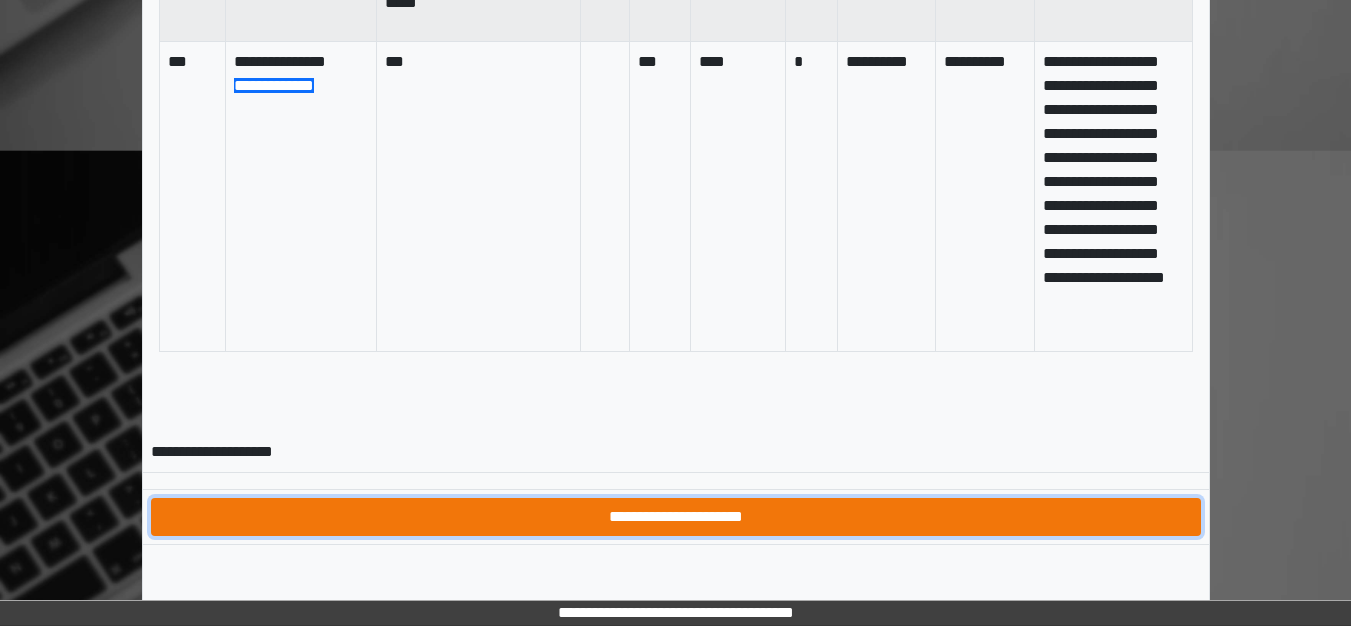 click on "**********" at bounding box center (676, 517) 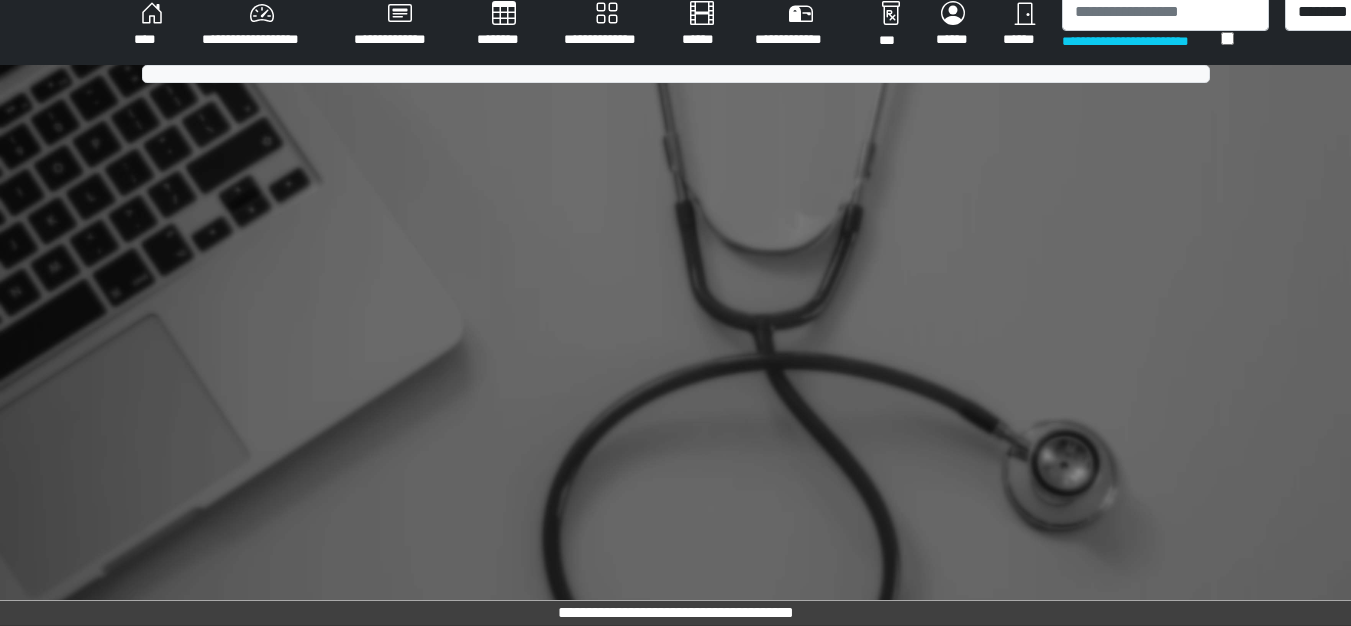 scroll, scrollTop: 775, scrollLeft: 0, axis: vertical 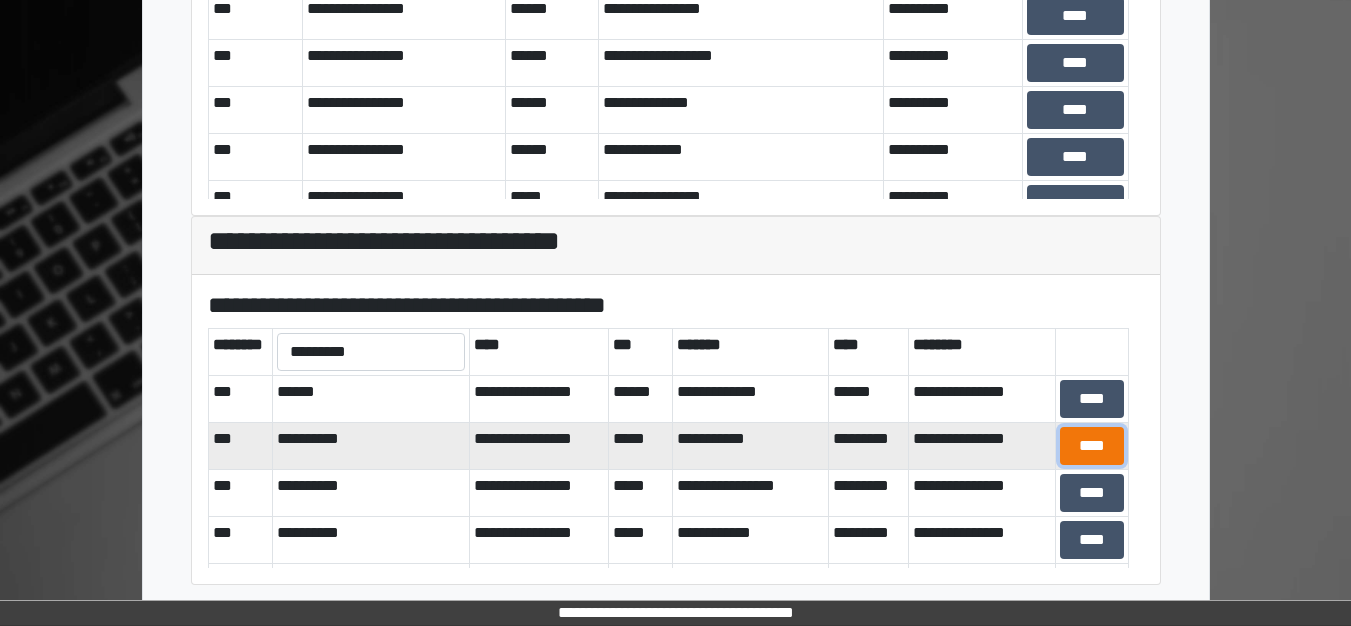 click on "****" at bounding box center (1091, 446) 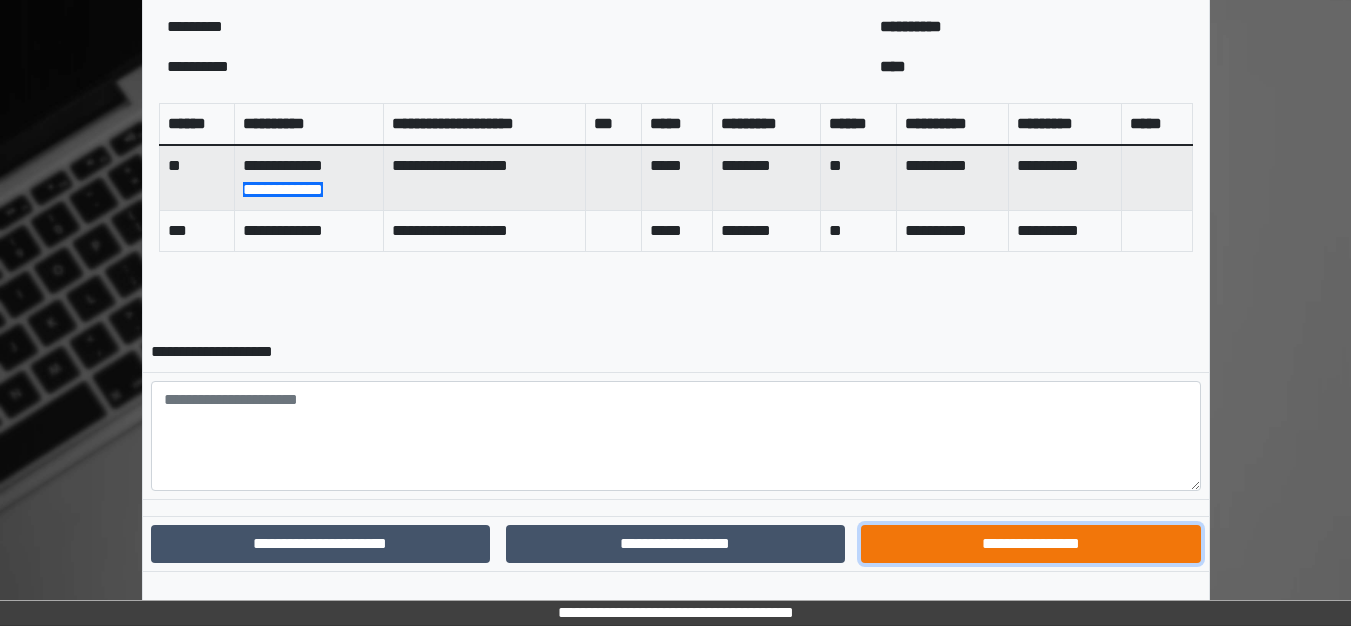click on "**********" at bounding box center (1030, 544) 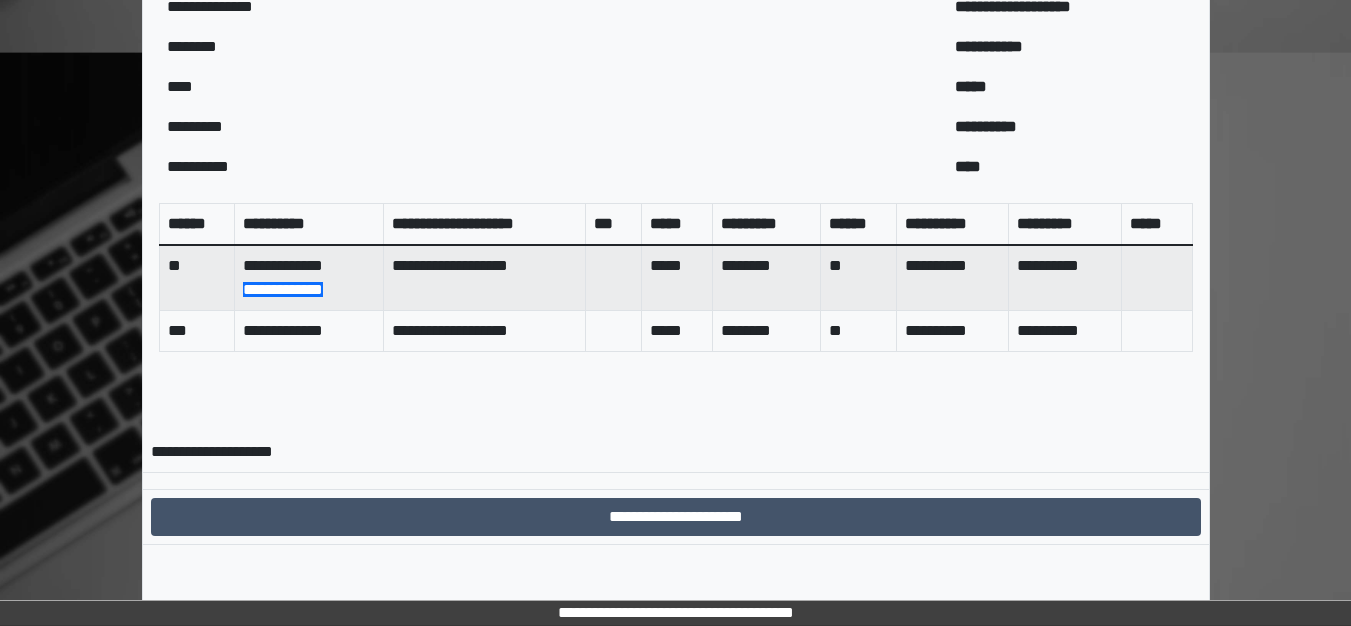 scroll, scrollTop: 699, scrollLeft: 0, axis: vertical 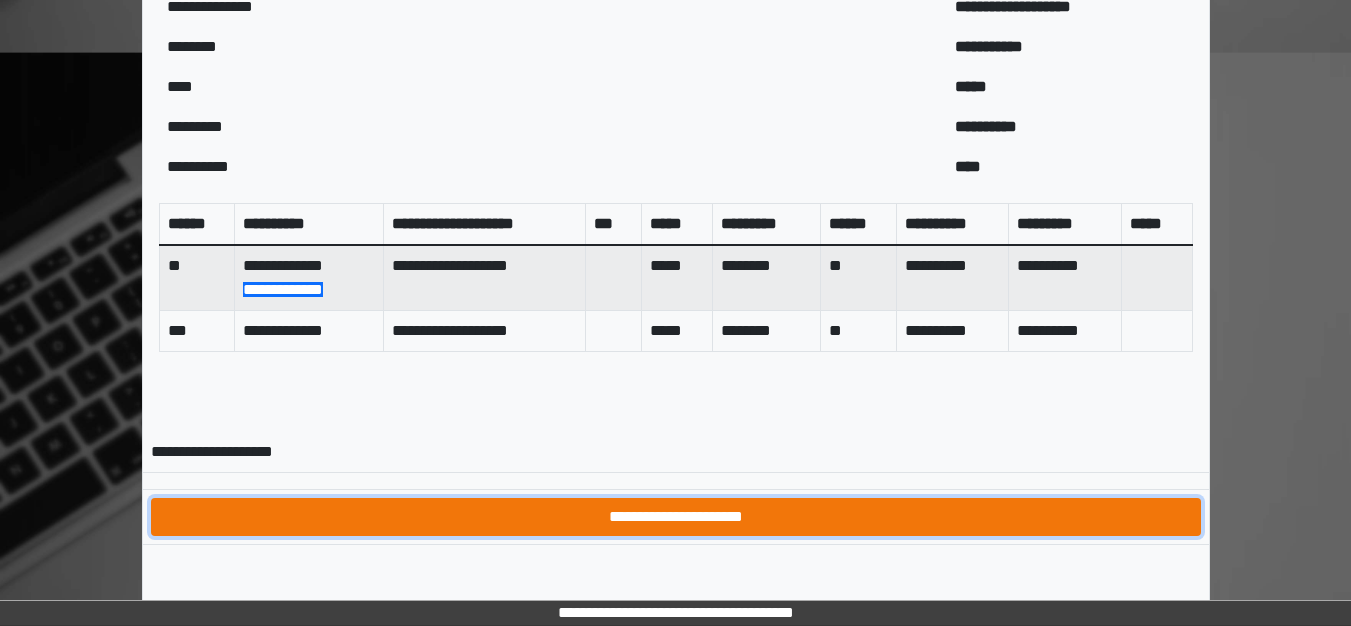 click on "**********" at bounding box center [676, 517] 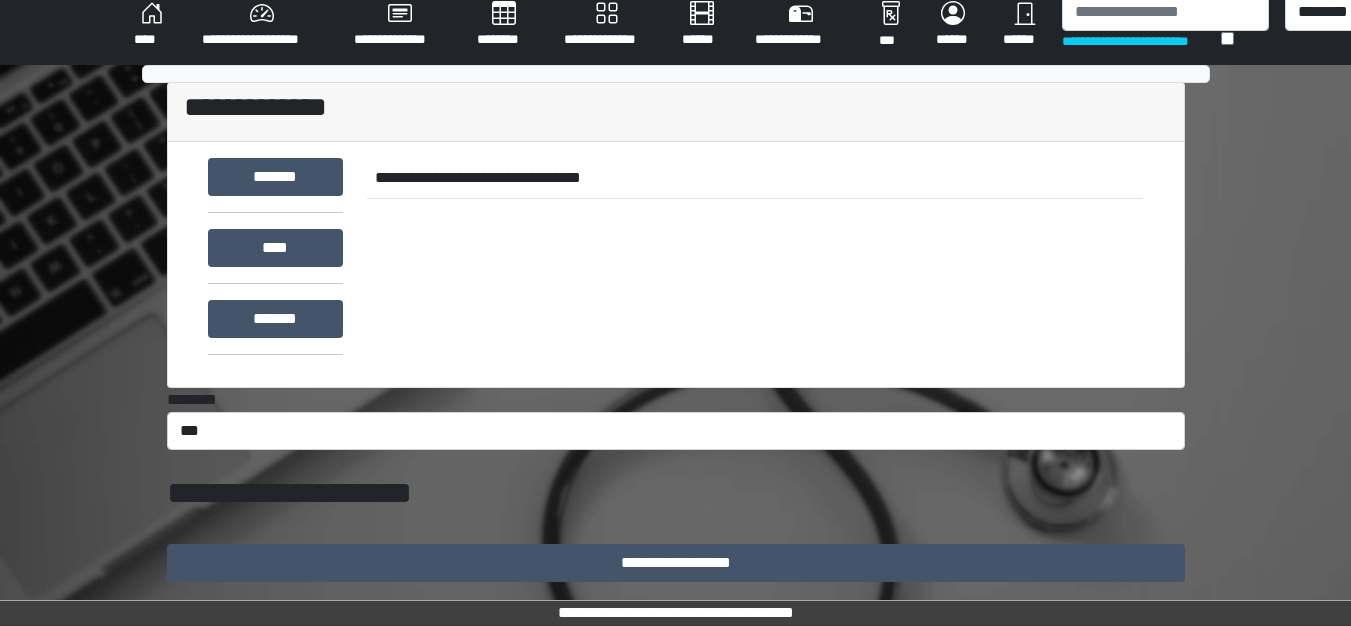 scroll, scrollTop: 699, scrollLeft: 0, axis: vertical 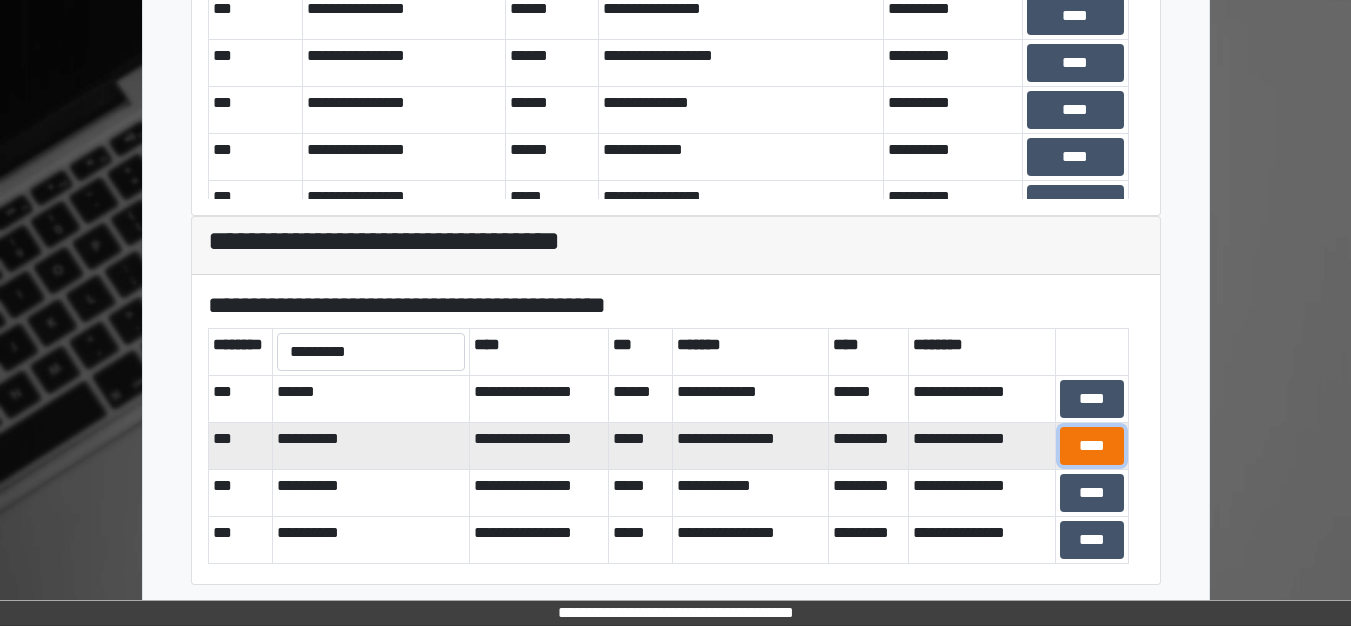 click on "****" at bounding box center [1091, 446] 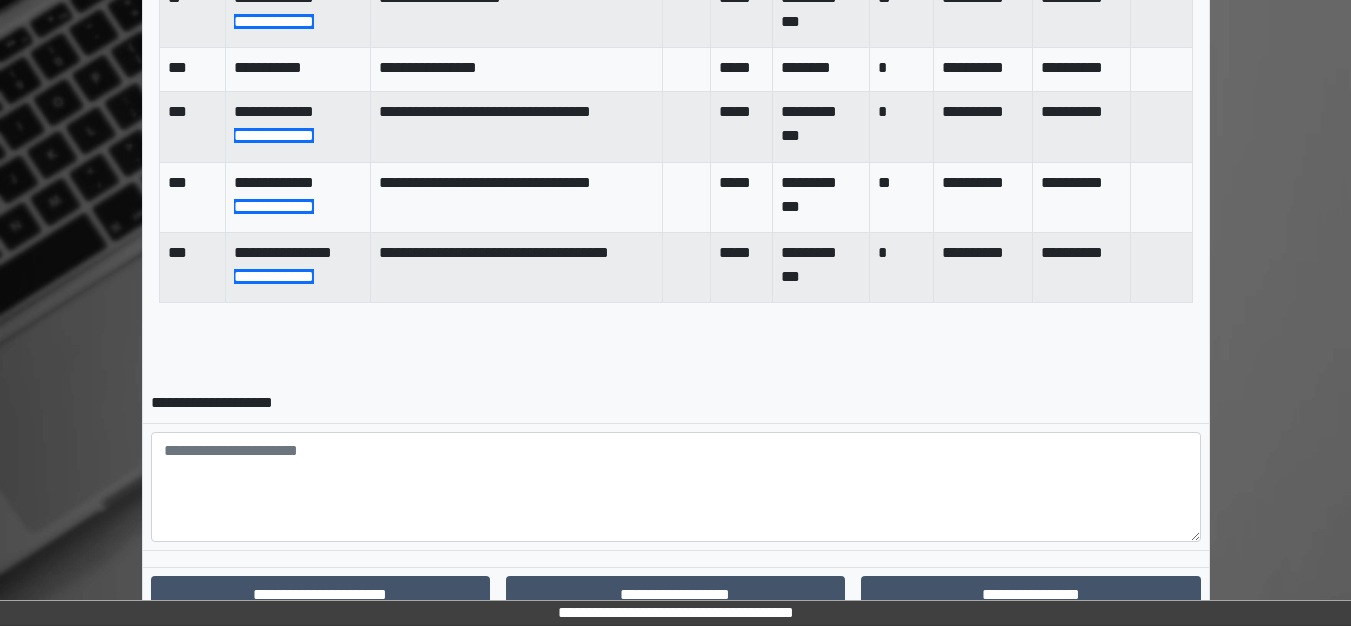 scroll, scrollTop: 975, scrollLeft: 0, axis: vertical 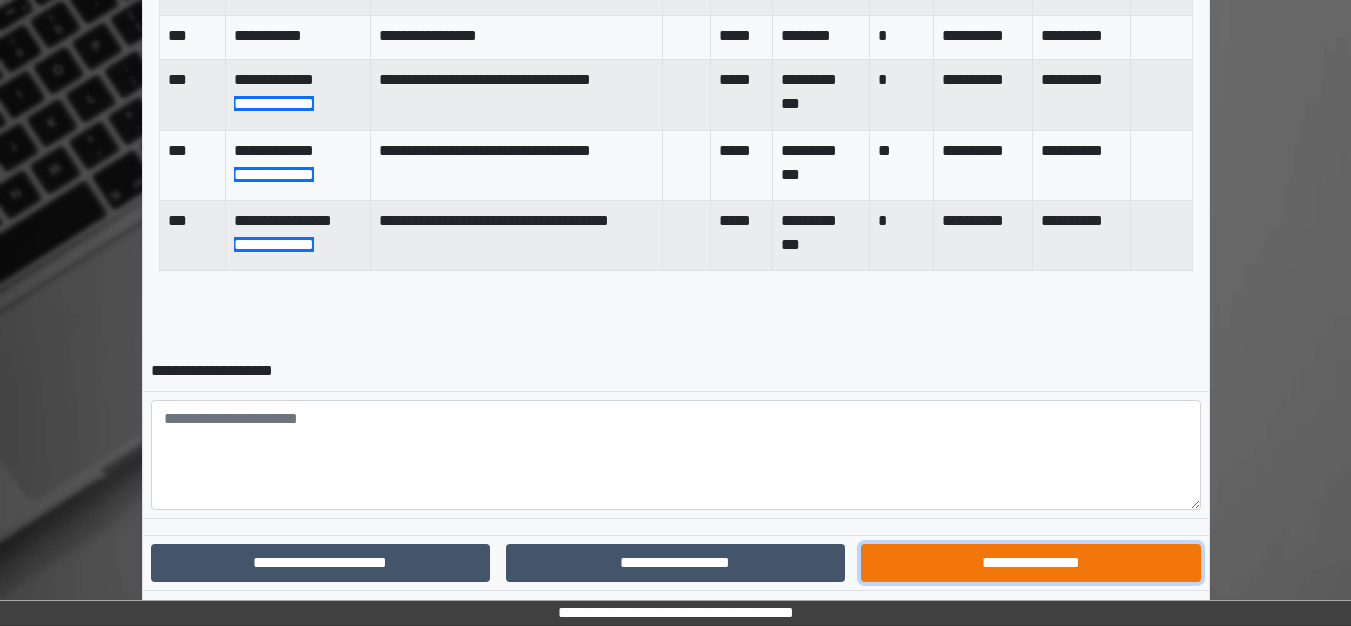 click on "**********" at bounding box center [1030, 563] 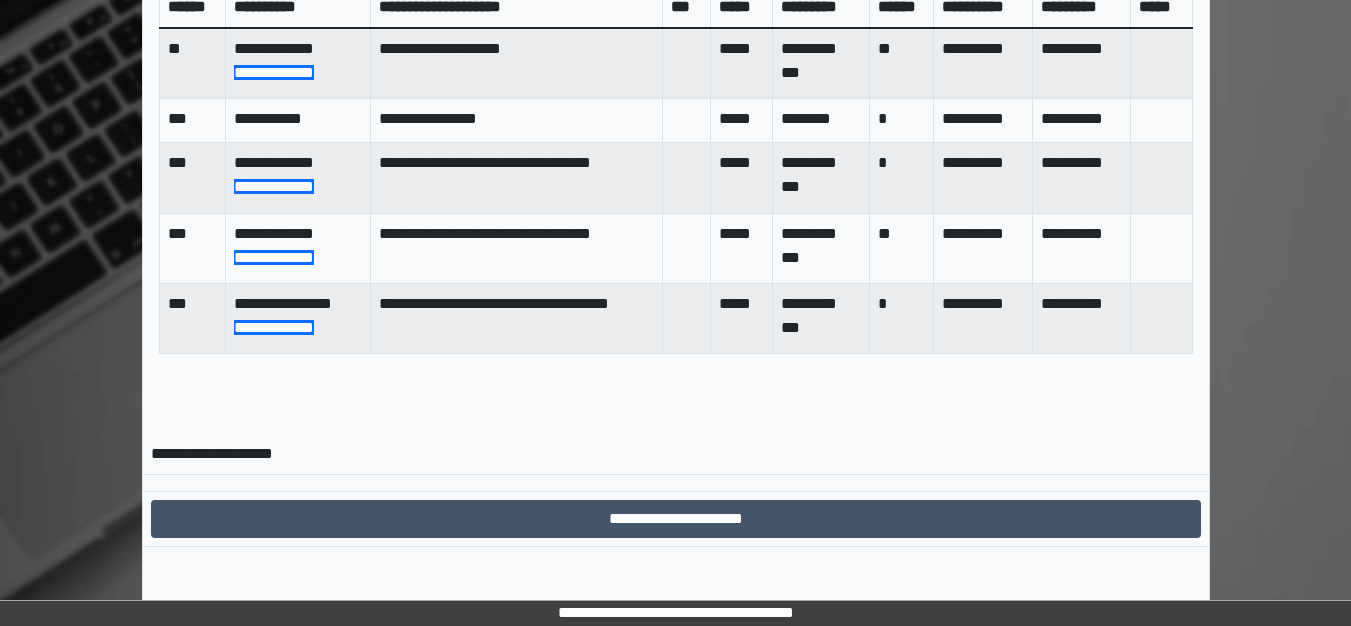 scroll, scrollTop: 918, scrollLeft: 0, axis: vertical 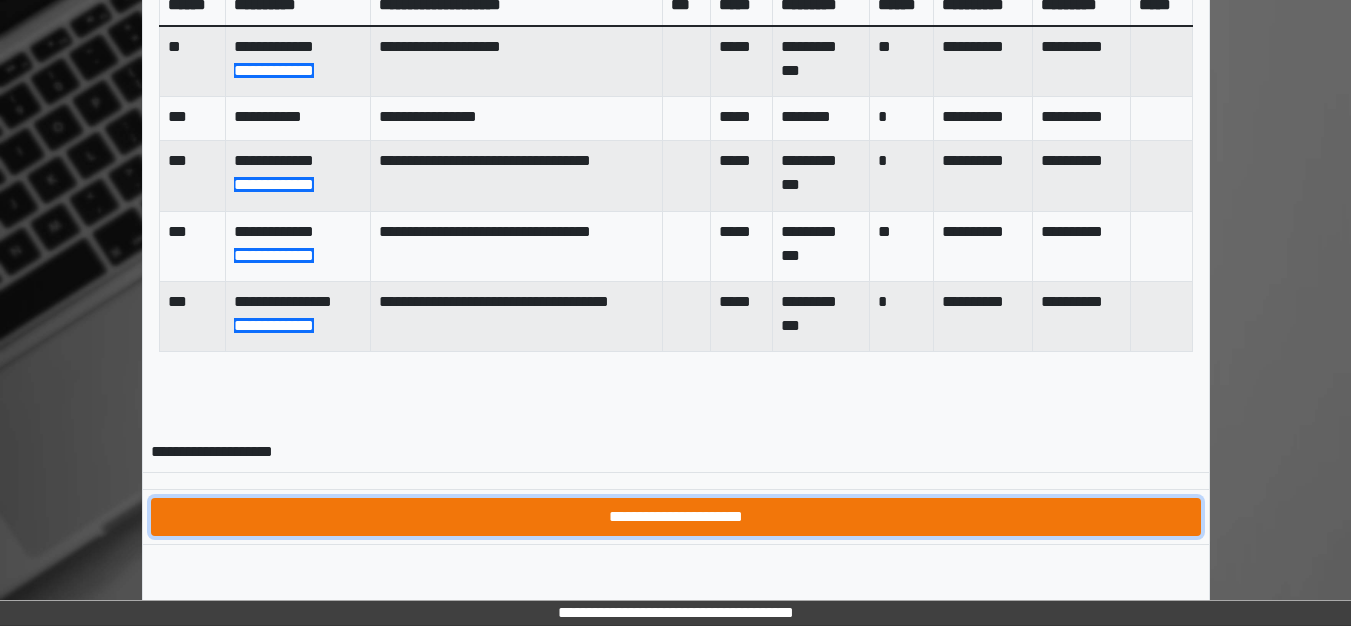 click on "**********" at bounding box center [676, 517] 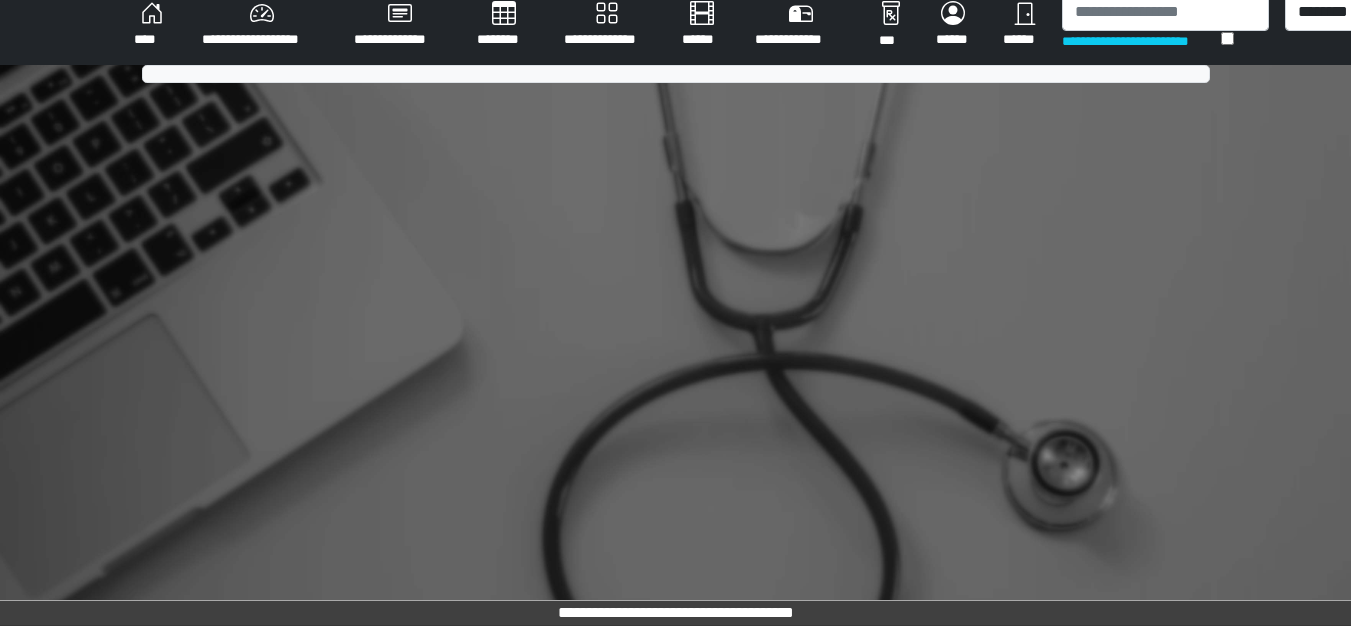scroll, scrollTop: 775, scrollLeft: 0, axis: vertical 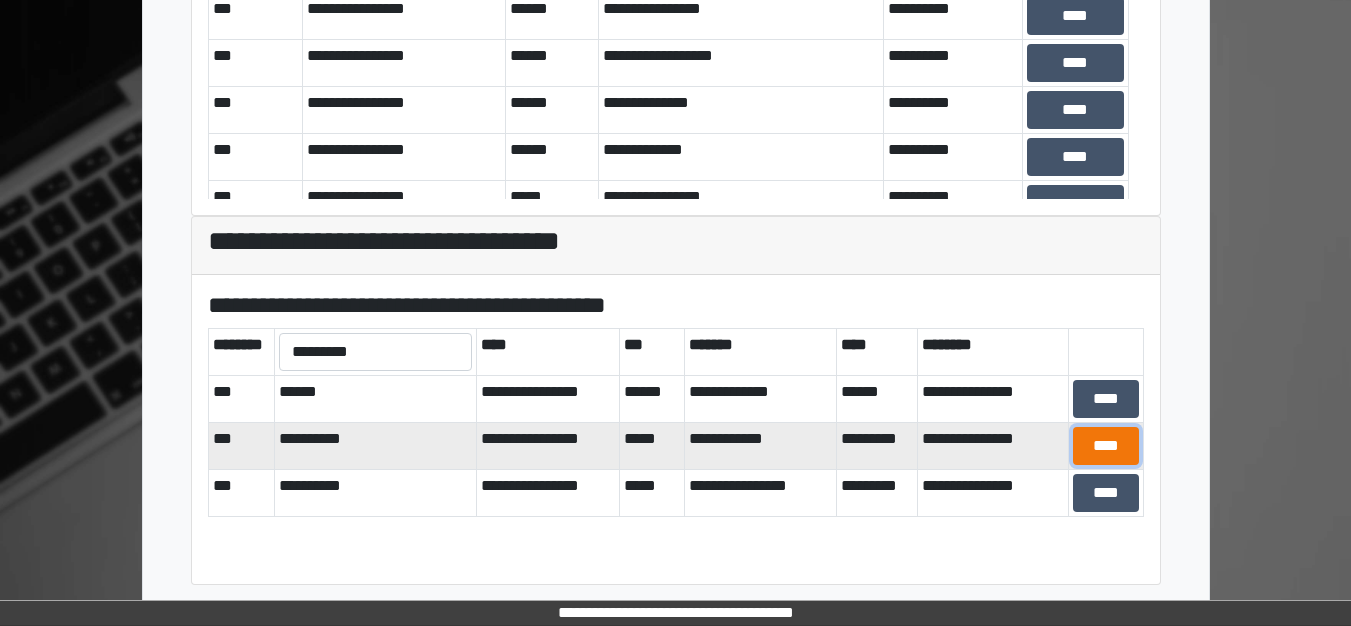 click on "****" at bounding box center (1105, 446) 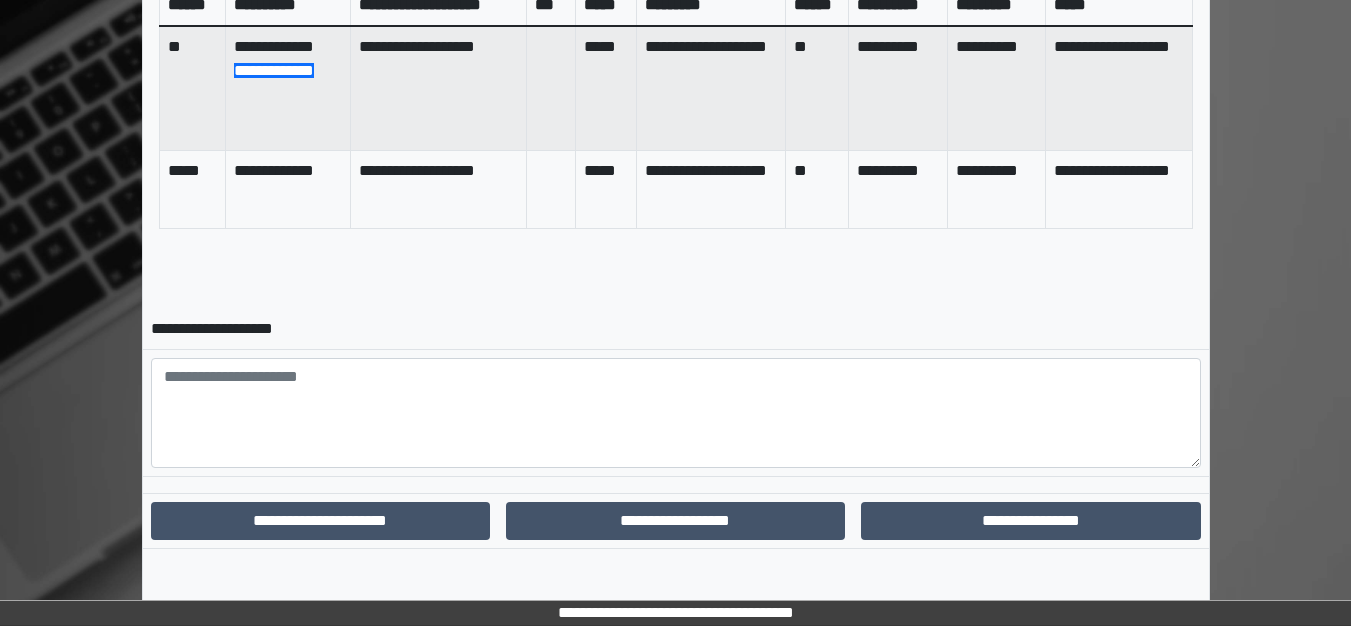 scroll, scrollTop: 898, scrollLeft: 0, axis: vertical 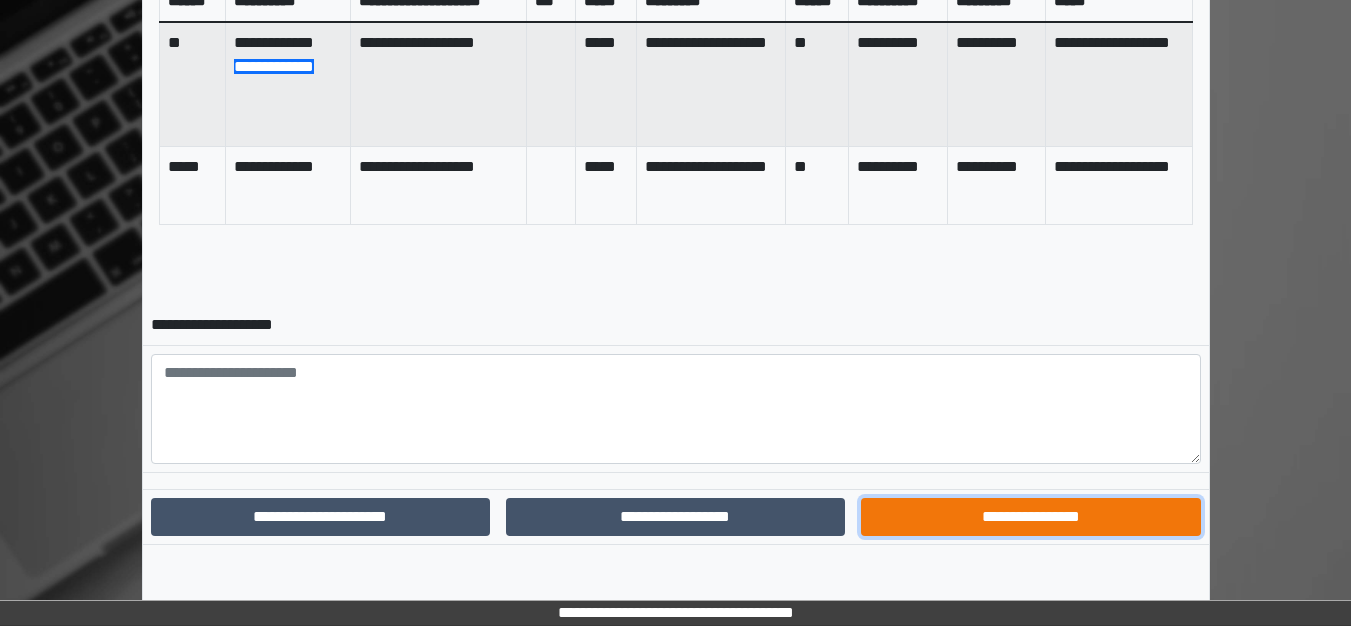 click on "**********" at bounding box center [1030, 517] 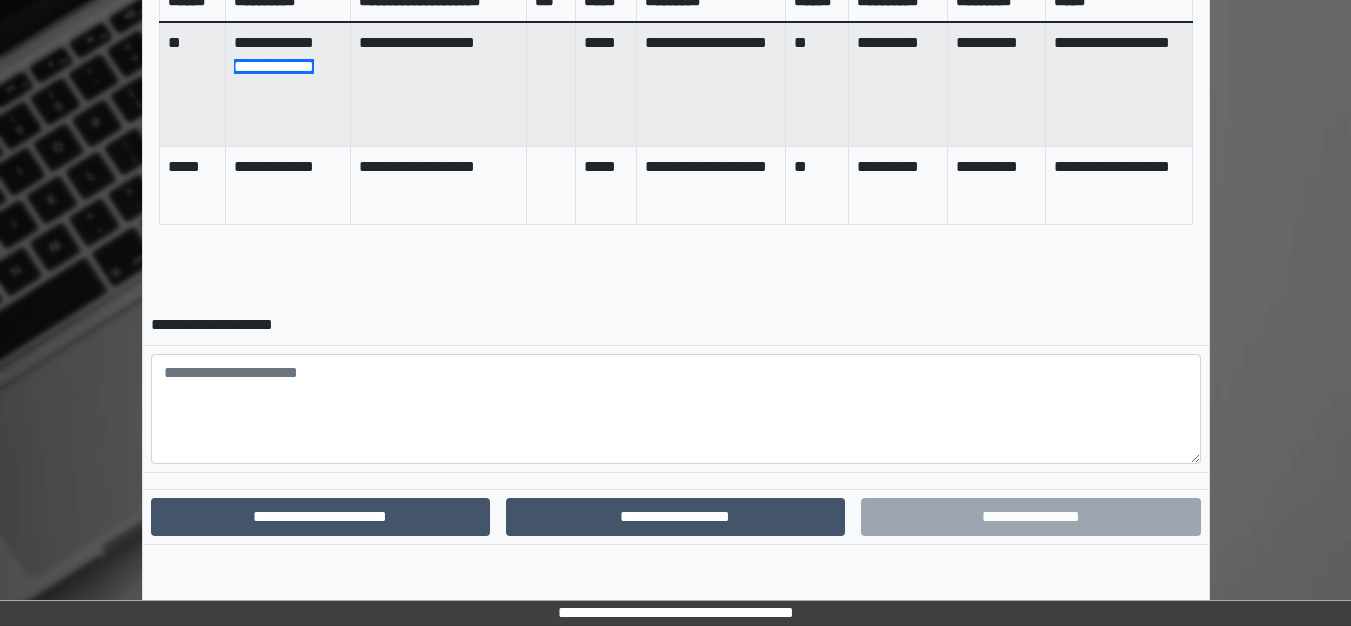 scroll, scrollTop: 795, scrollLeft: 0, axis: vertical 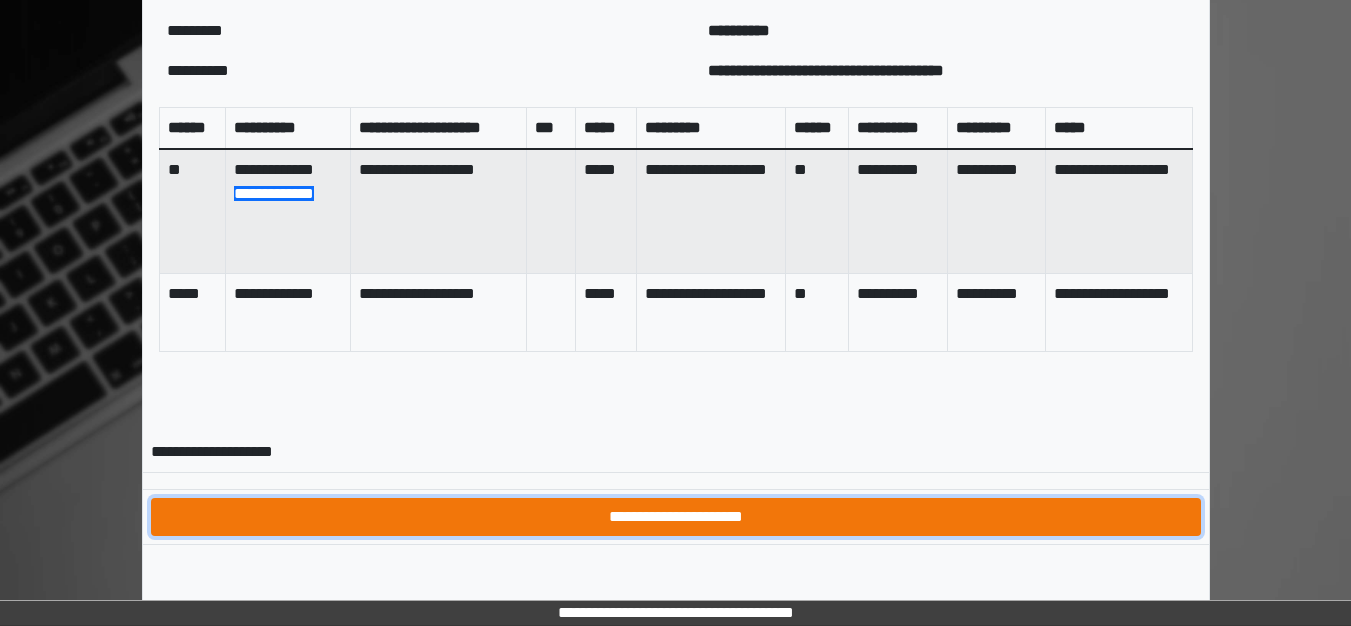 click on "**********" at bounding box center [676, 517] 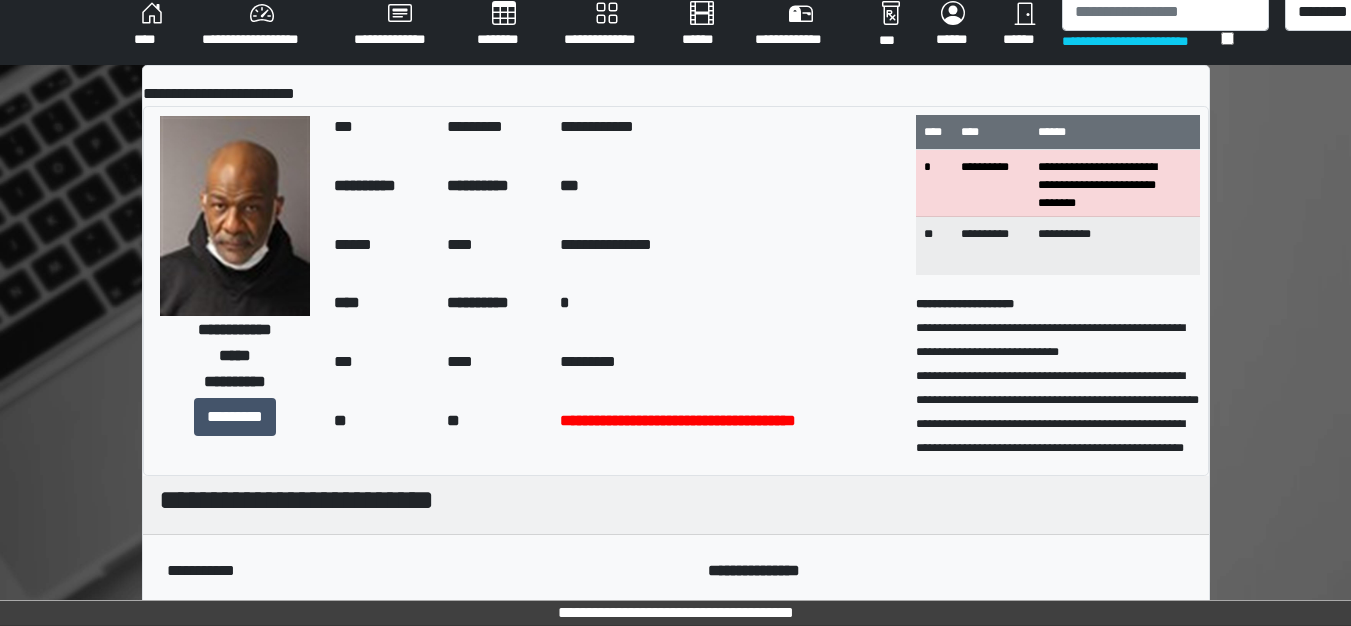 scroll, scrollTop: 775, scrollLeft: 0, axis: vertical 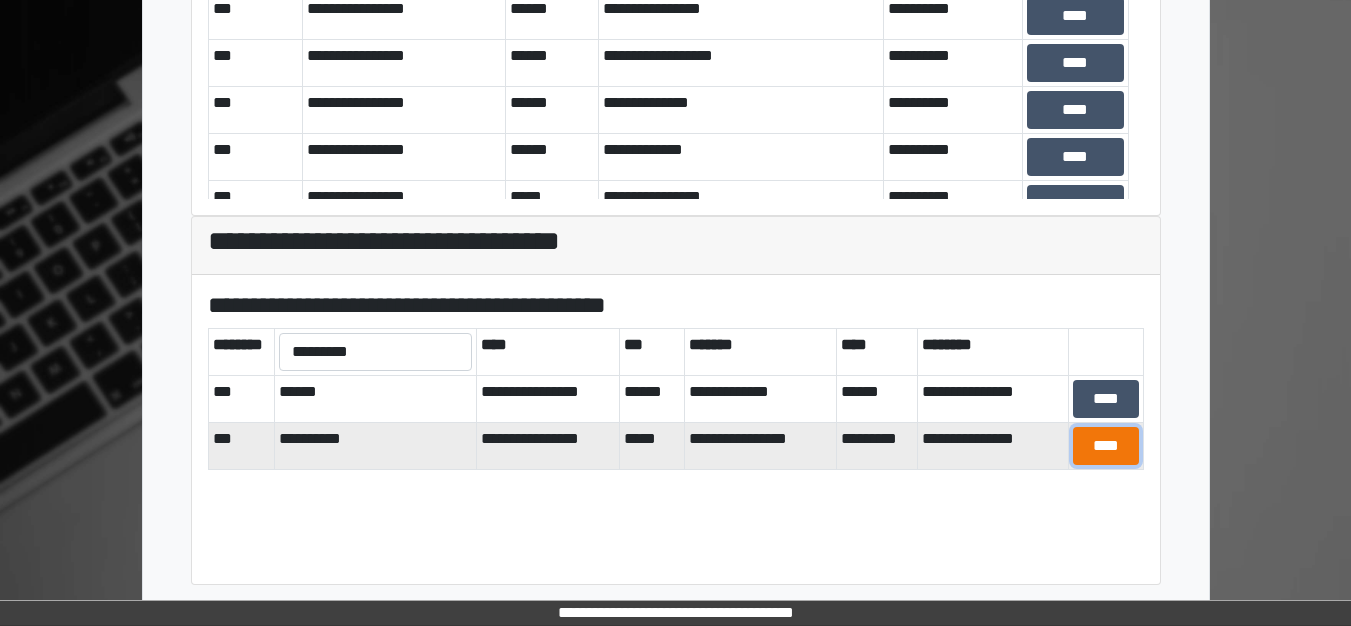 click on "****" at bounding box center [1105, 446] 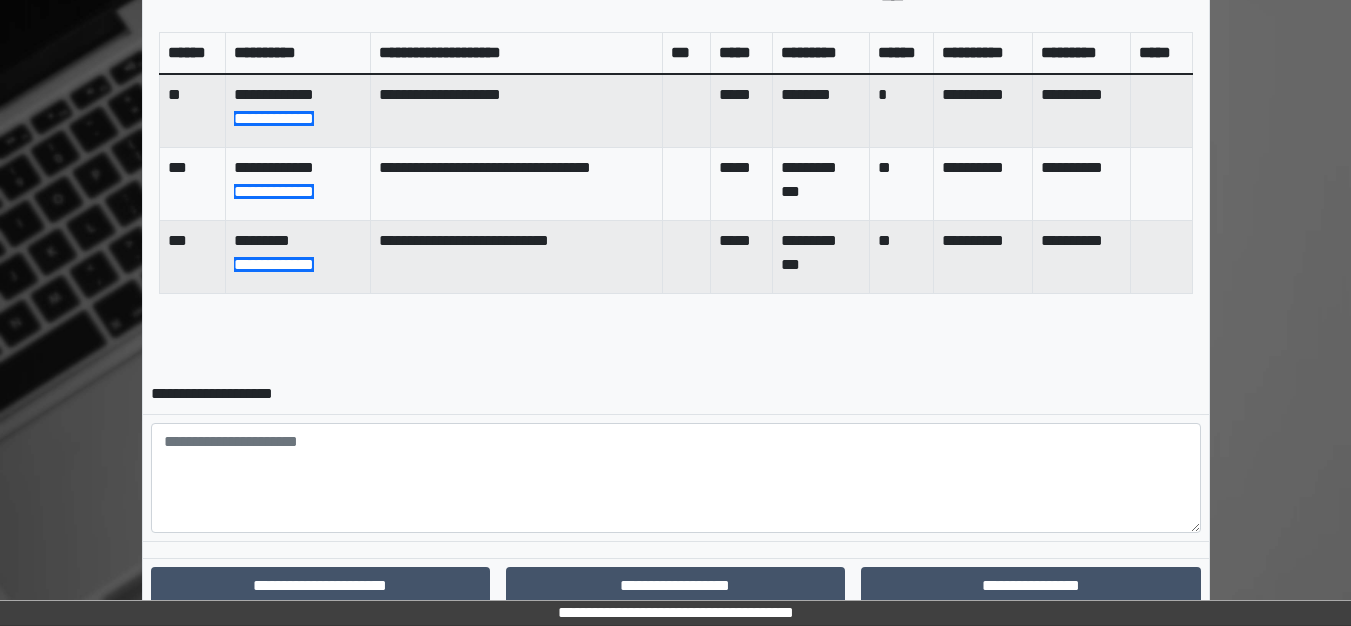scroll, scrollTop: 875, scrollLeft: 0, axis: vertical 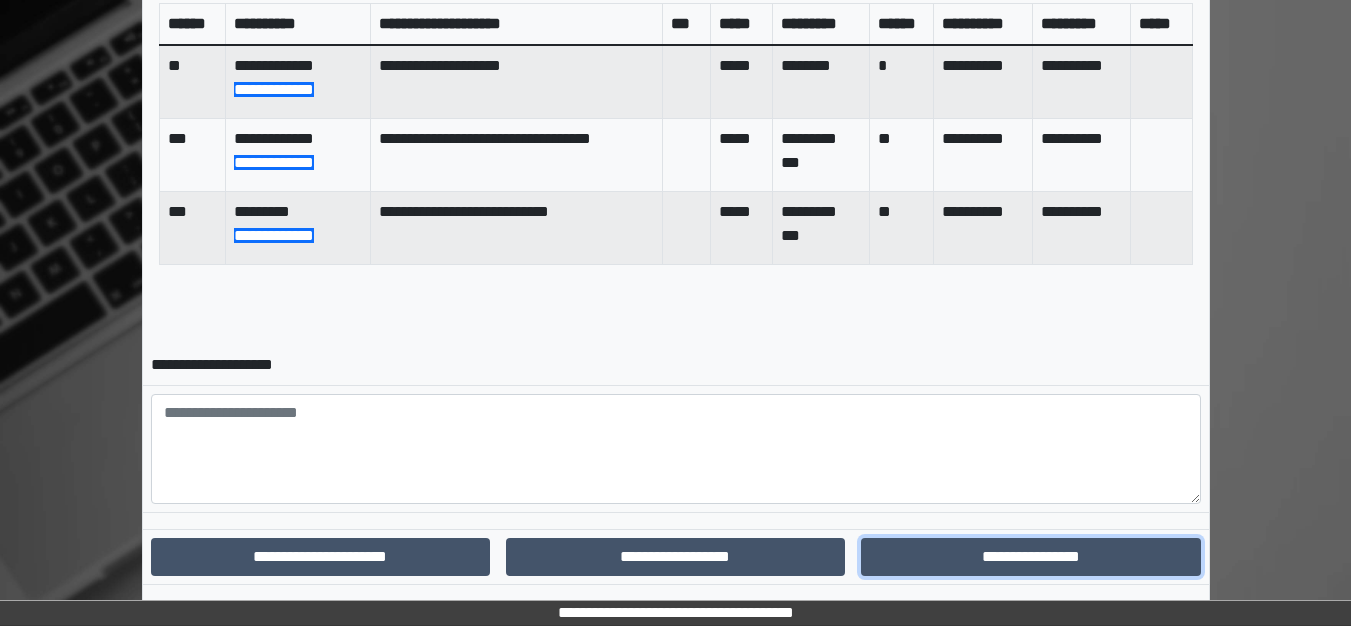 click on "**********" at bounding box center [1030, 557] 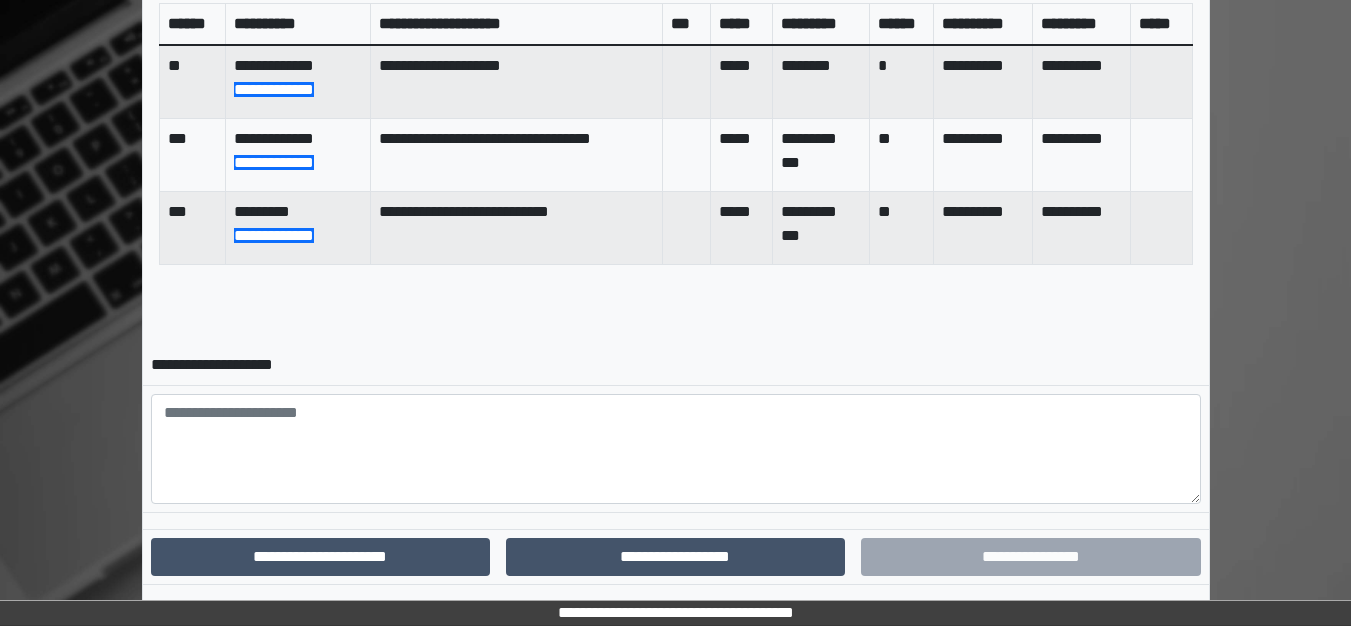 scroll, scrollTop: 812, scrollLeft: 0, axis: vertical 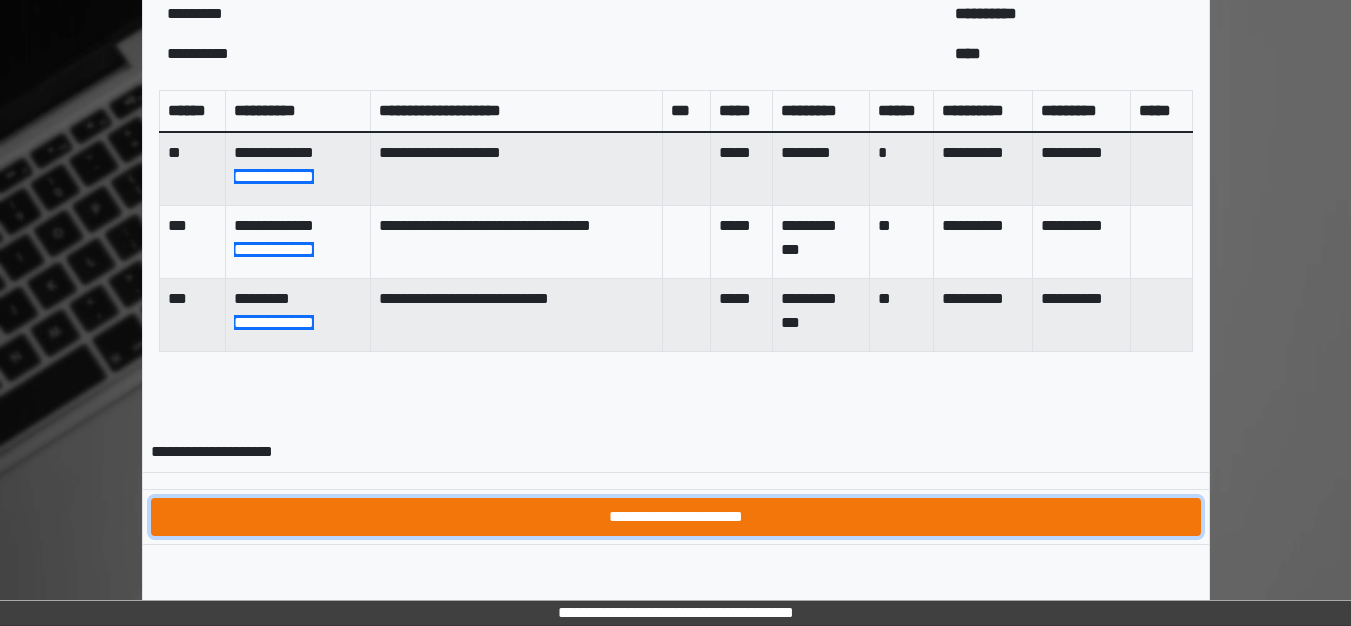 click on "**********" at bounding box center (676, 517) 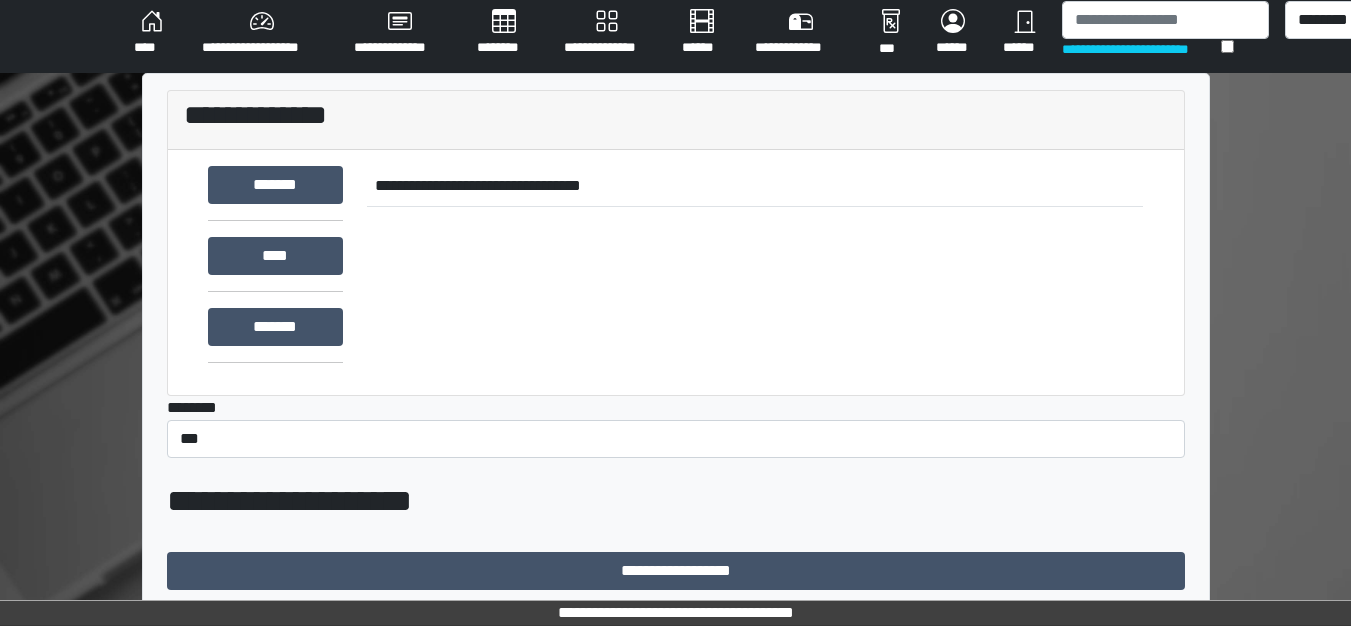 scroll, scrollTop: 0, scrollLeft: 0, axis: both 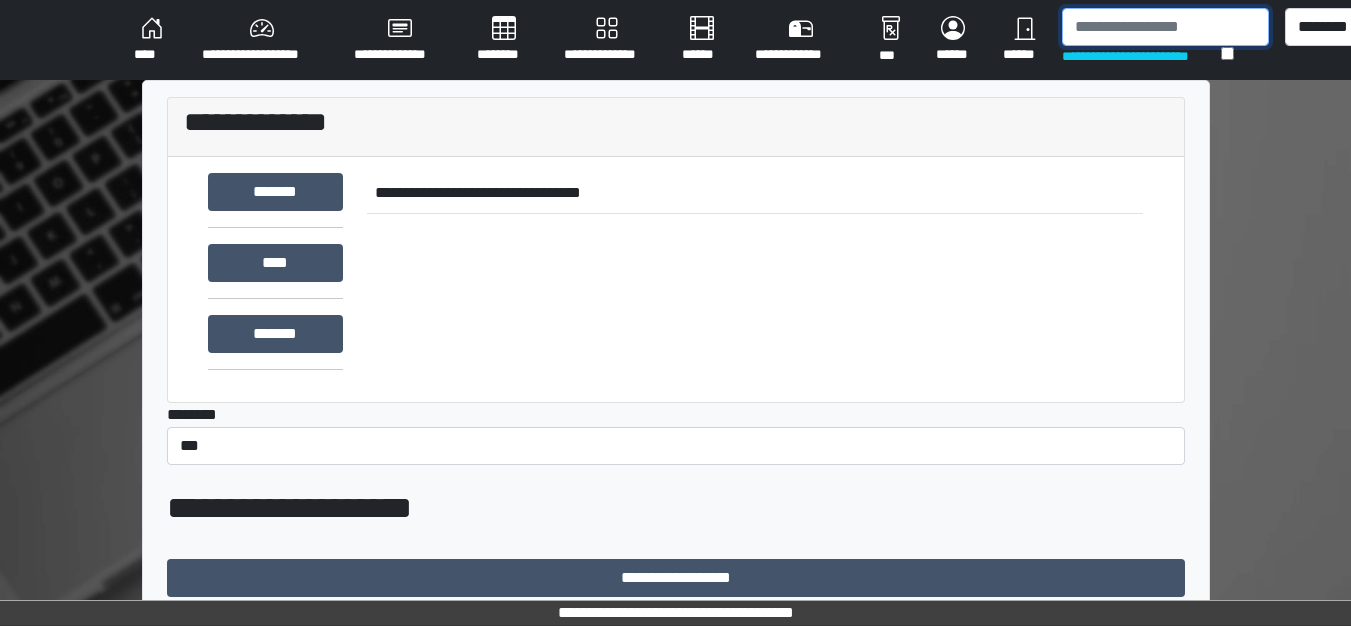 click at bounding box center [1165, 27] 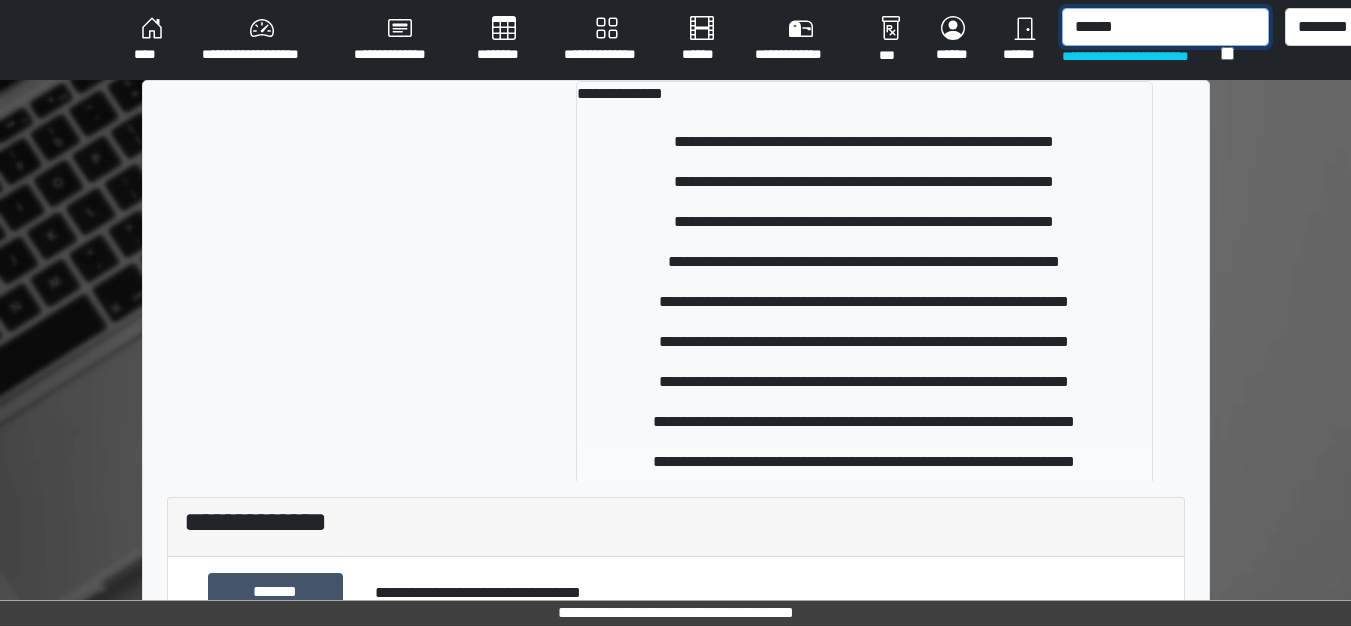 type on "******" 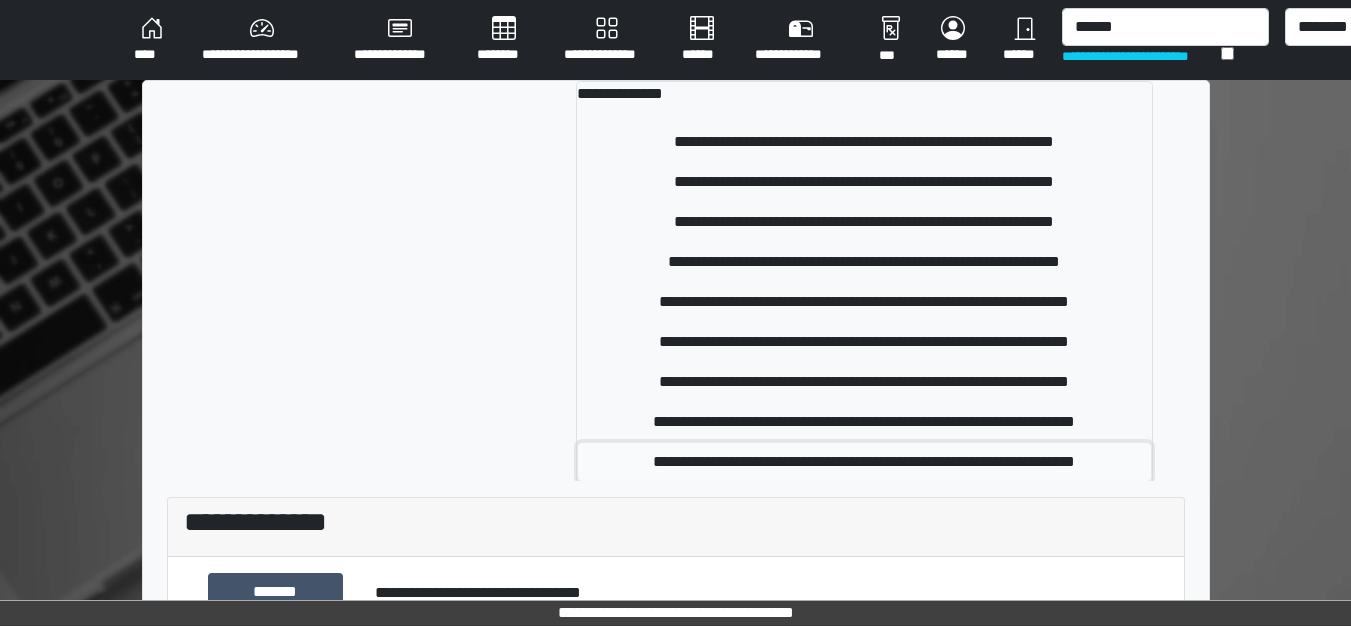 click on "**********" at bounding box center [864, 462] 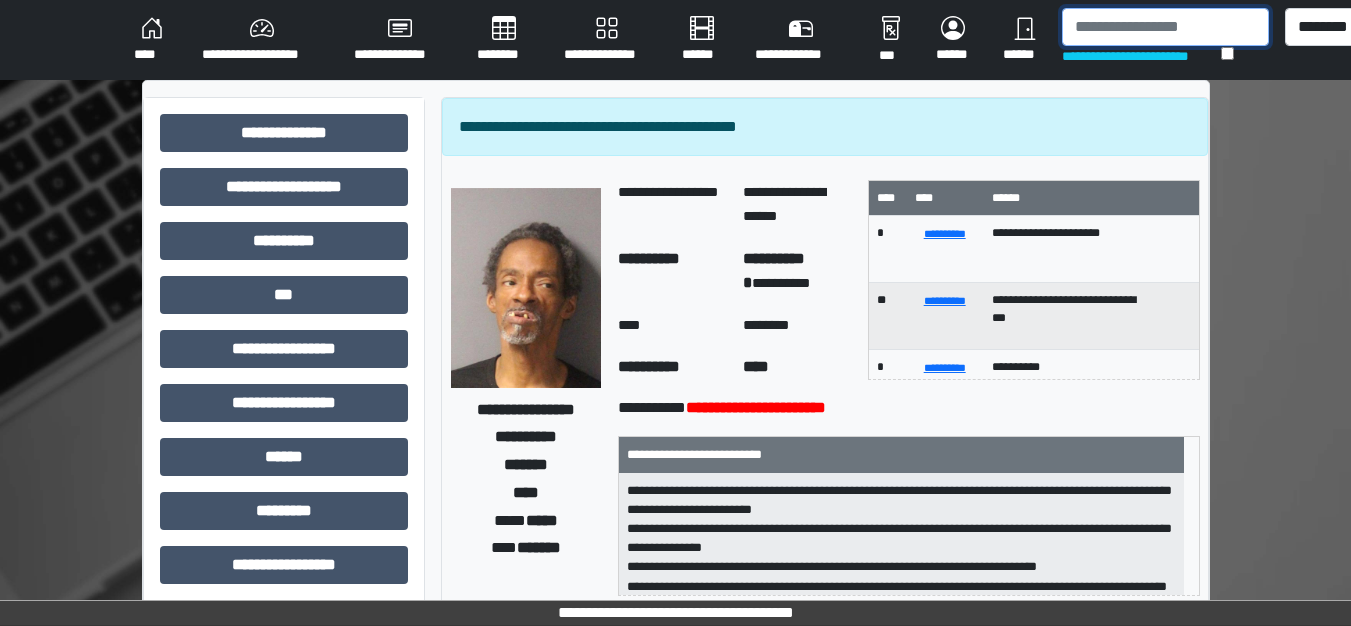 click at bounding box center (1165, 27) 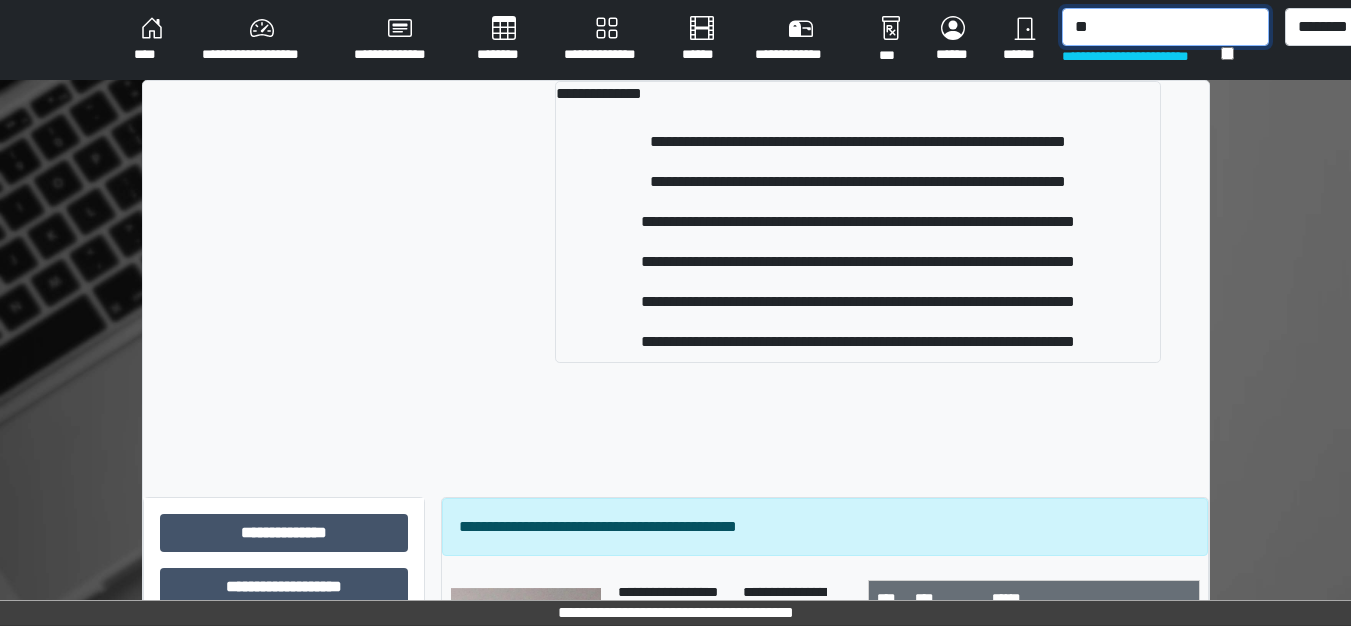 type on "*" 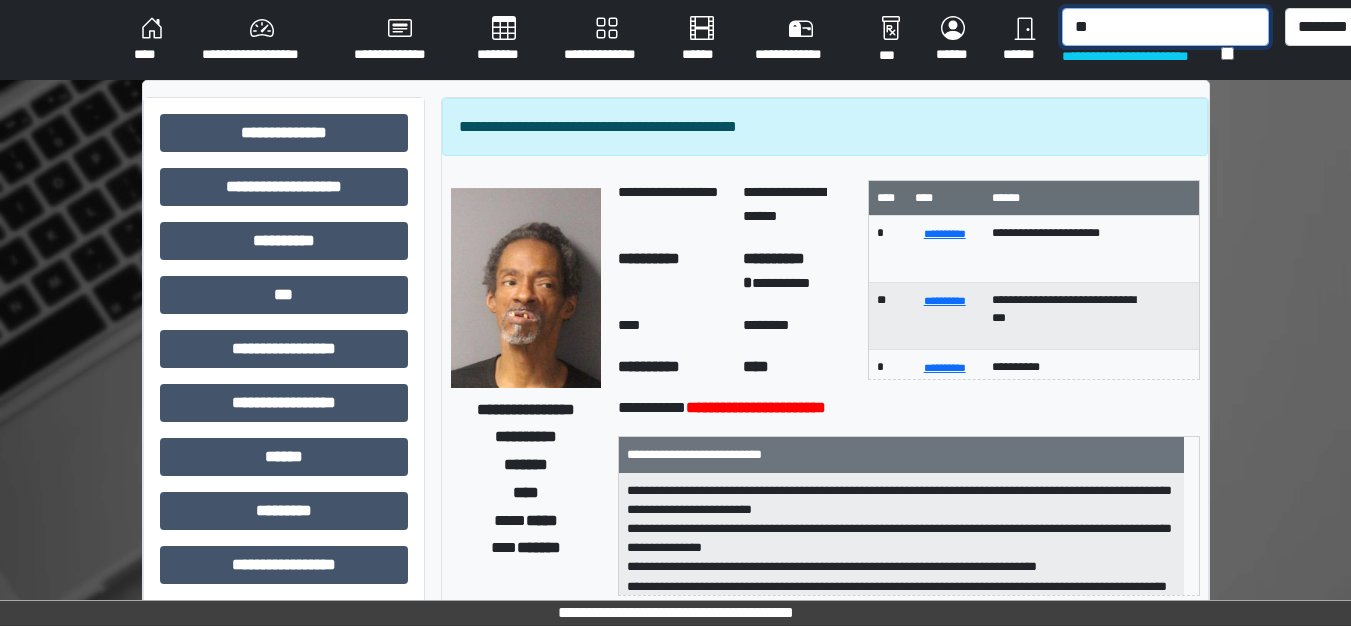 type on "***" 